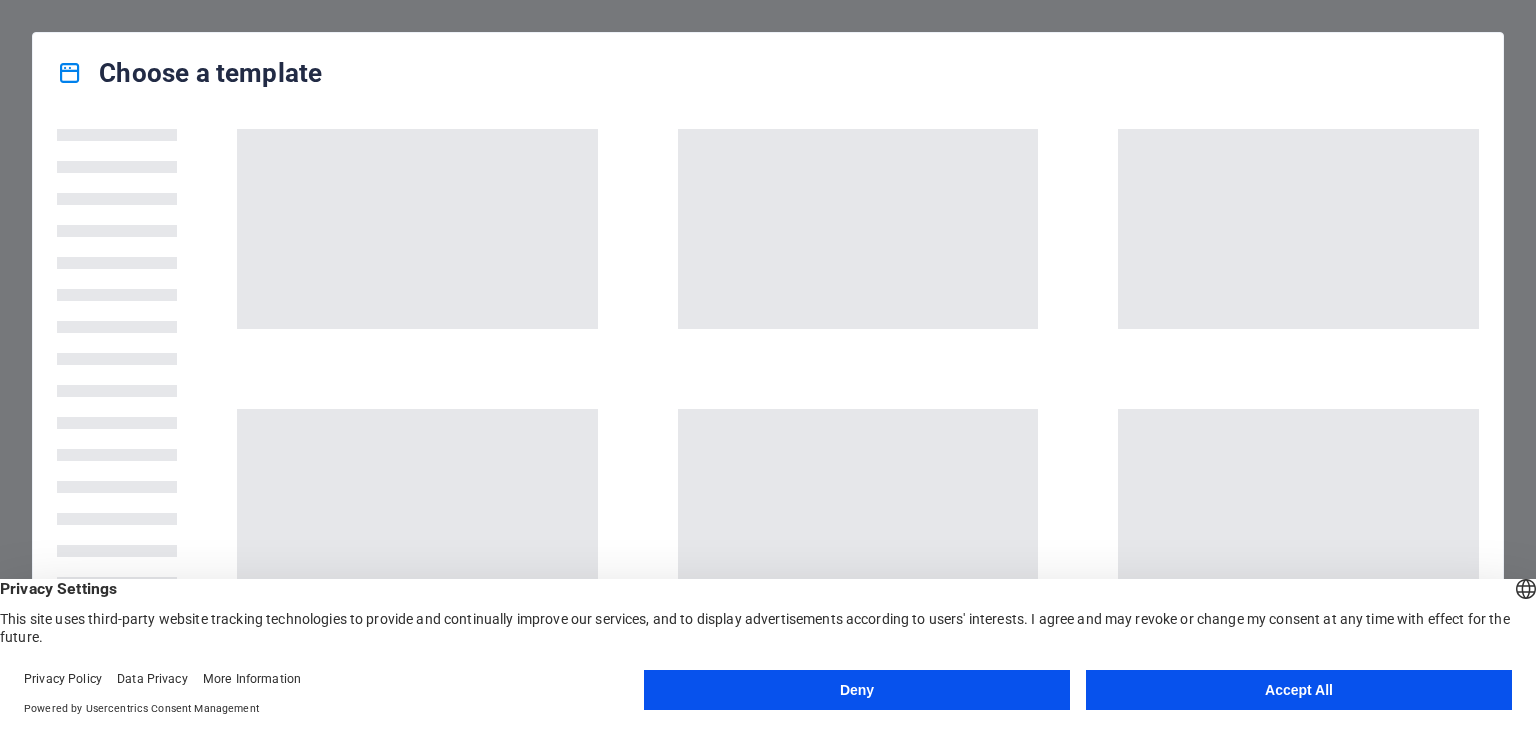 scroll, scrollTop: 0, scrollLeft: 0, axis: both 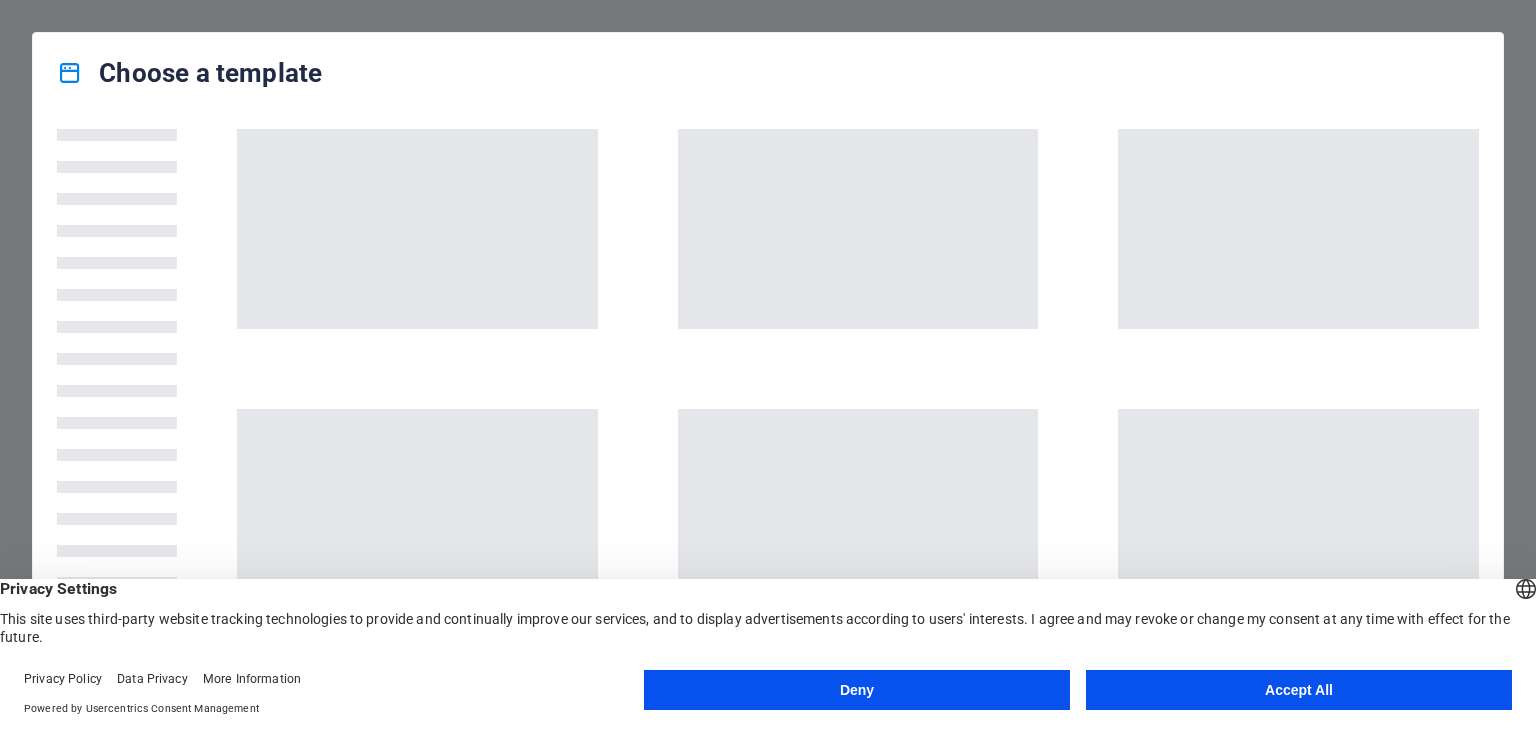 click on "Accept All" at bounding box center (1299, 690) 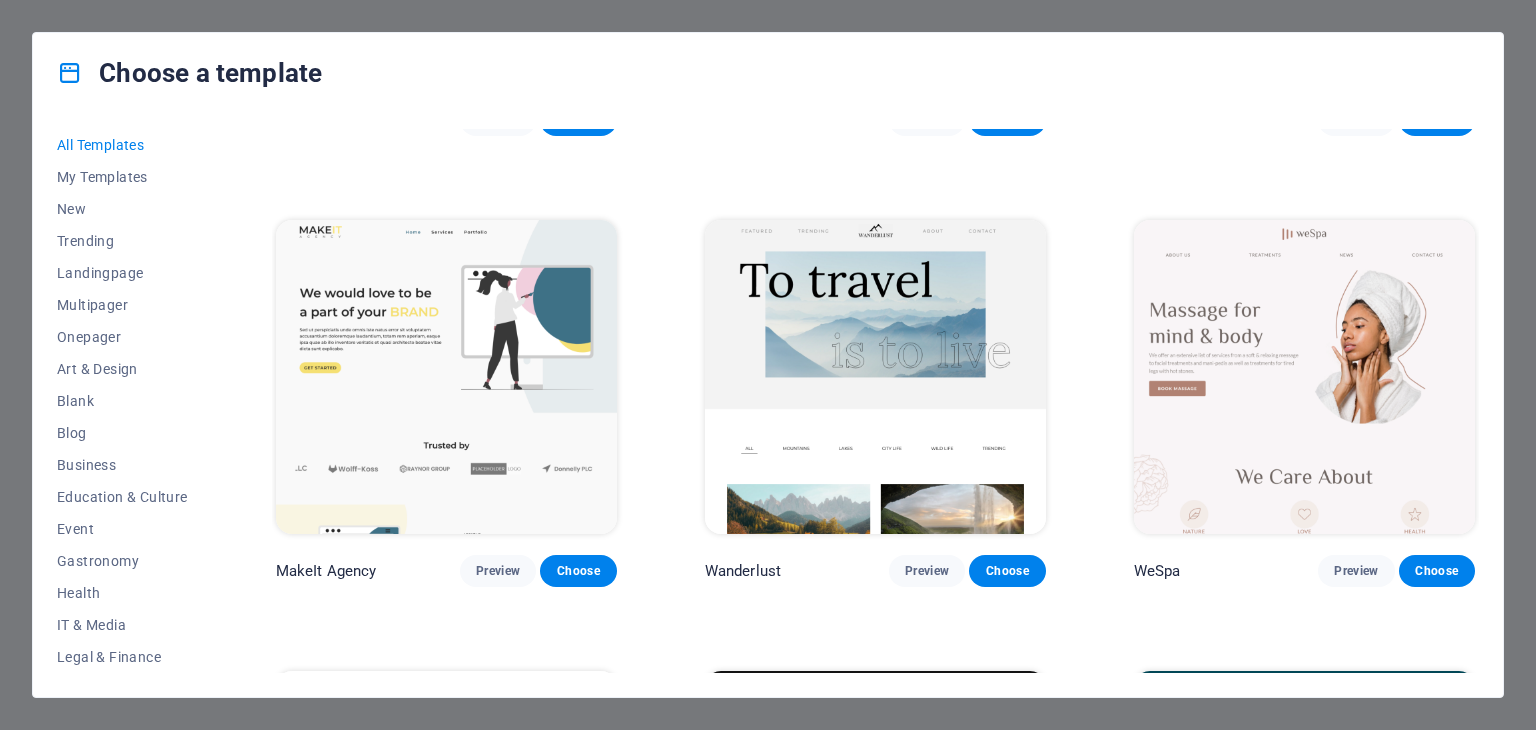 scroll, scrollTop: 4500, scrollLeft: 0, axis: vertical 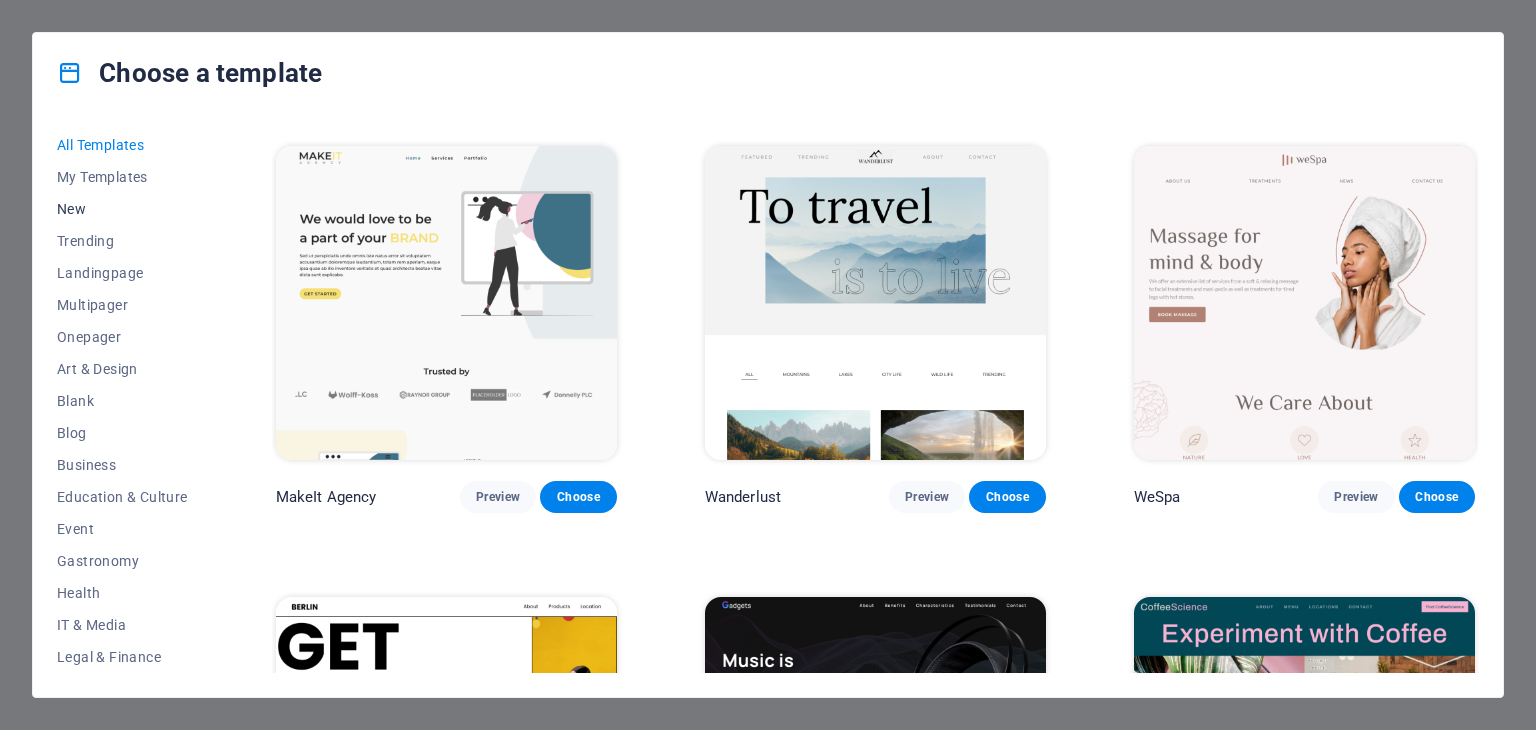 click on "New" at bounding box center [122, 209] 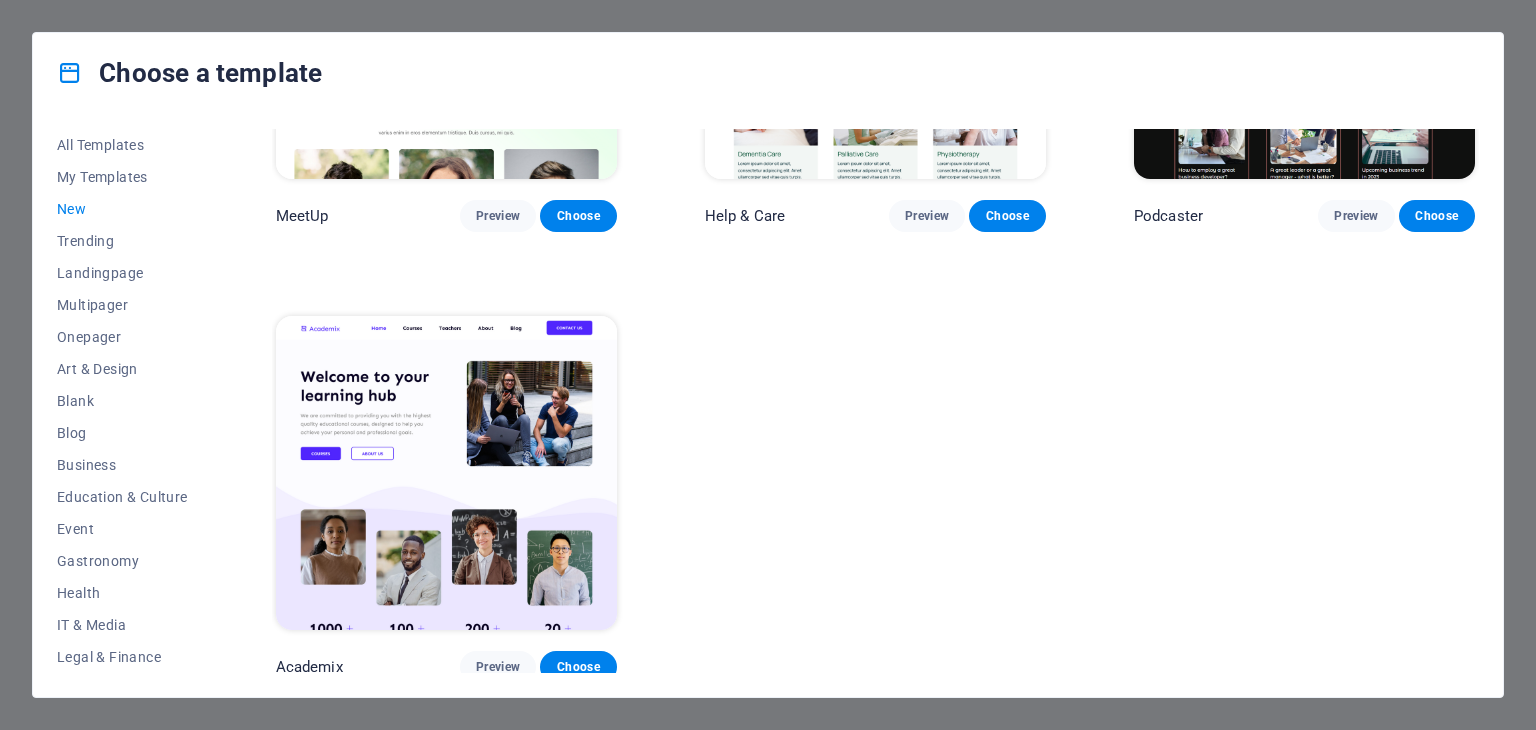 scroll, scrollTop: 1623, scrollLeft: 0, axis: vertical 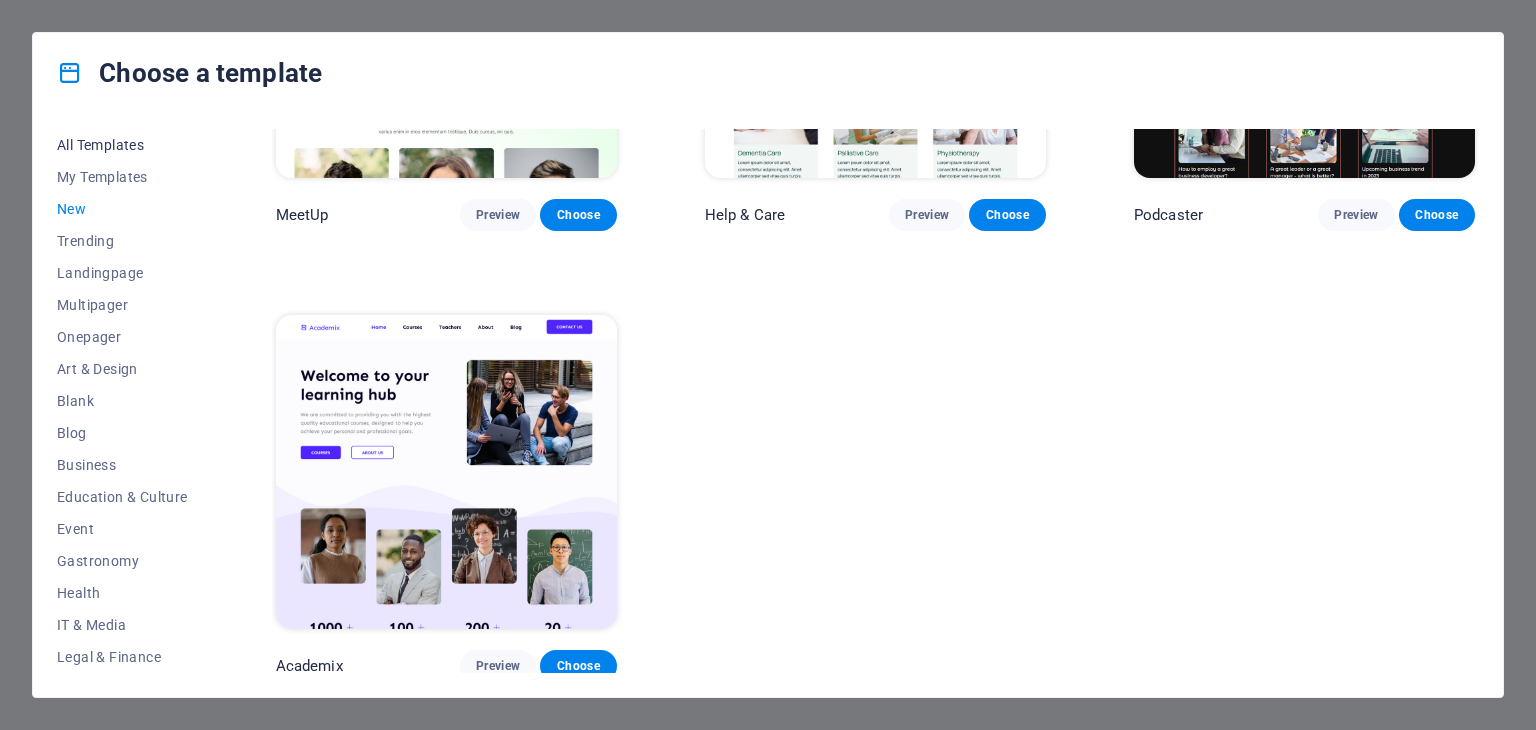 click on "All Templates" at bounding box center [122, 145] 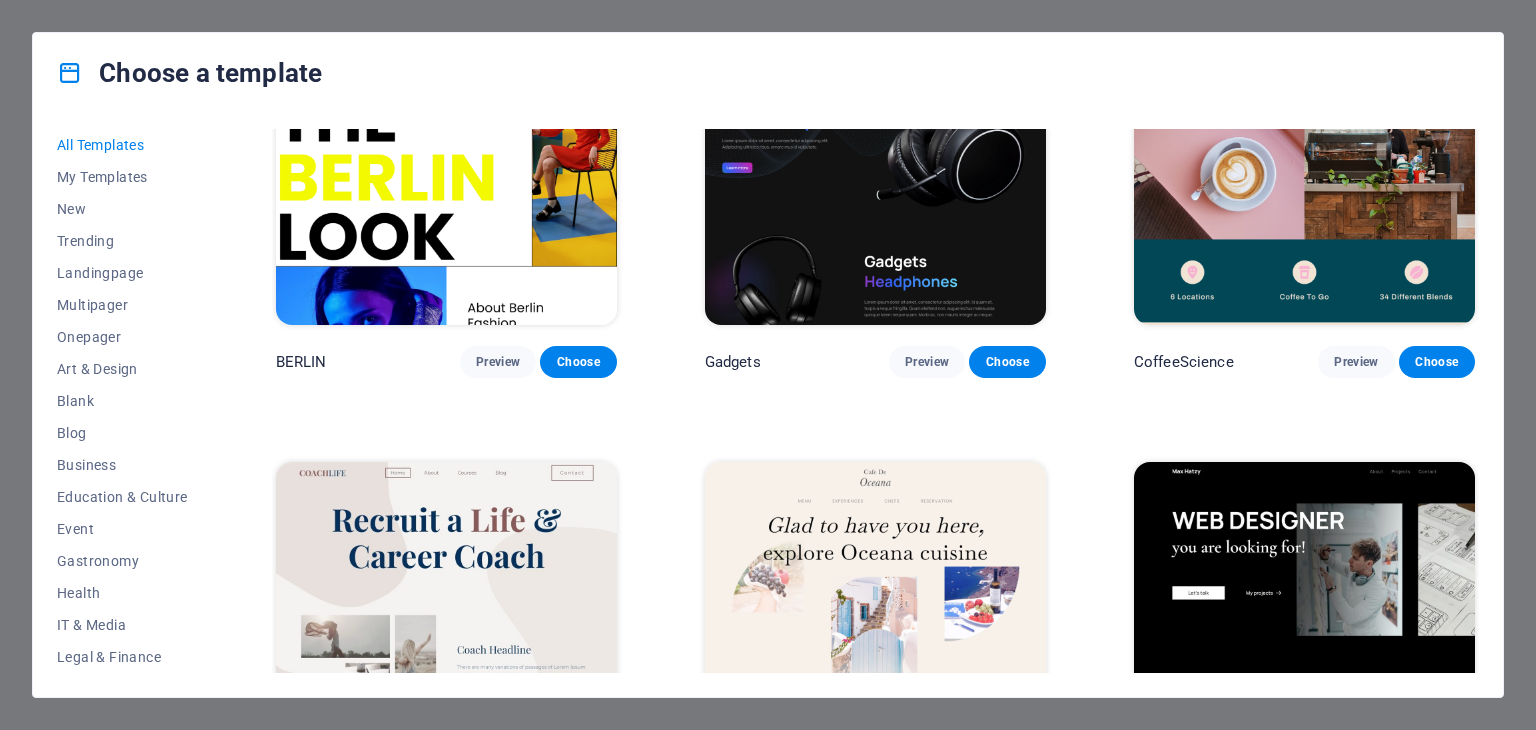 scroll, scrollTop: 5100, scrollLeft: 0, axis: vertical 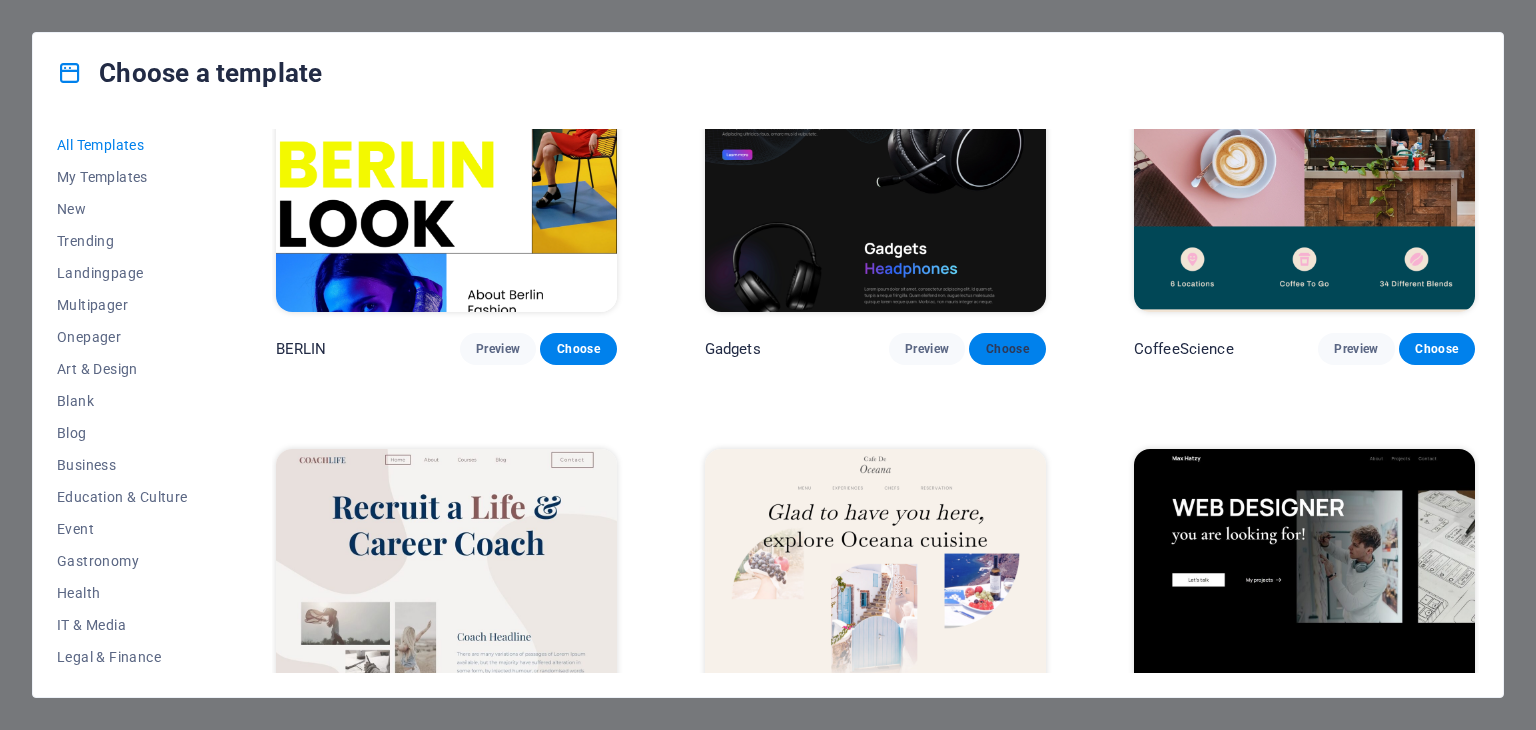click on "Choose" at bounding box center (1007, 349) 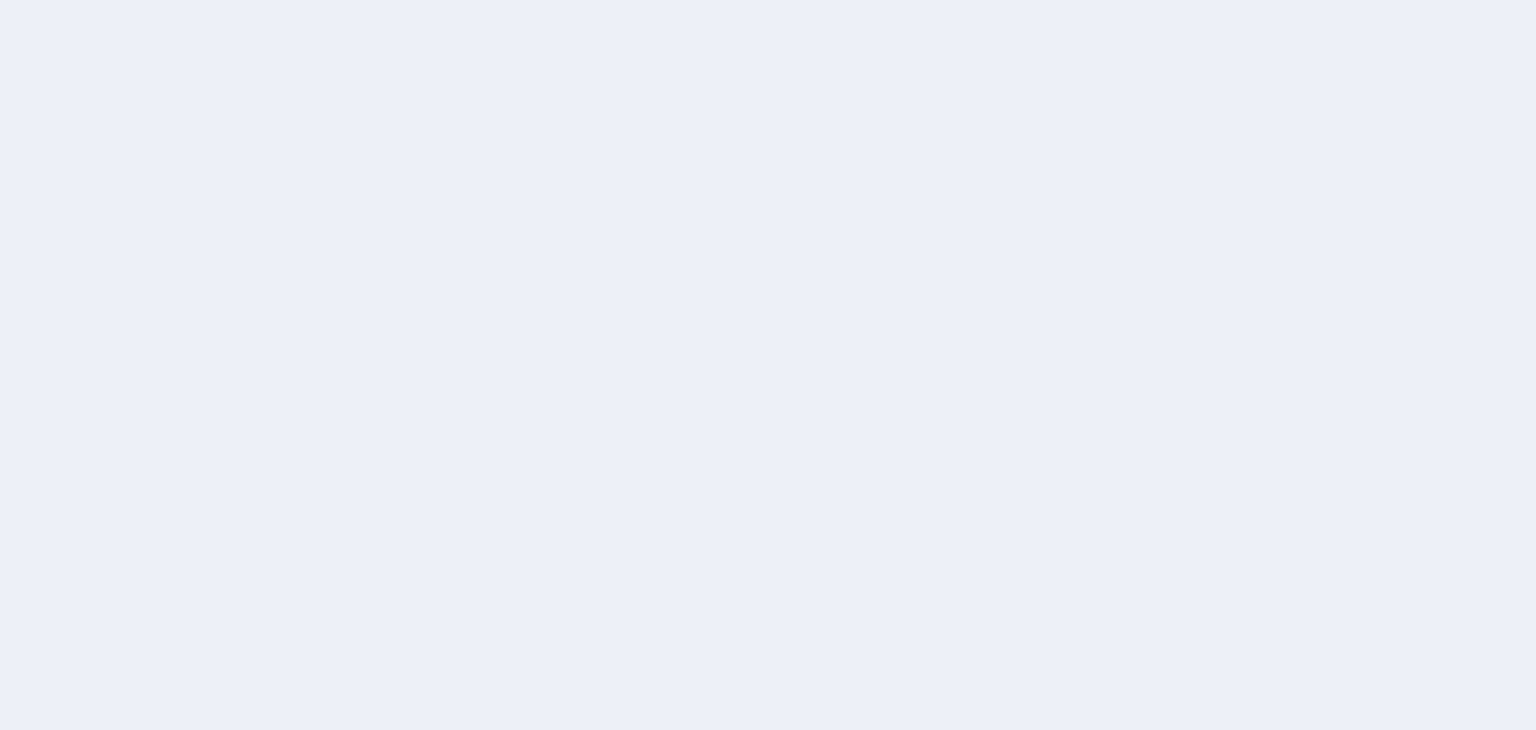 scroll, scrollTop: 0, scrollLeft: 0, axis: both 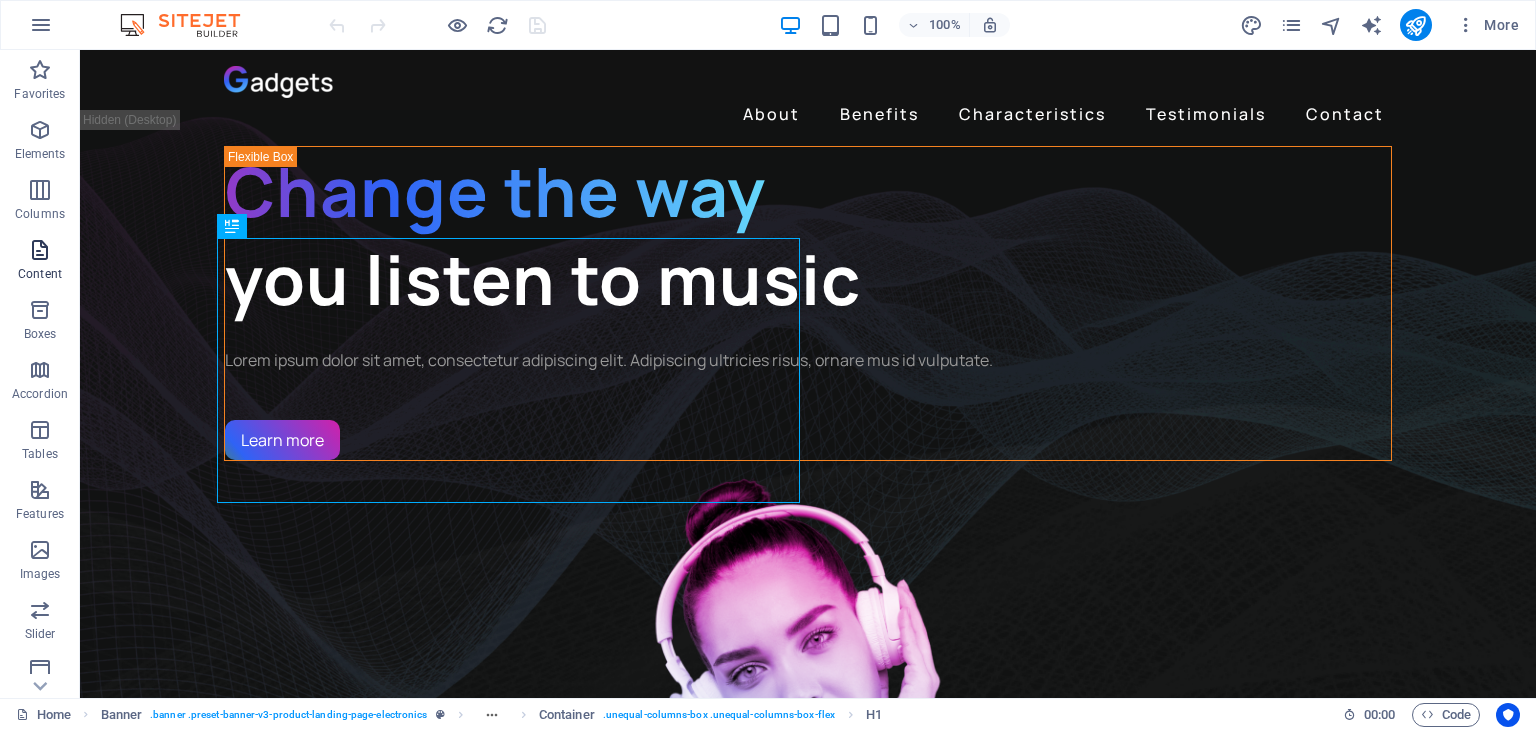 click at bounding box center (40, 250) 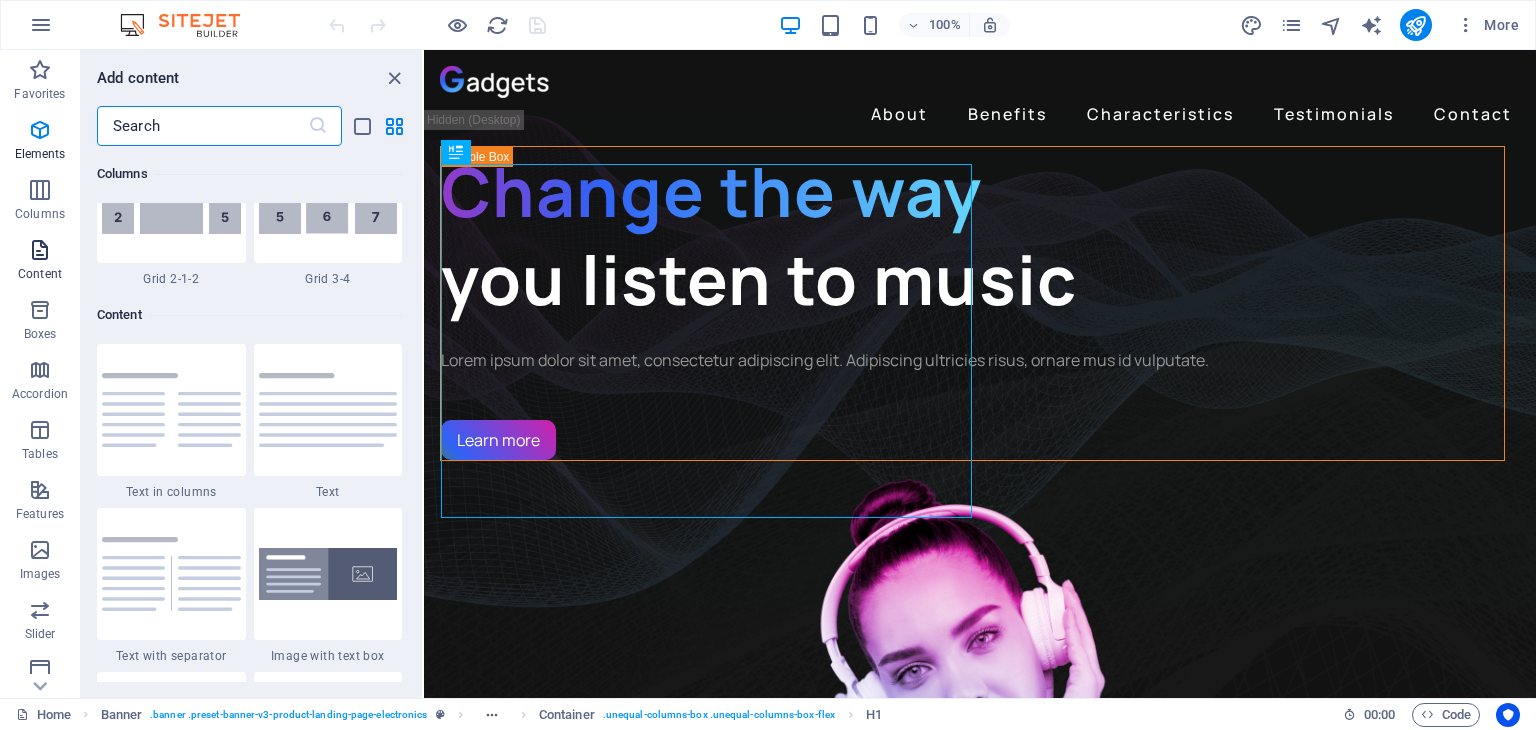 scroll, scrollTop: 3499, scrollLeft: 0, axis: vertical 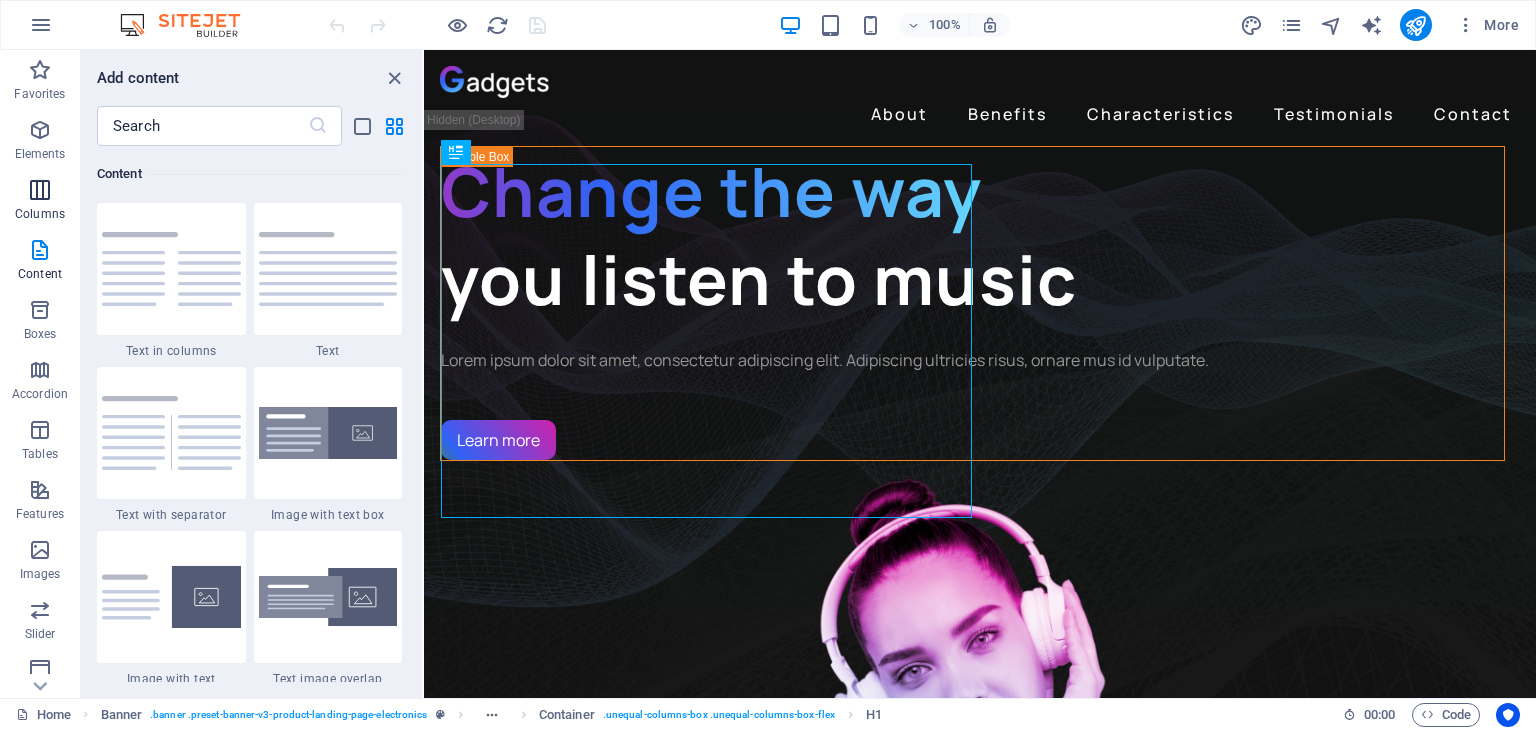 click at bounding box center (40, 190) 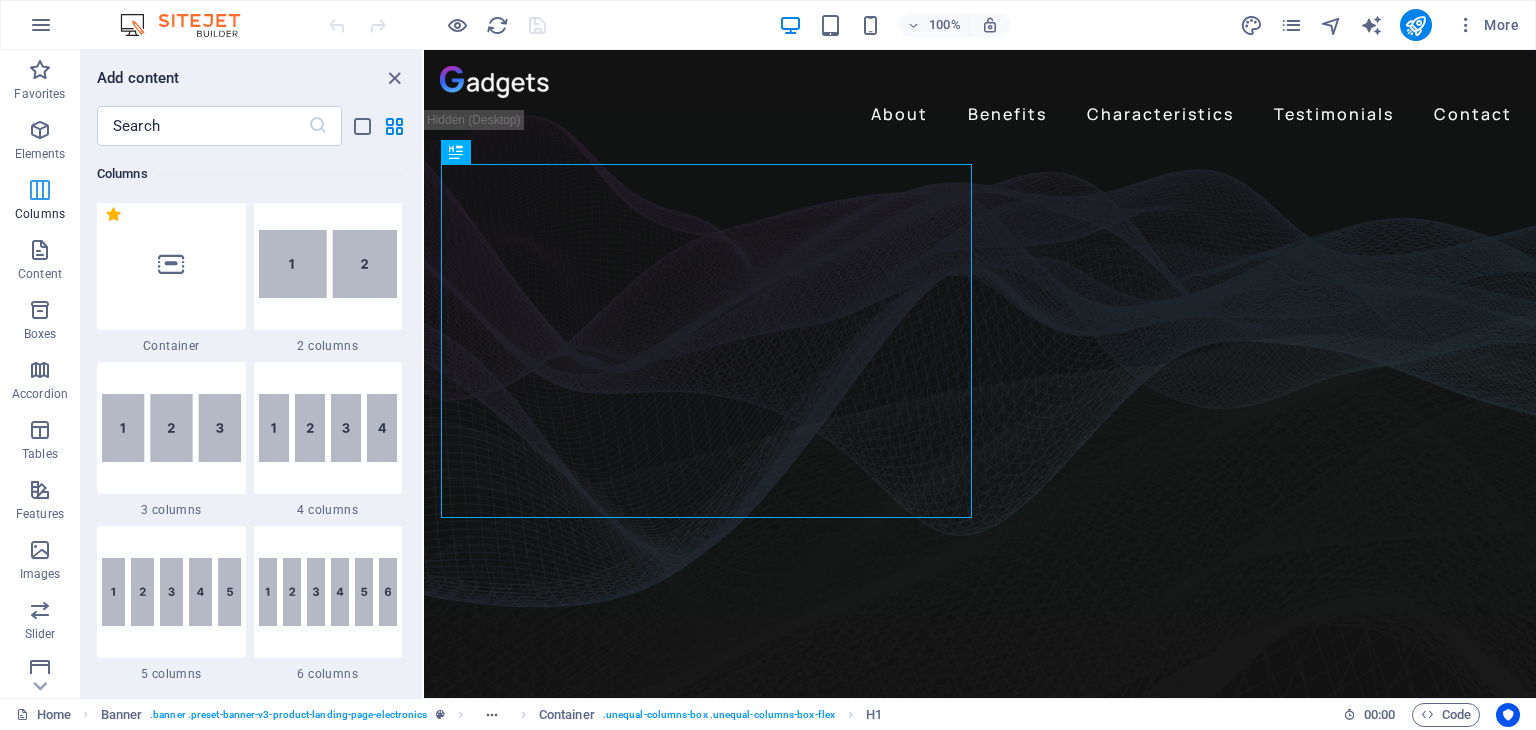scroll, scrollTop: 990, scrollLeft: 0, axis: vertical 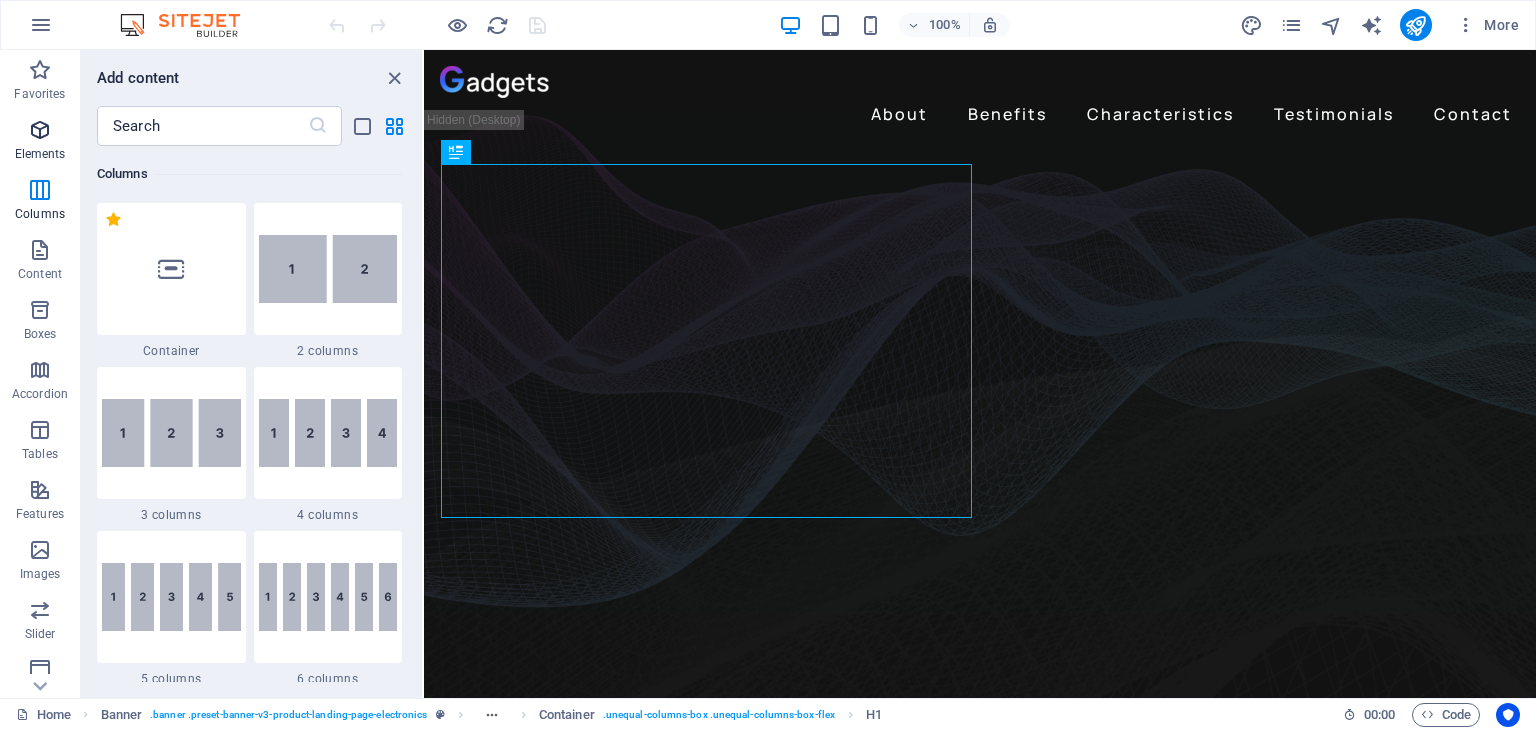 click at bounding box center [40, 130] 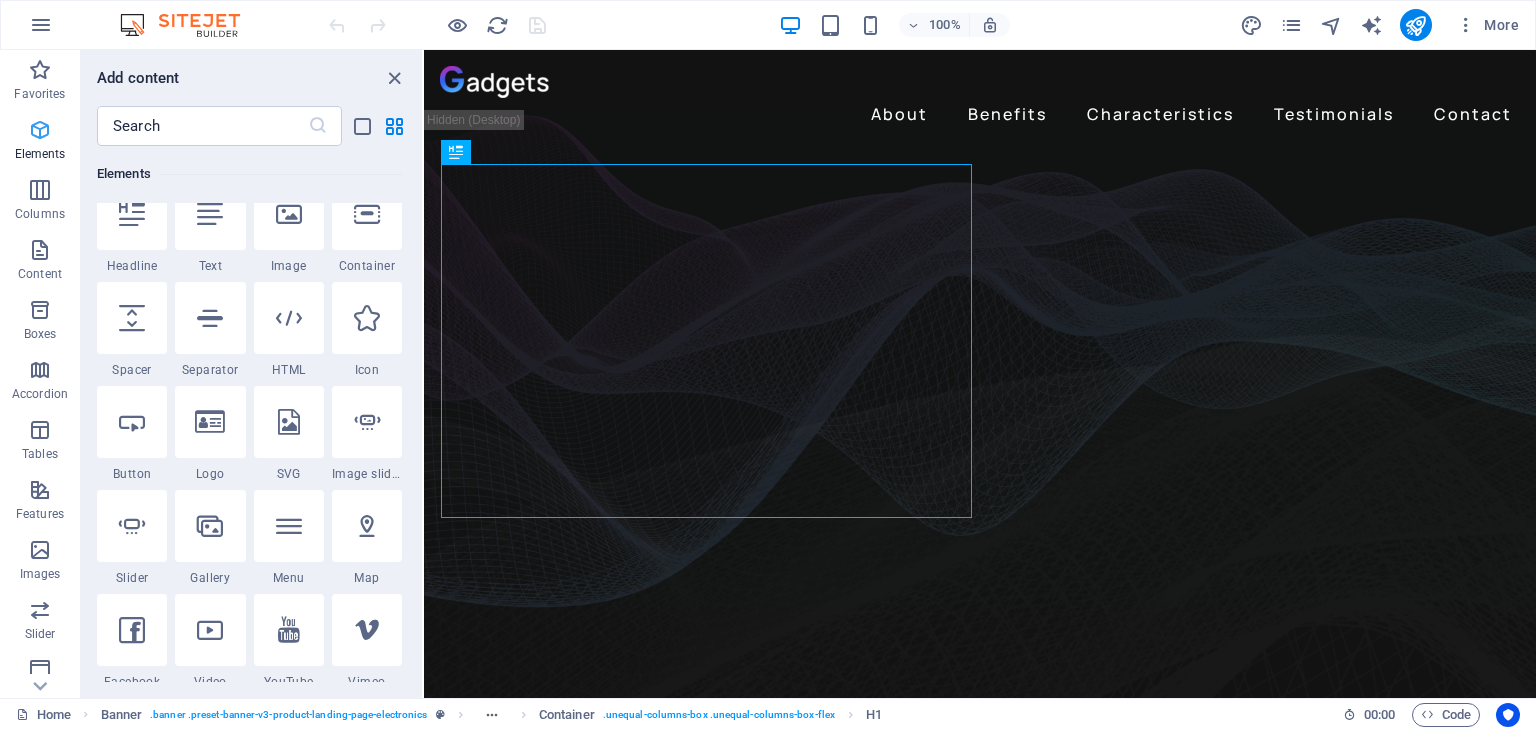 scroll, scrollTop: 213, scrollLeft: 0, axis: vertical 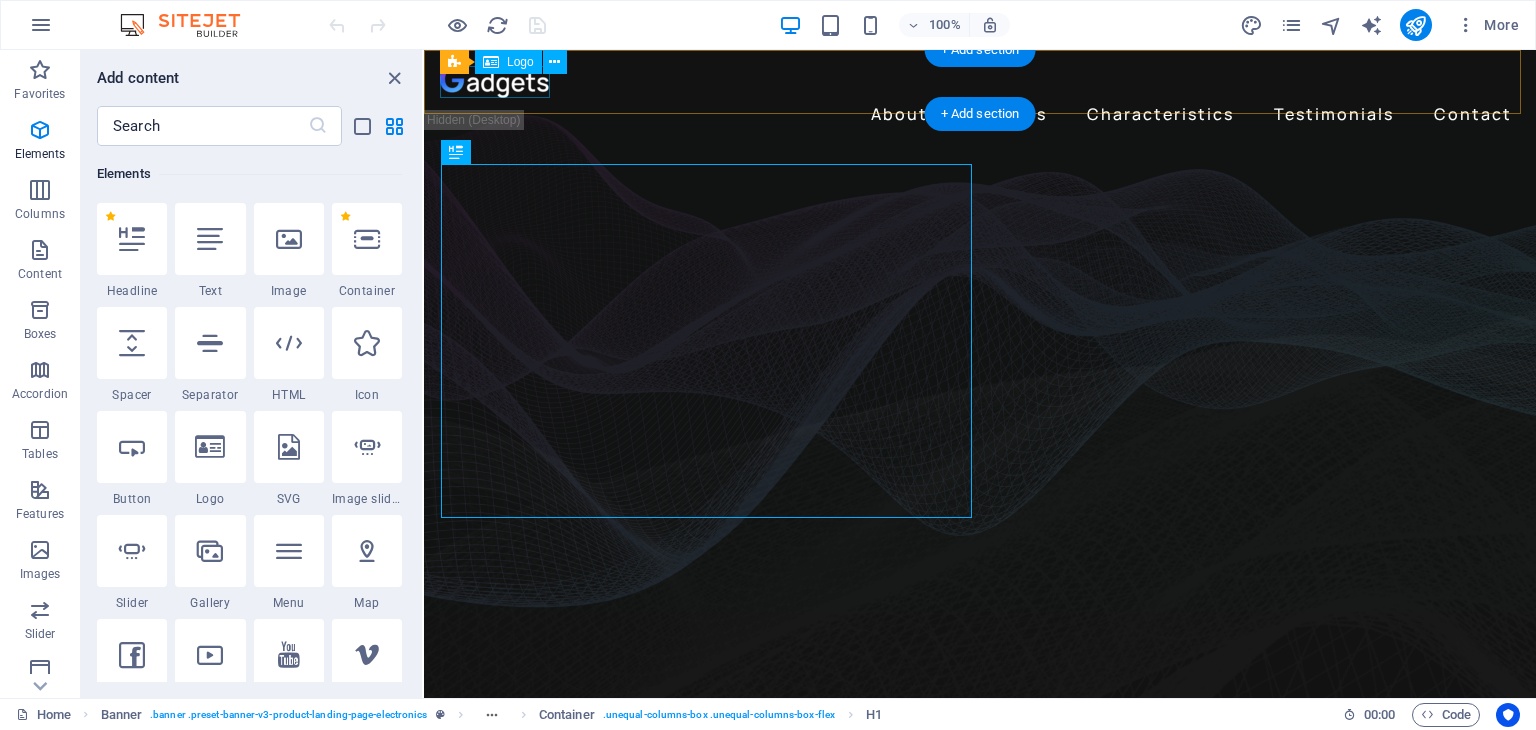 click at bounding box center [980, 82] 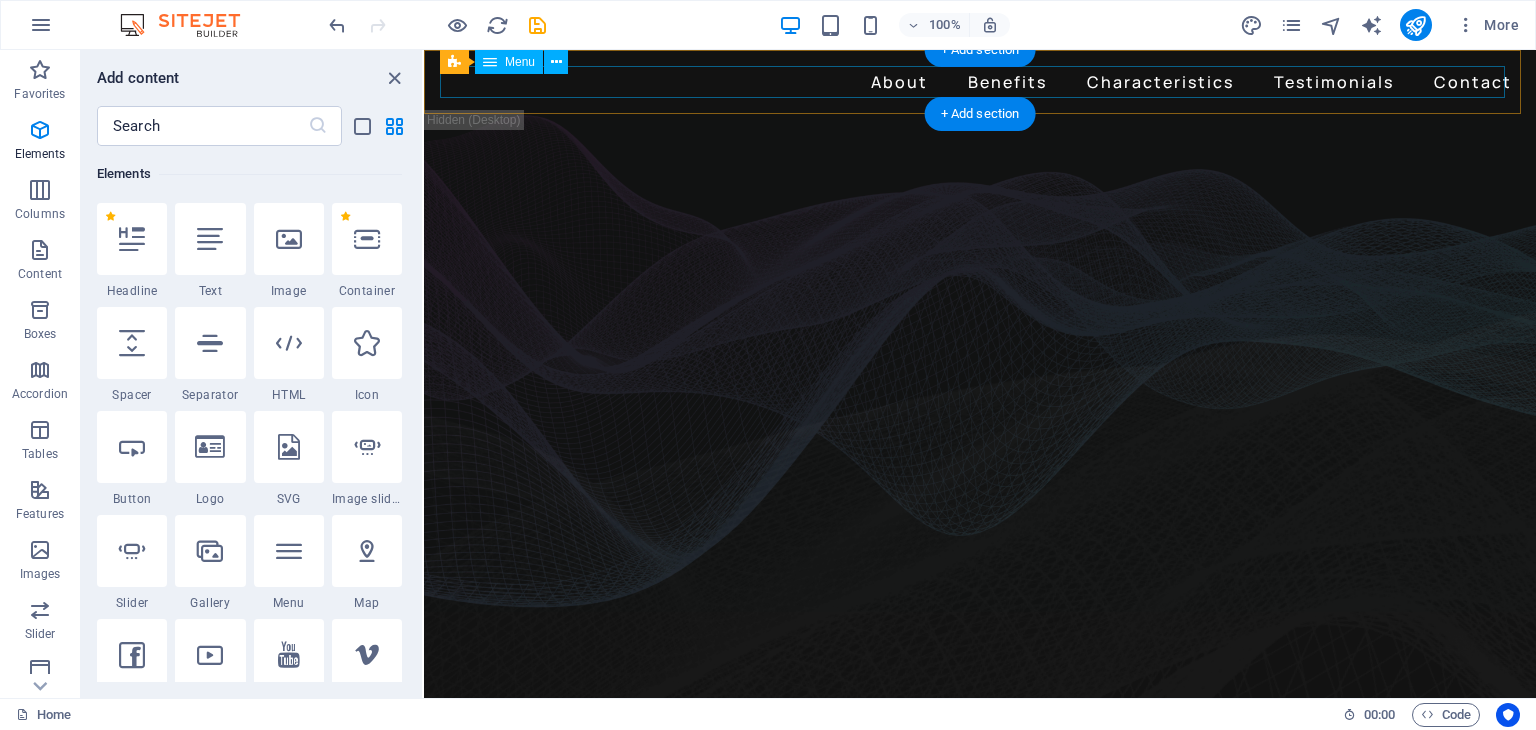 click on "About Benefits Characteristics Testimonials Contact" at bounding box center [980, 82] 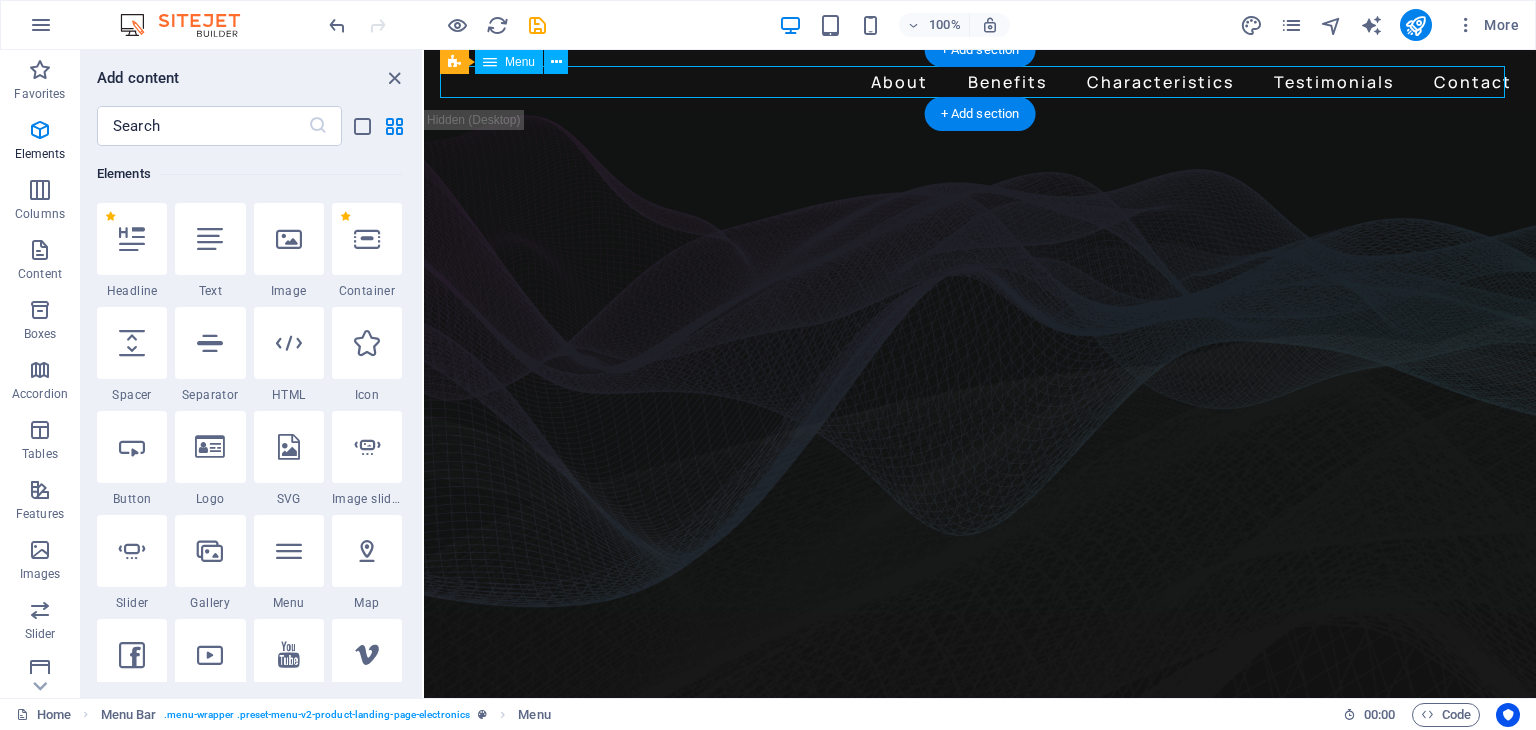 click on "About Benefits Characteristics Testimonials Contact" at bounding box center [980, 82] 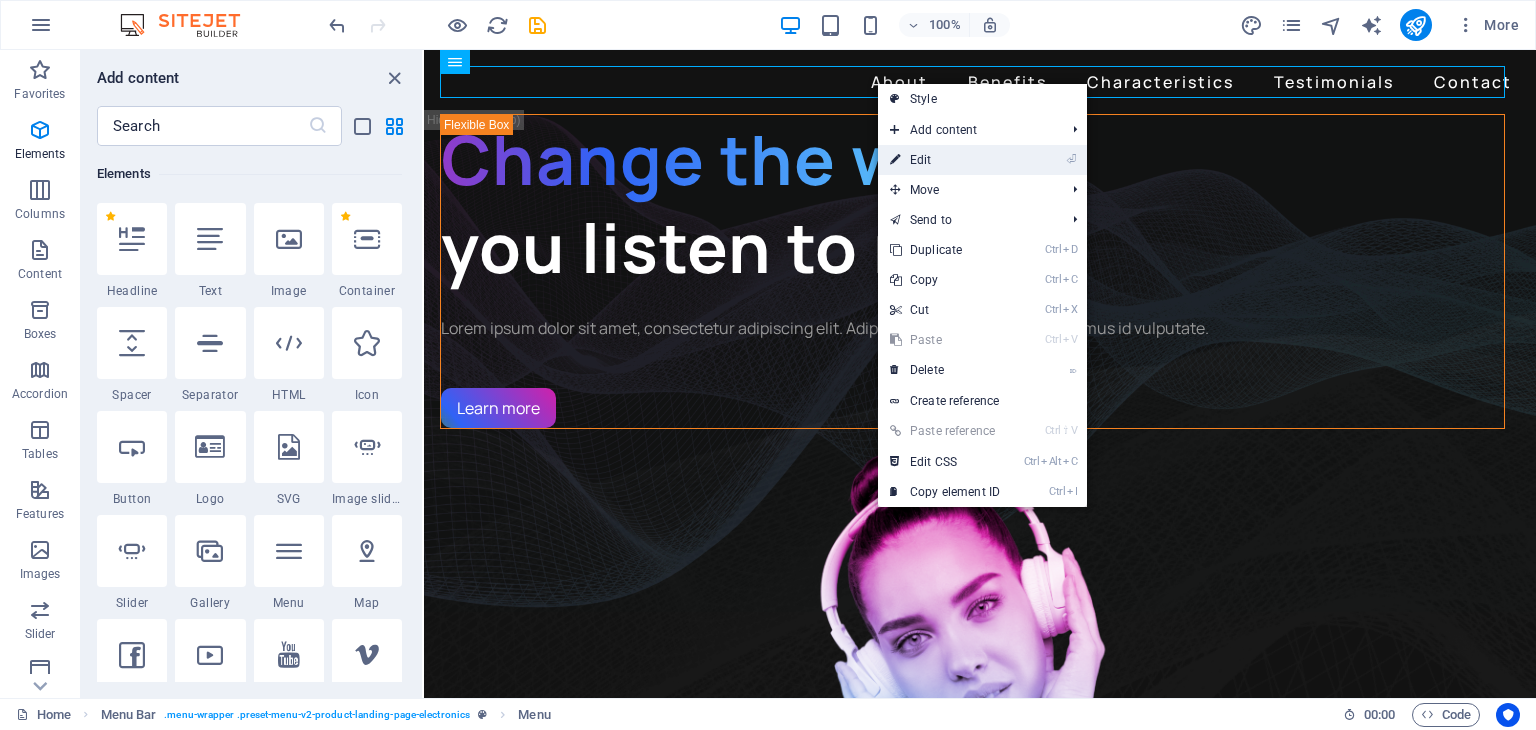 click on "⏎  Edit" at bounding box center (945, 160) 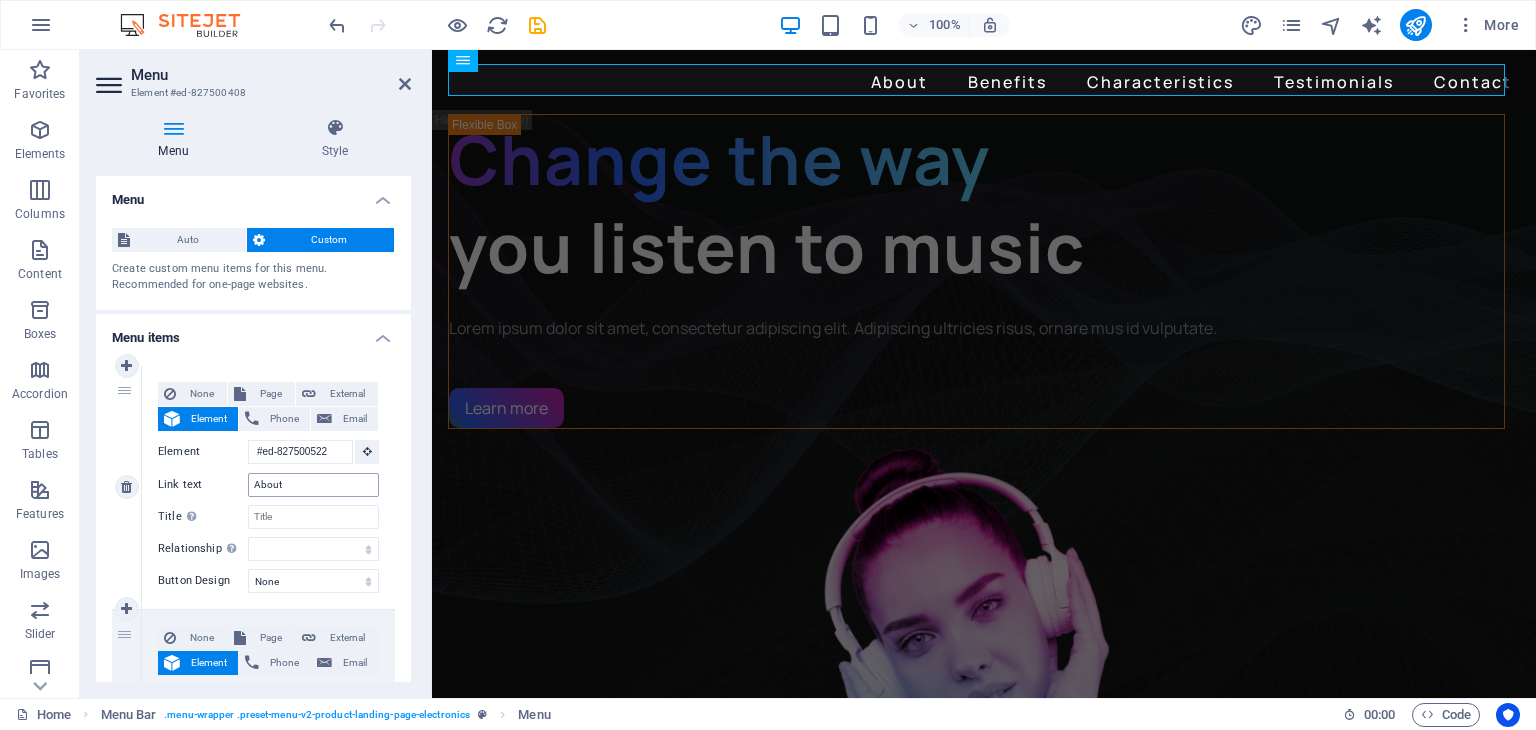 scroll, scrollTop: 0, scrollLeft: 0, axis: both 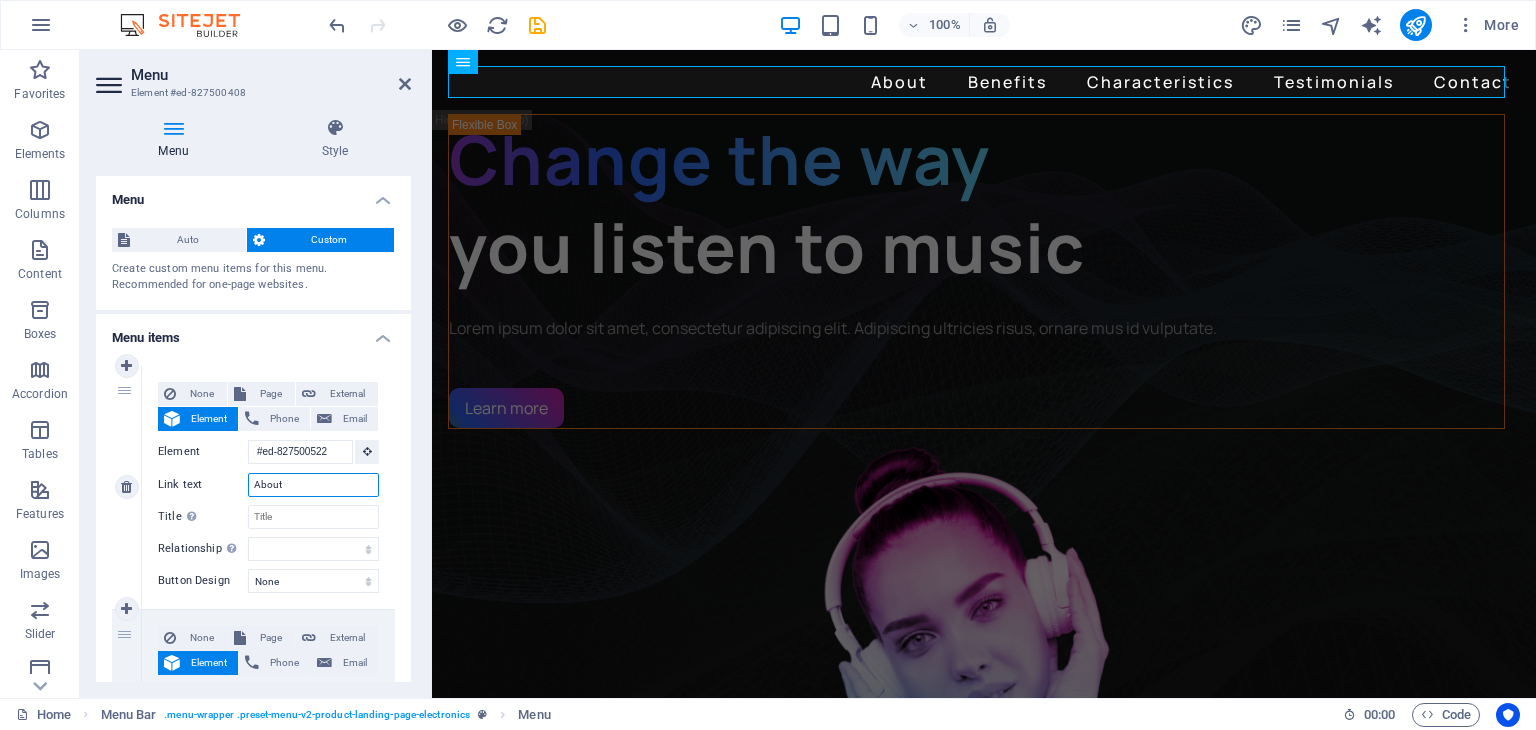 click on "About" at bounding box center [313, 485] 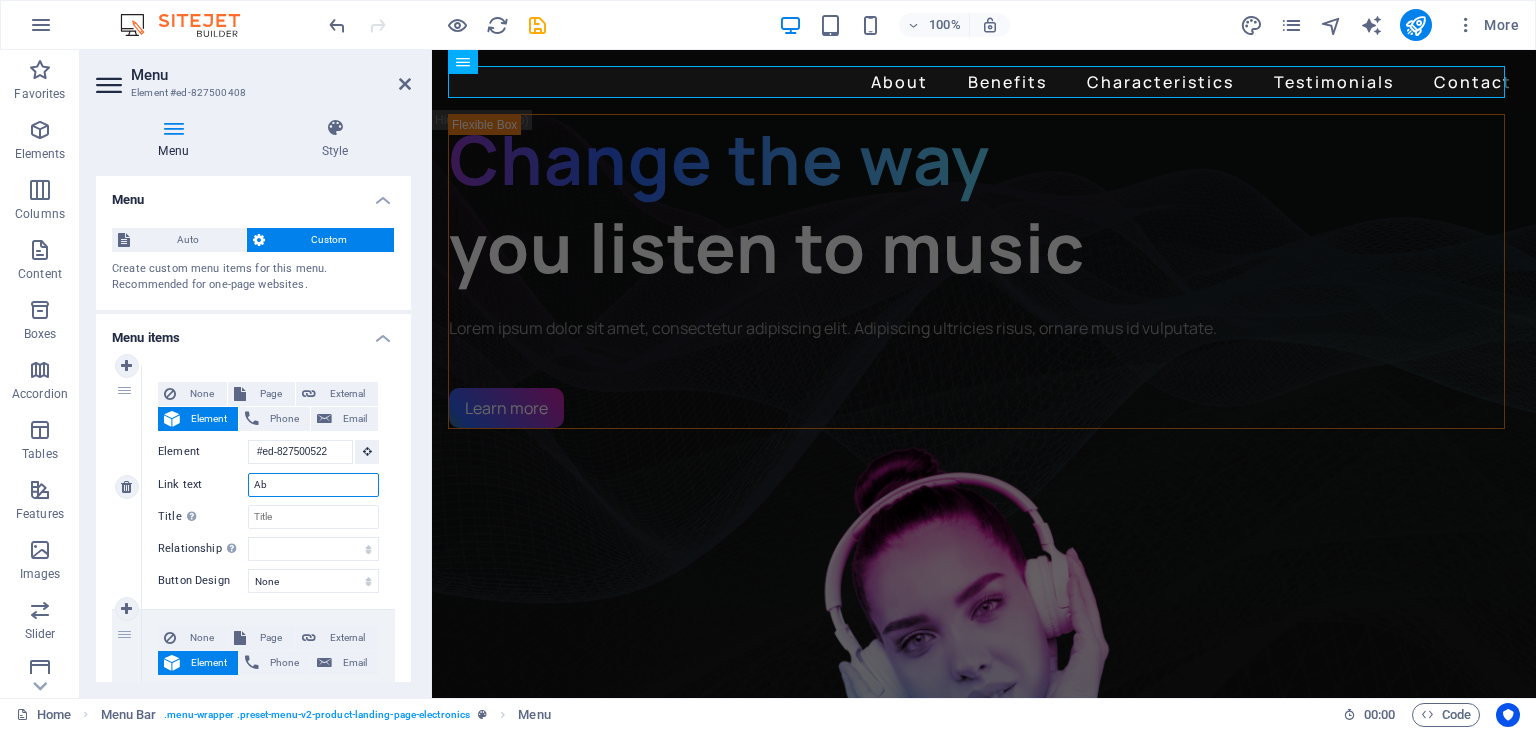 type on "A" 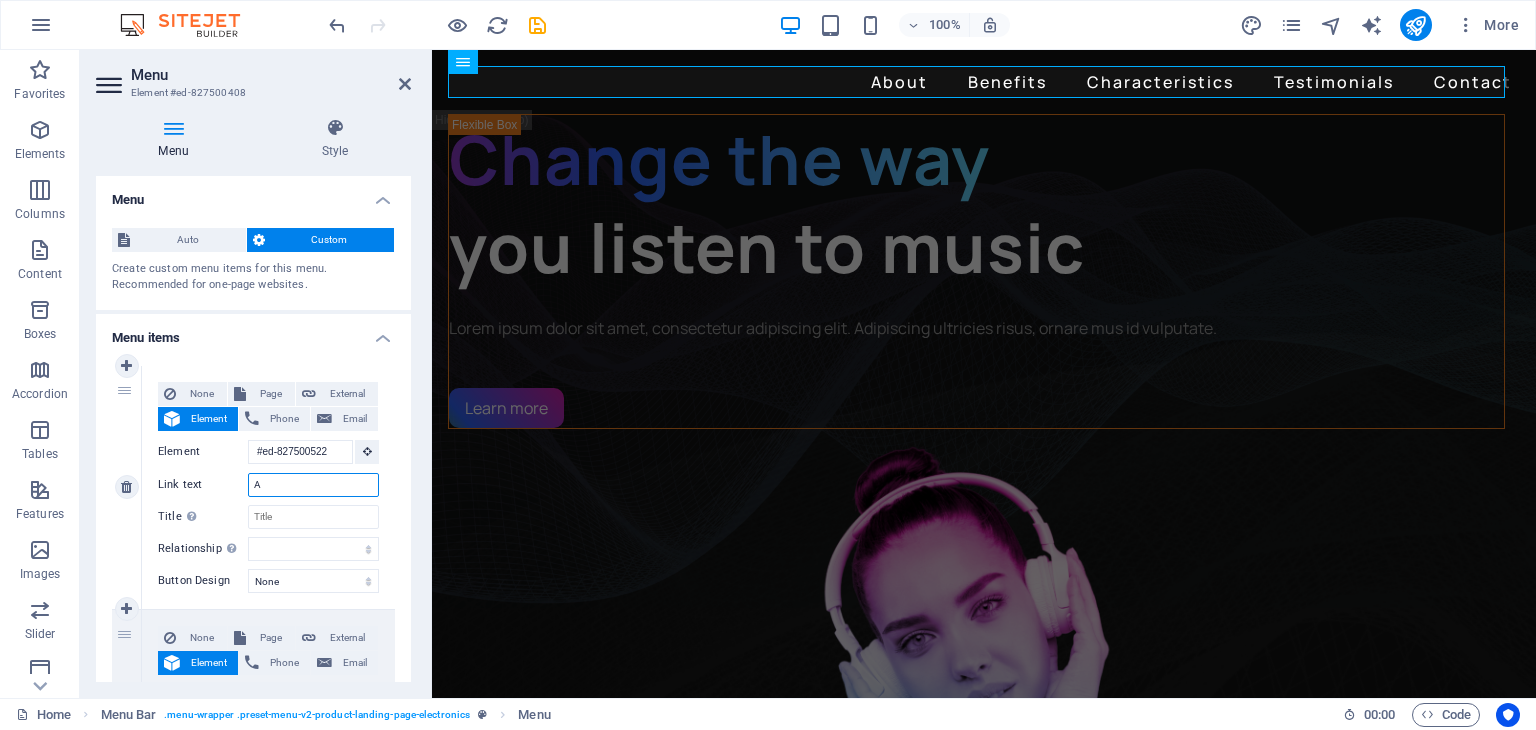 type 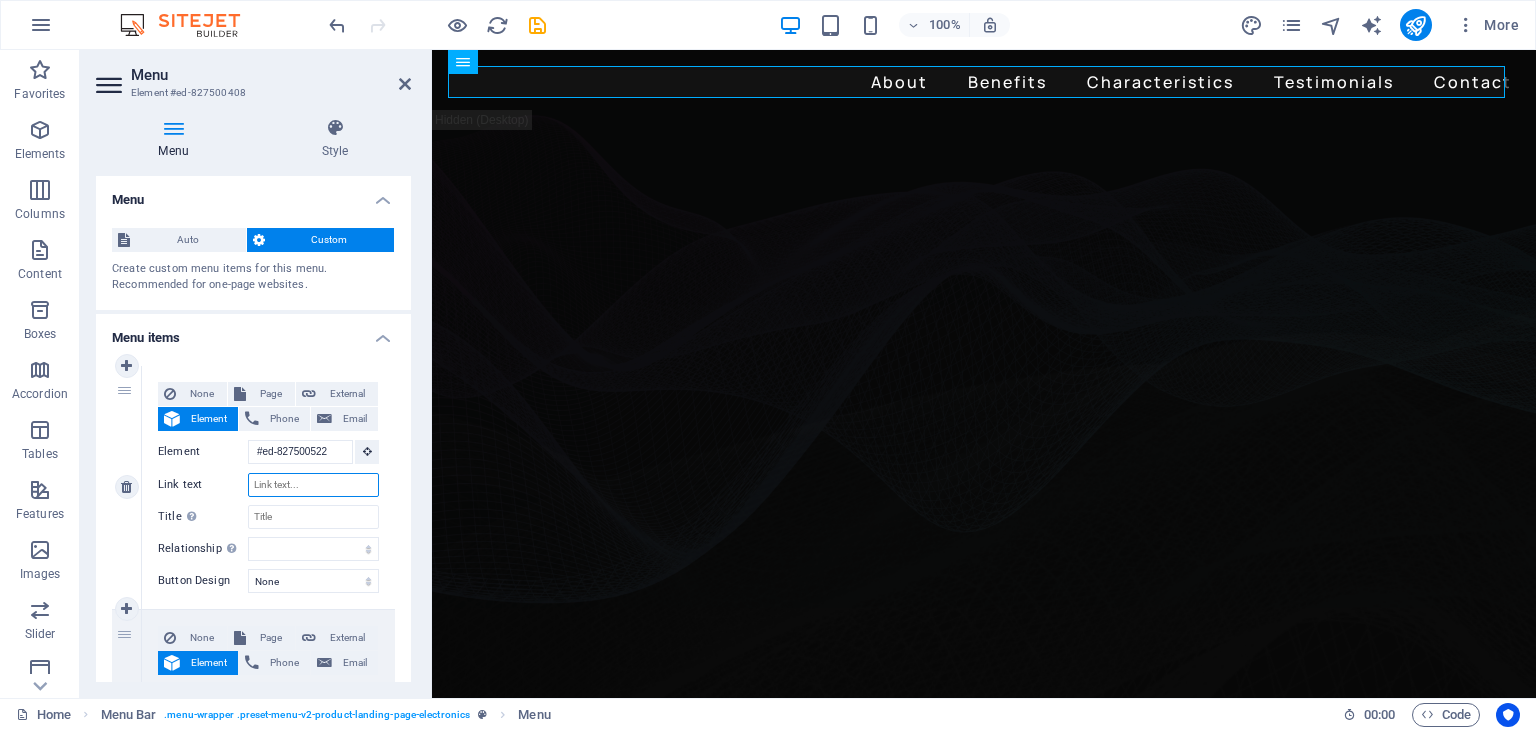 select 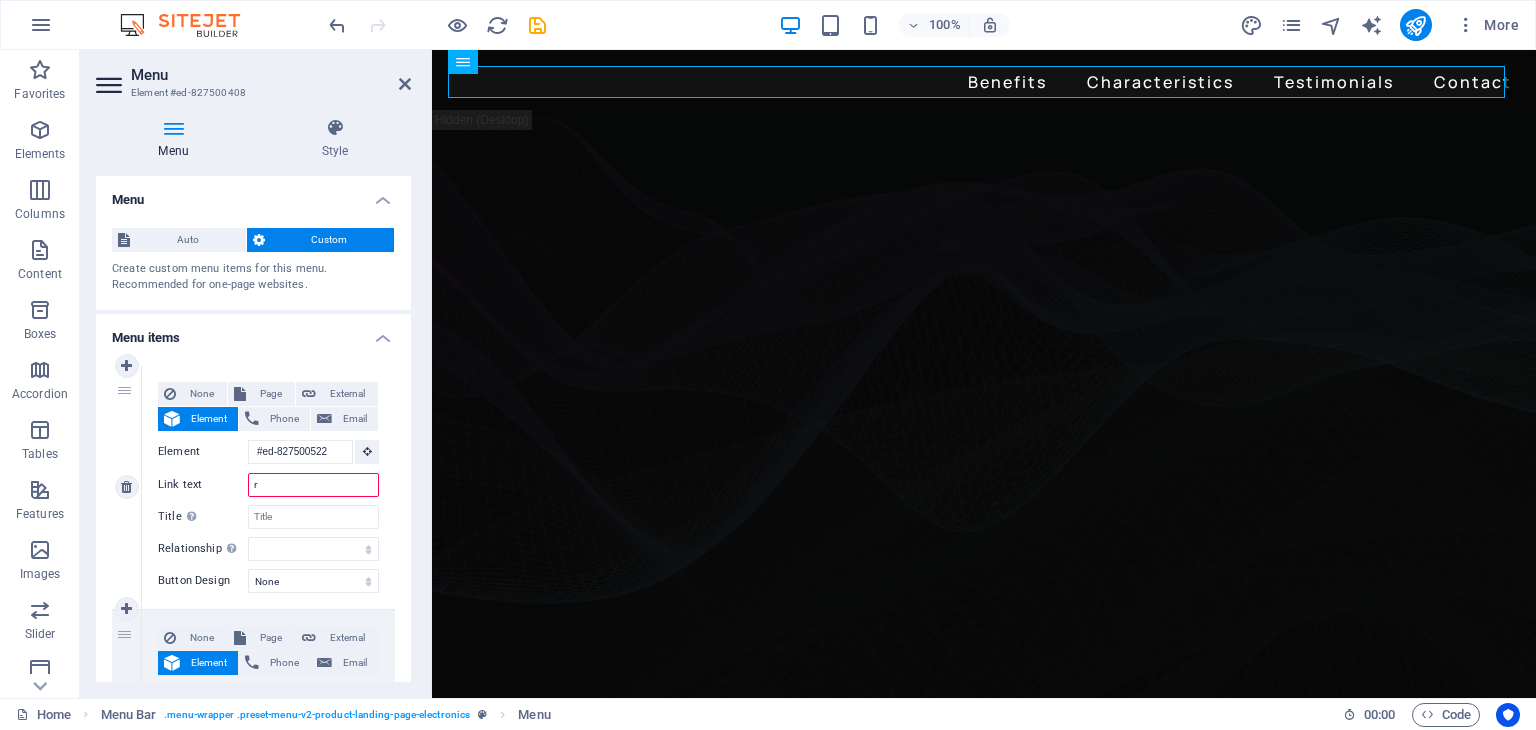 type on "ra" 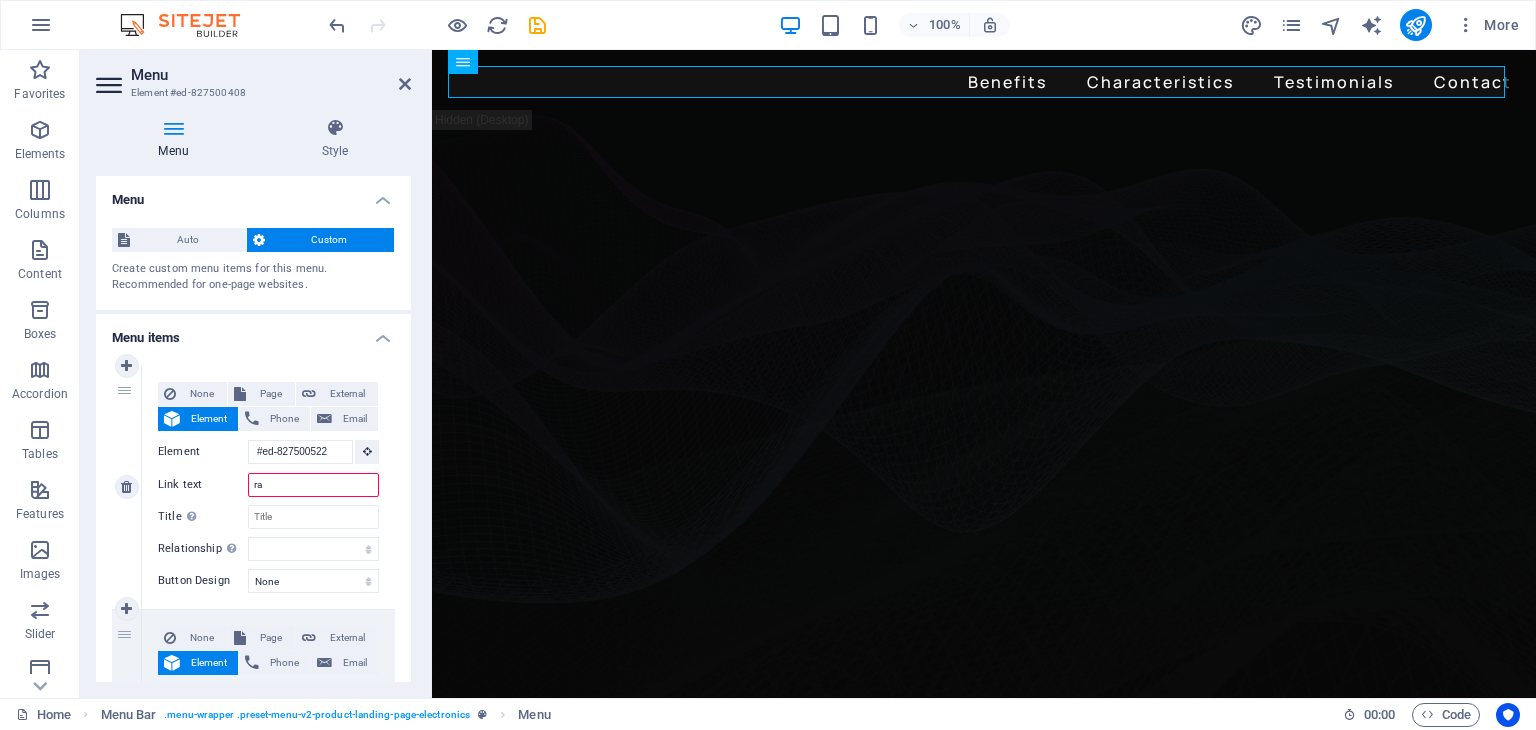 select 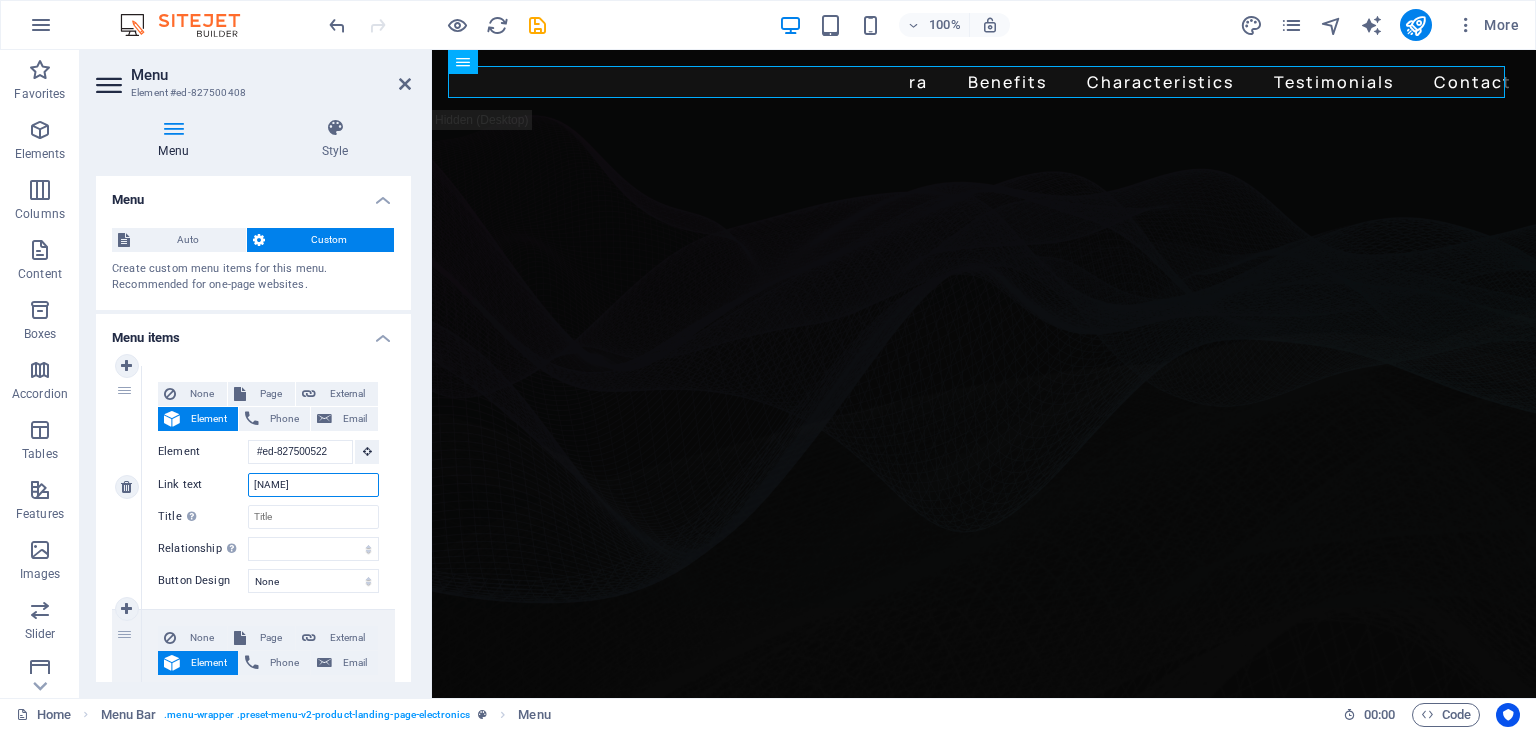 type on "rava" 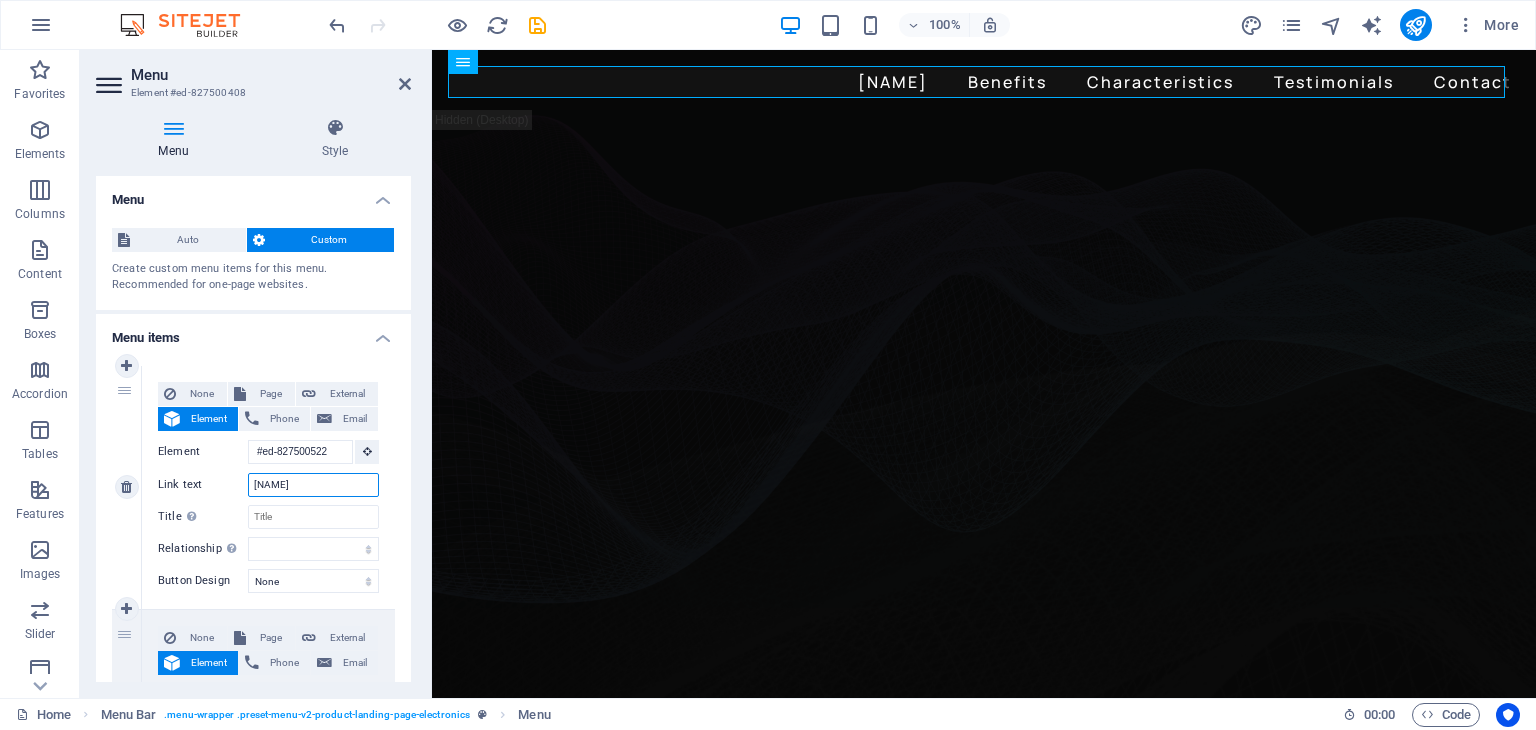 type on "ravan" 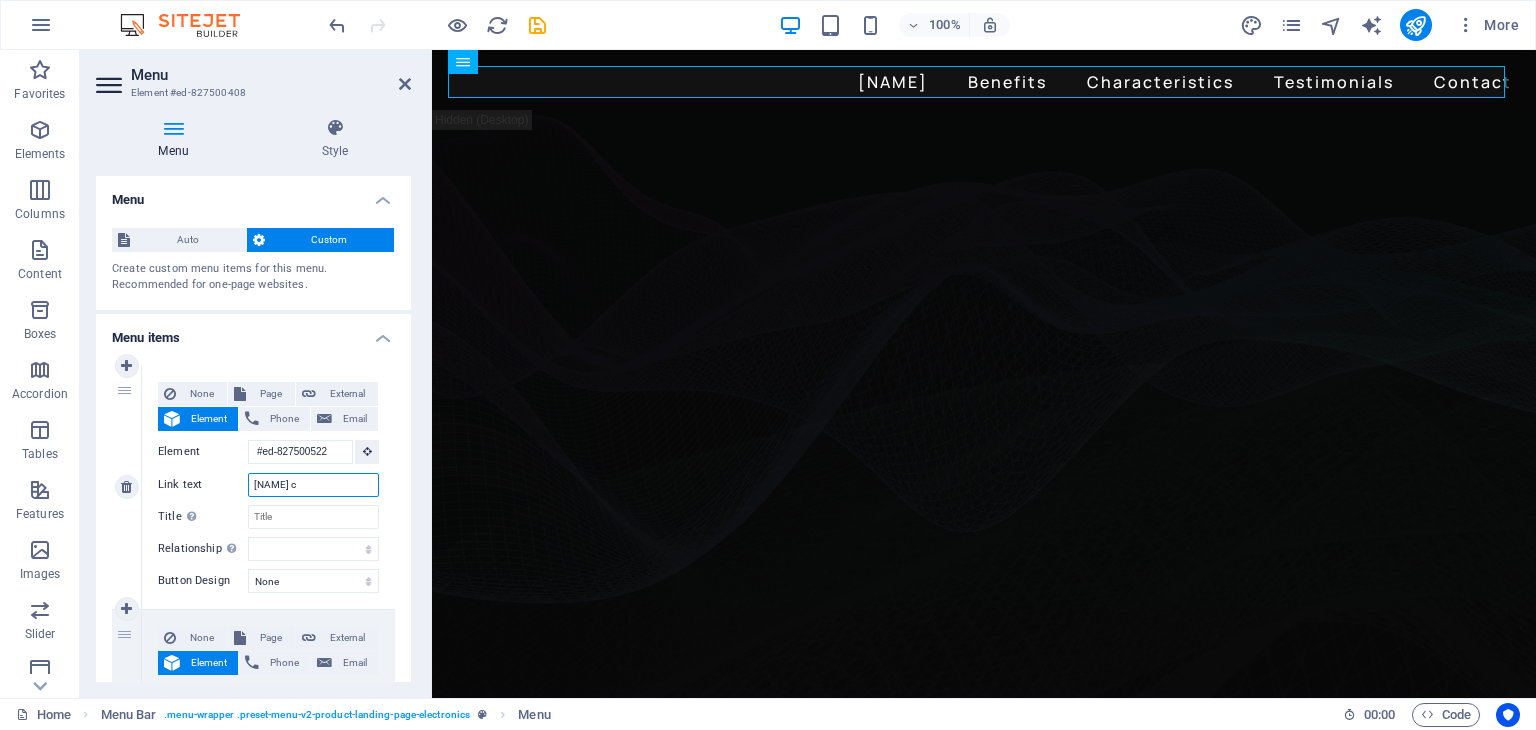 type on "ravan cc" 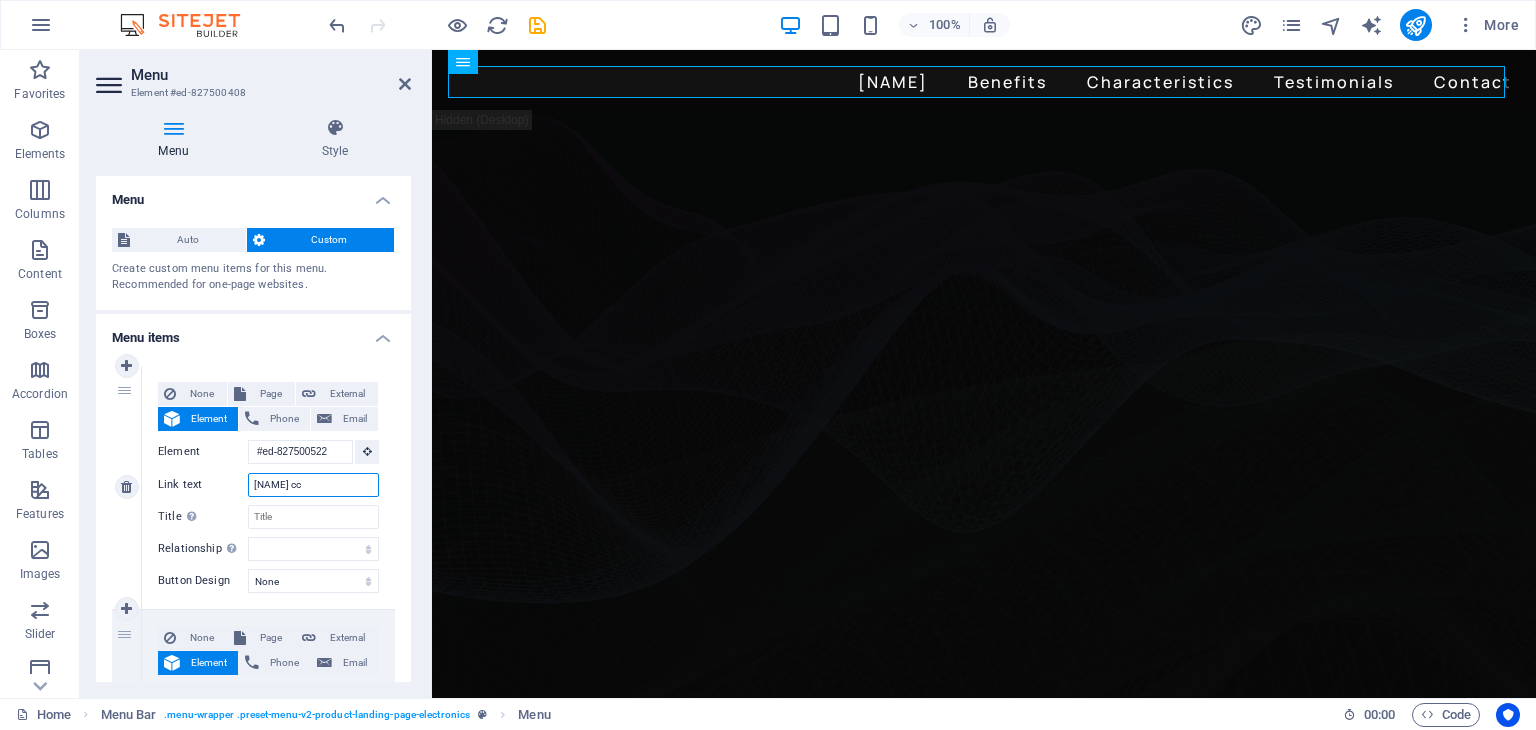 select 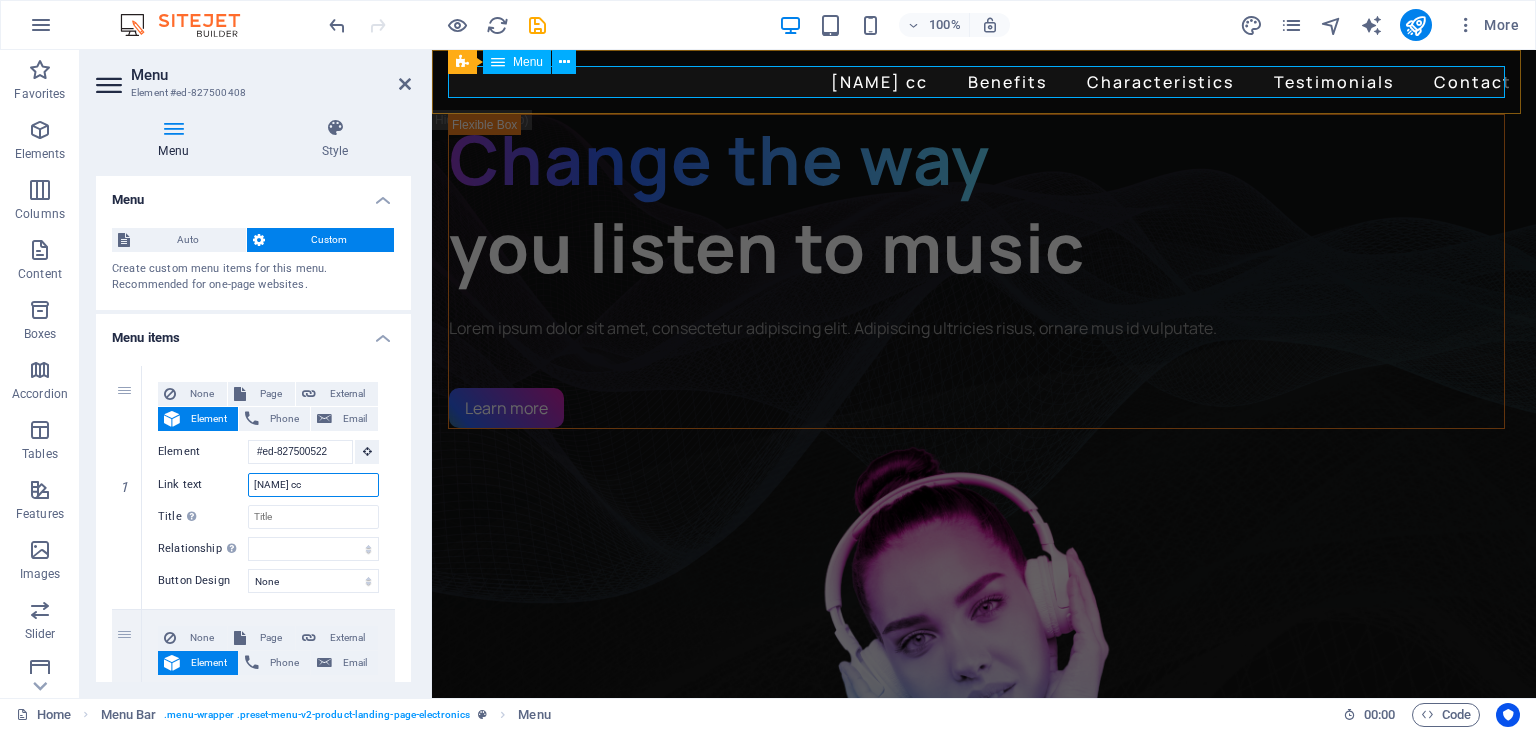 type on "ravan cc" 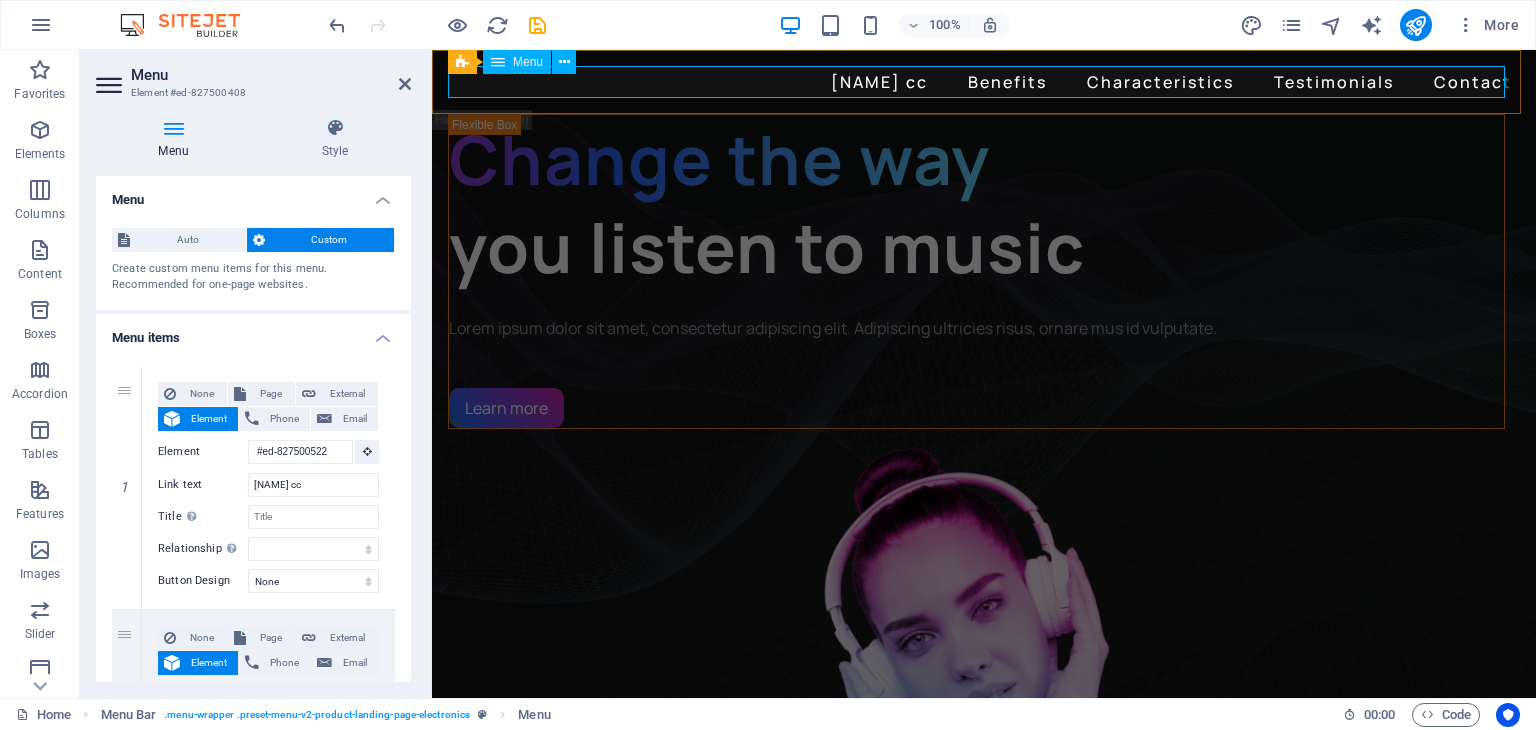 click on "ravan cc Benefits Characteristics Testimonials Contact" at bounding box center [984, 82] 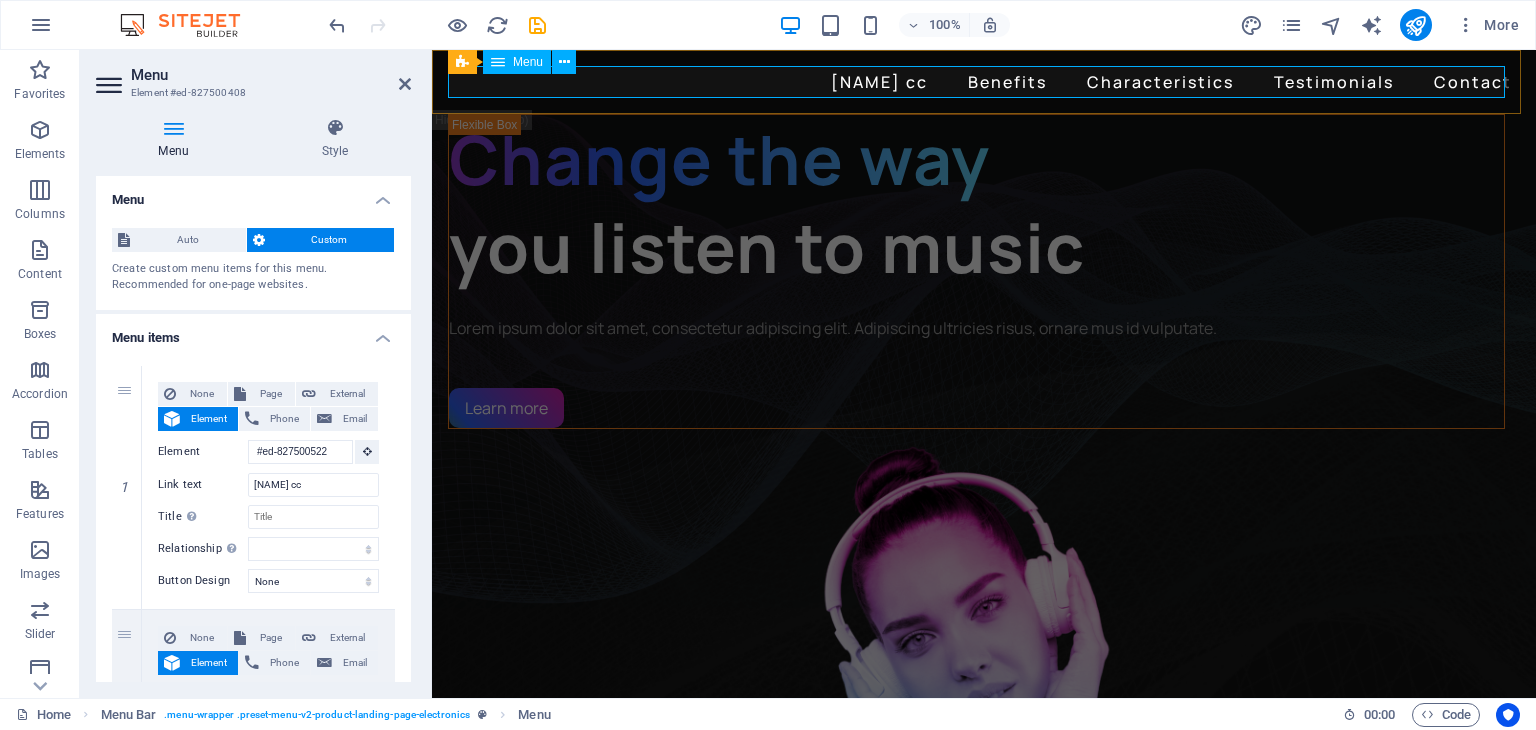 click on "ravan cc Benefits Characteristics Testimonials Contact" at bounding box center [984, 82] 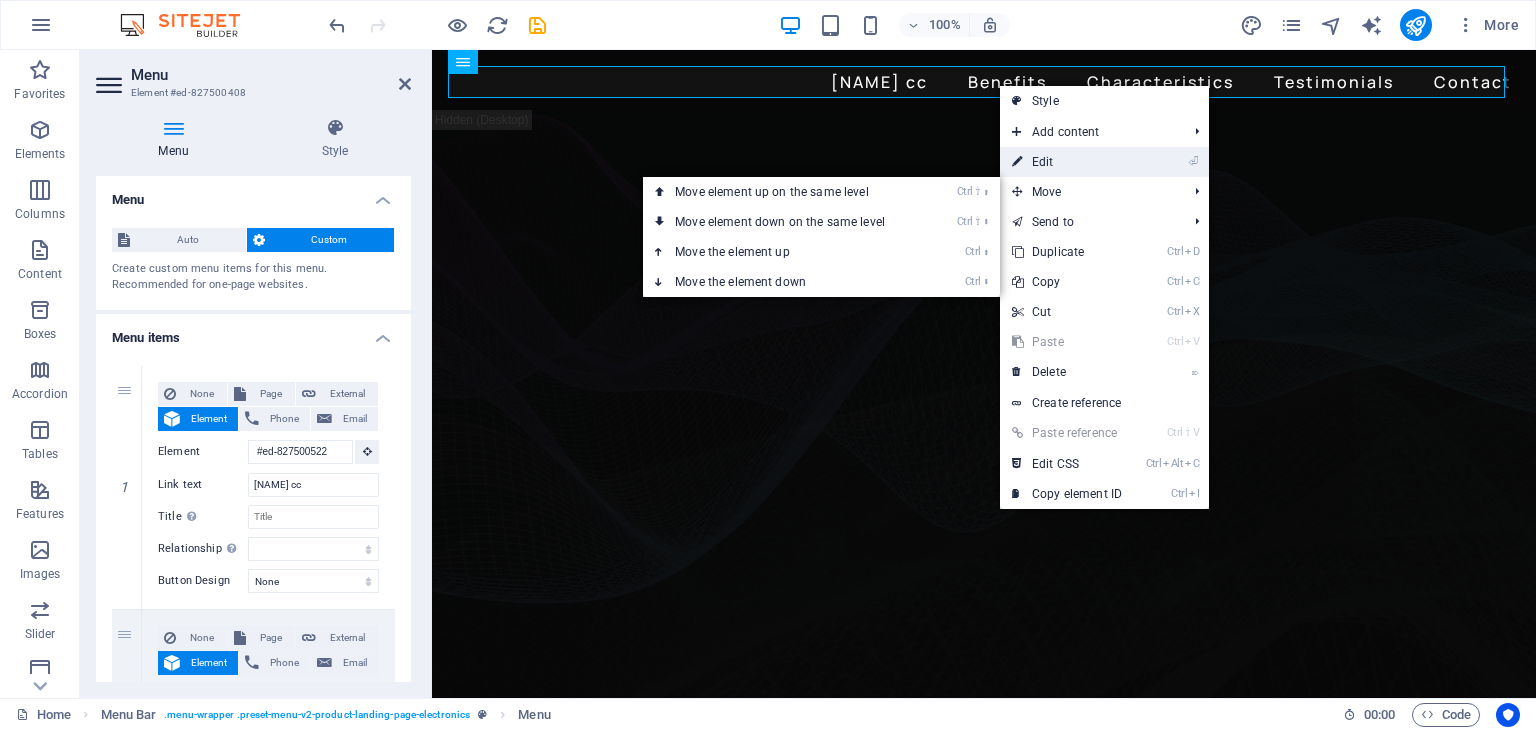 click on "⏎  Edit" at bounding box center [1067, 162] 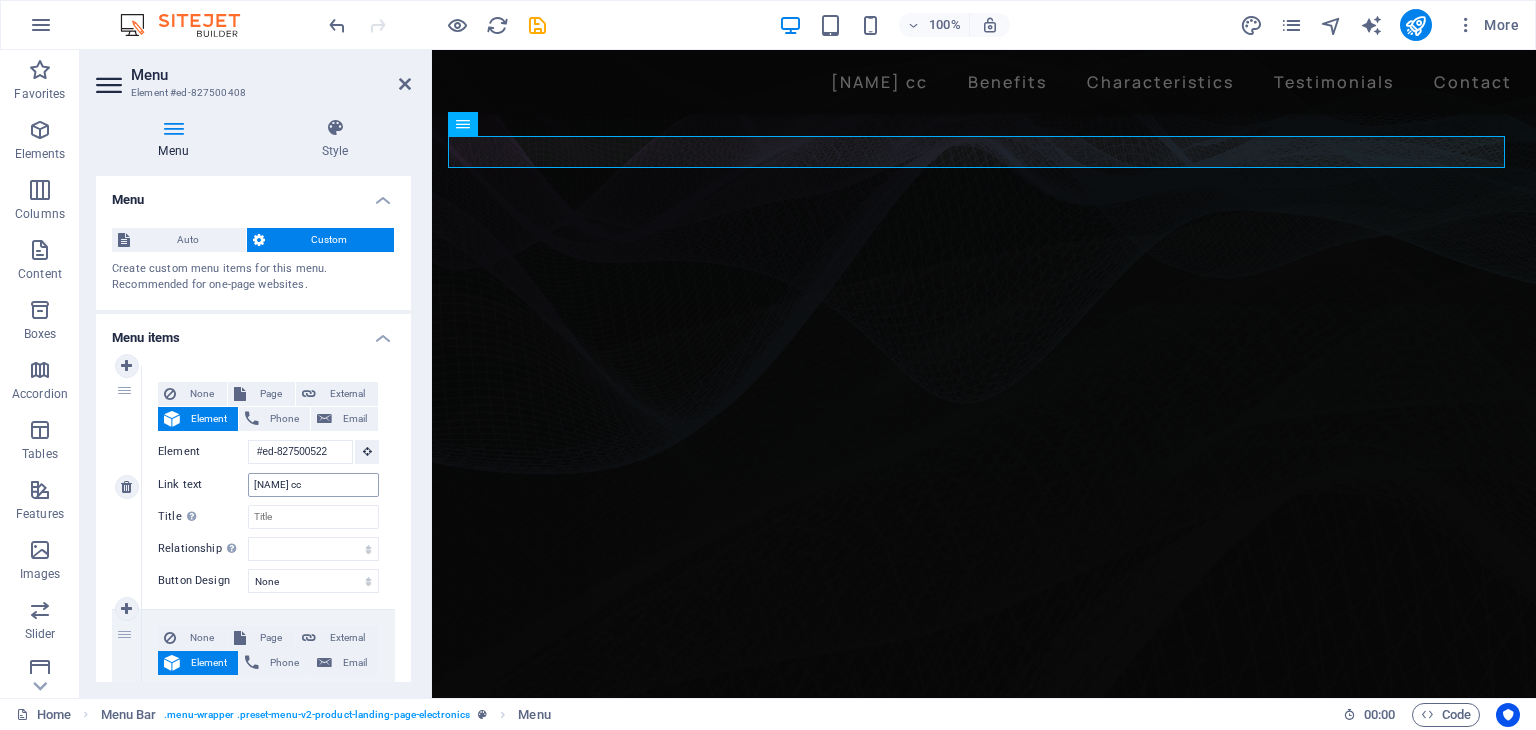 scroll, scrollTop: 0, scrollLeft: 0, axis: both 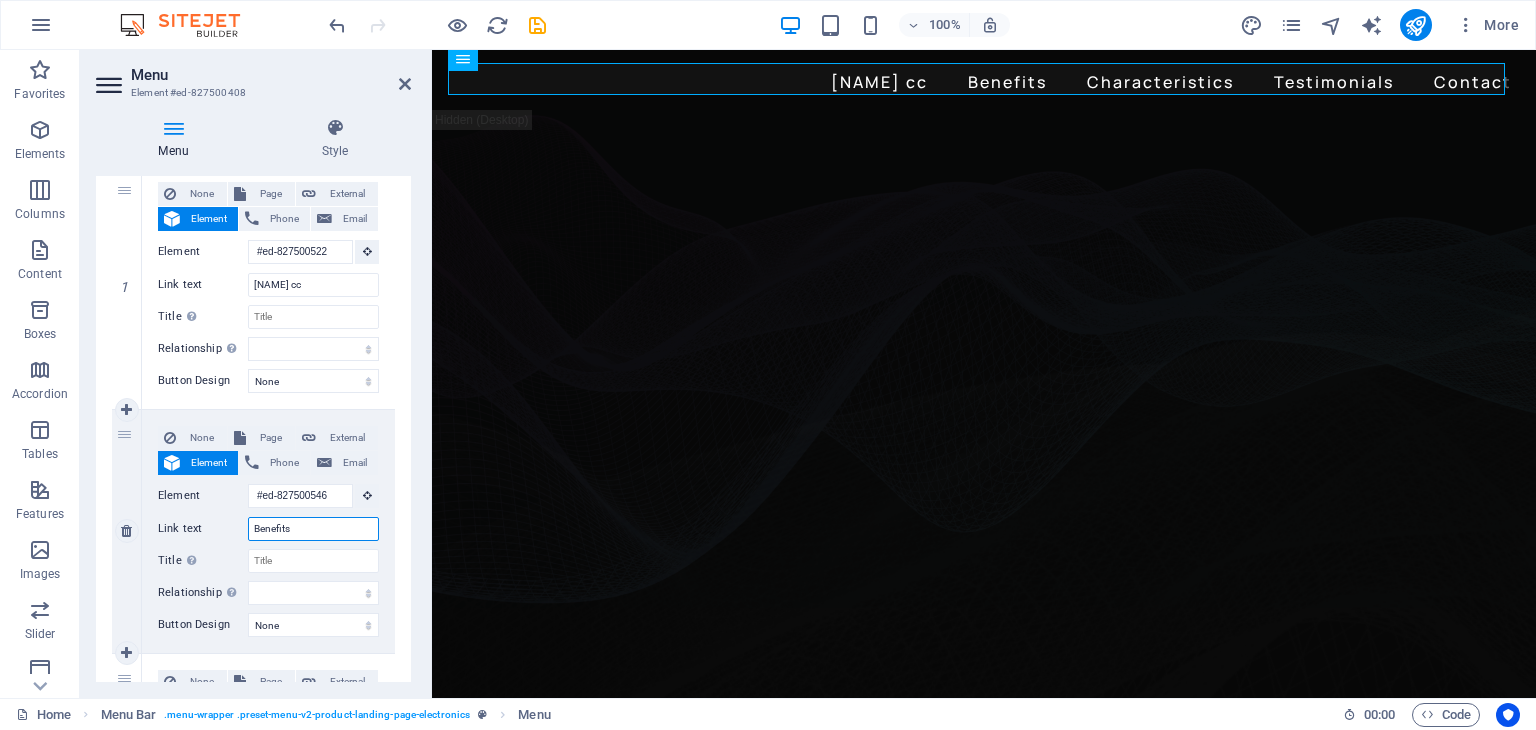 click on "Benefits" at bounding box center [313, 529] 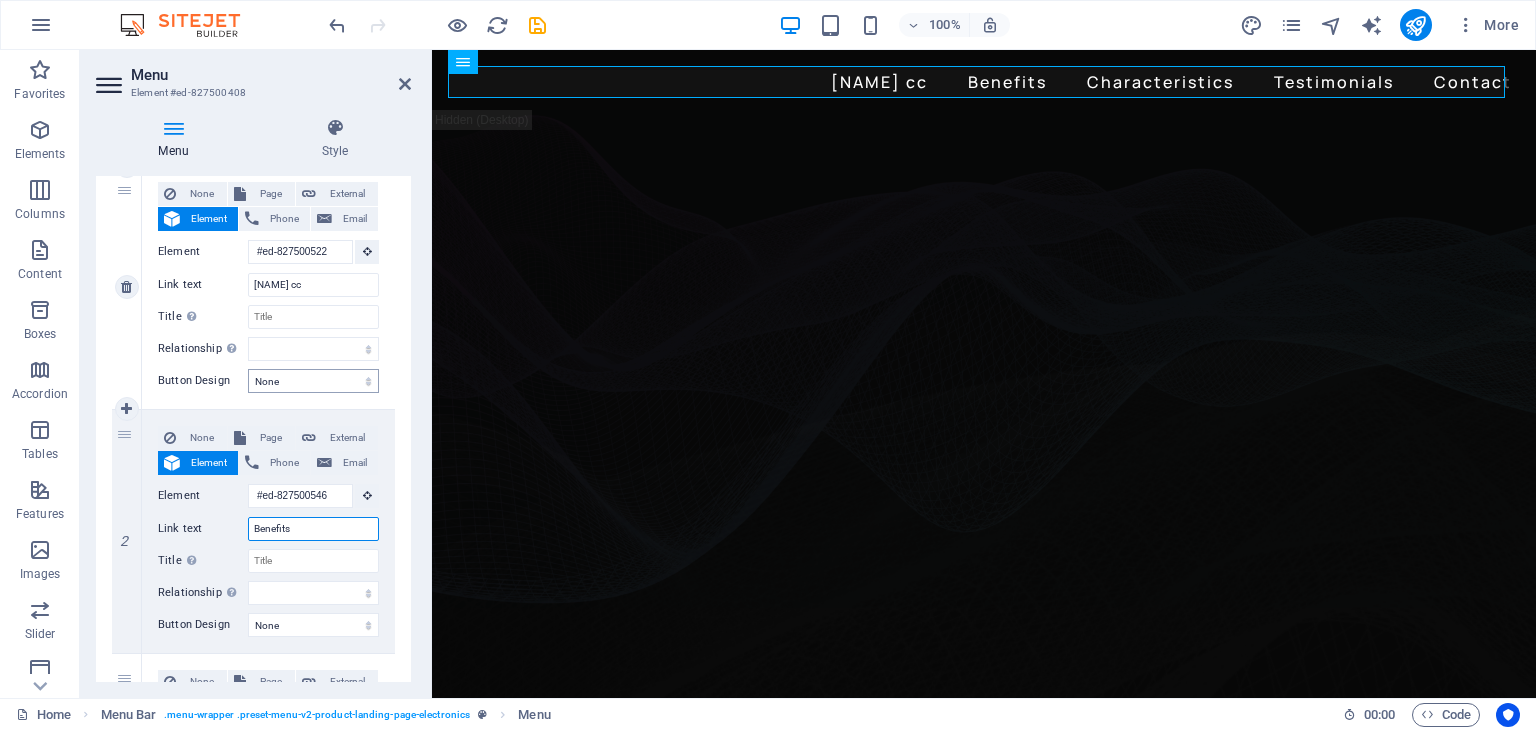 scroll, scrollTop: 0, scrollLeft: 0, axis: both 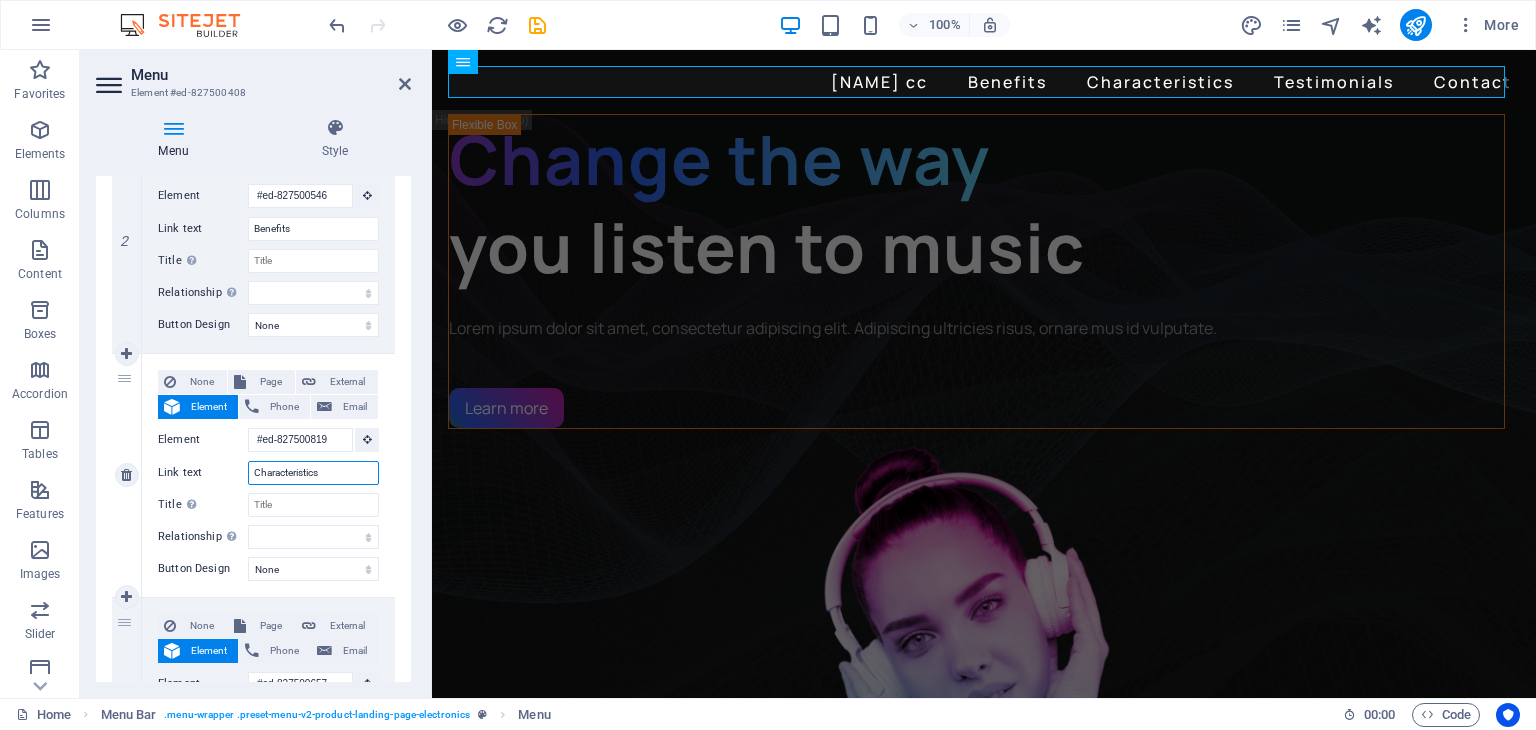 click on "Characteristics" at bounding box center [313, 473] 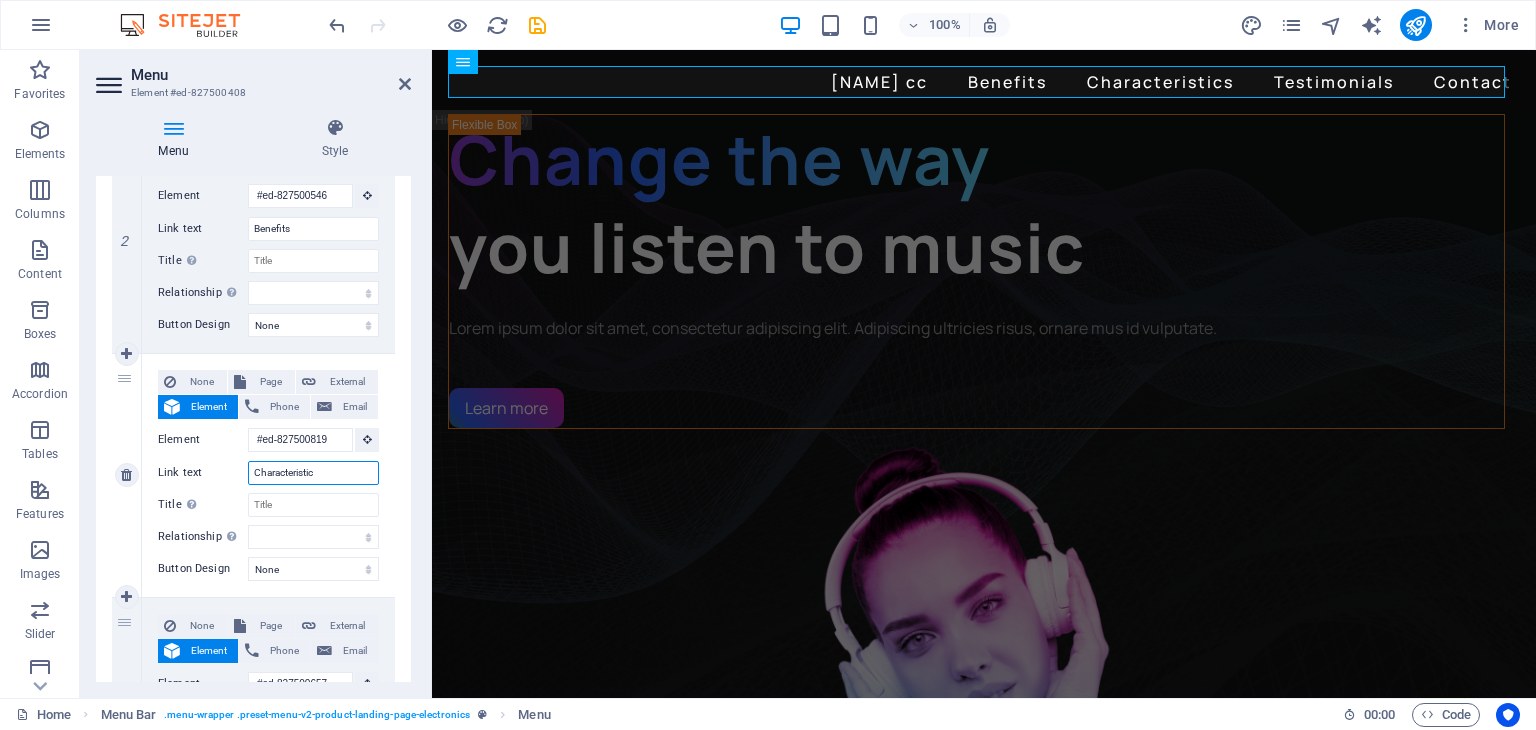 type on "Characteristi" 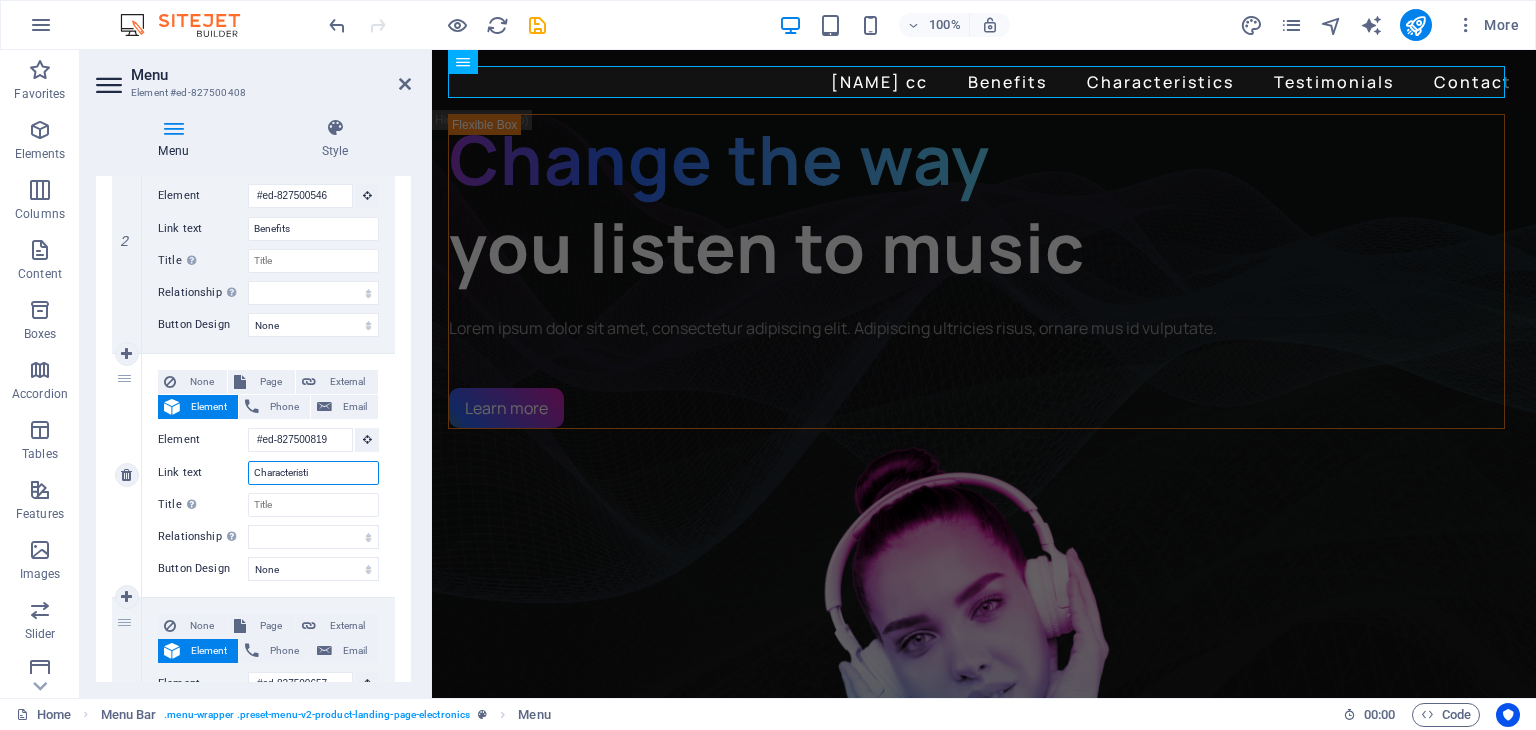 select 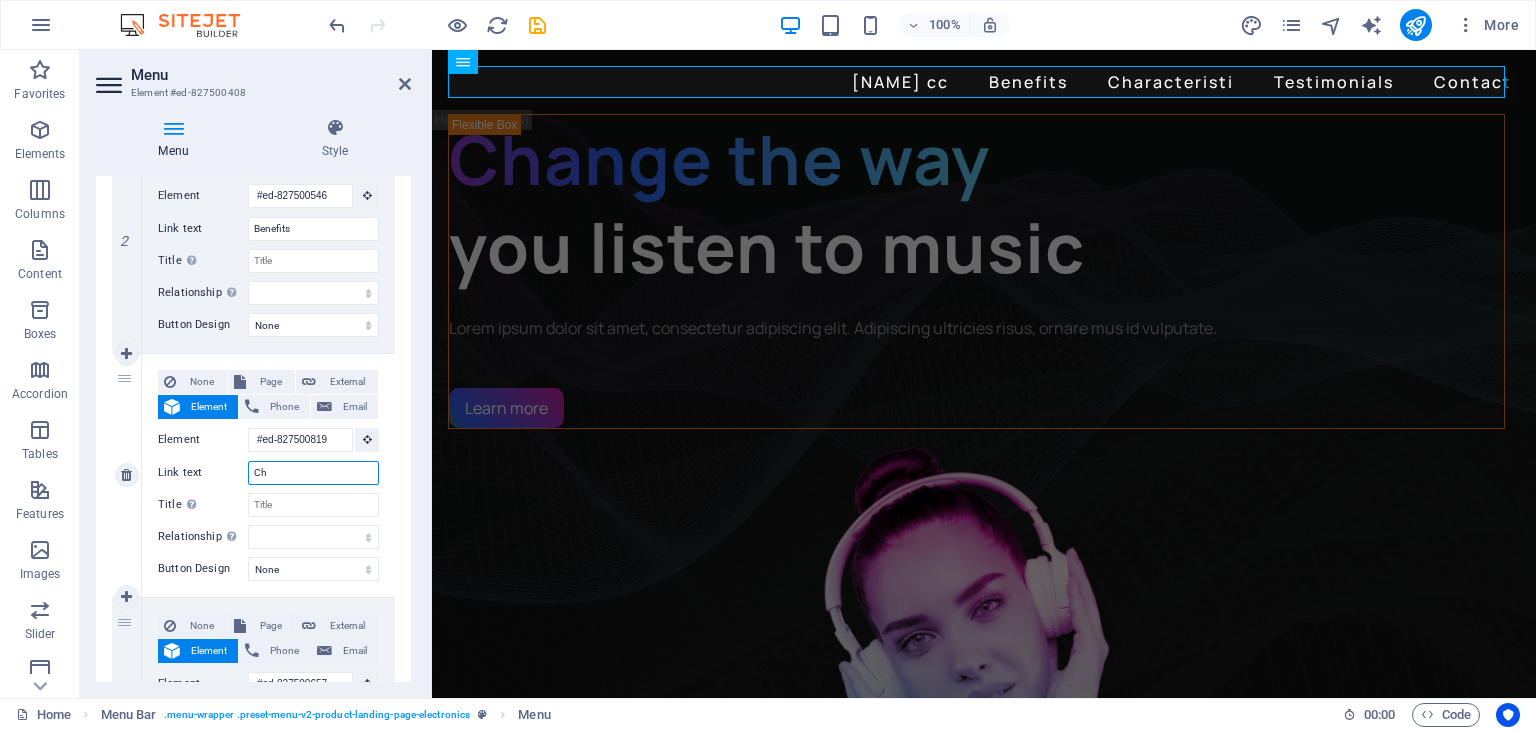 type on "C" 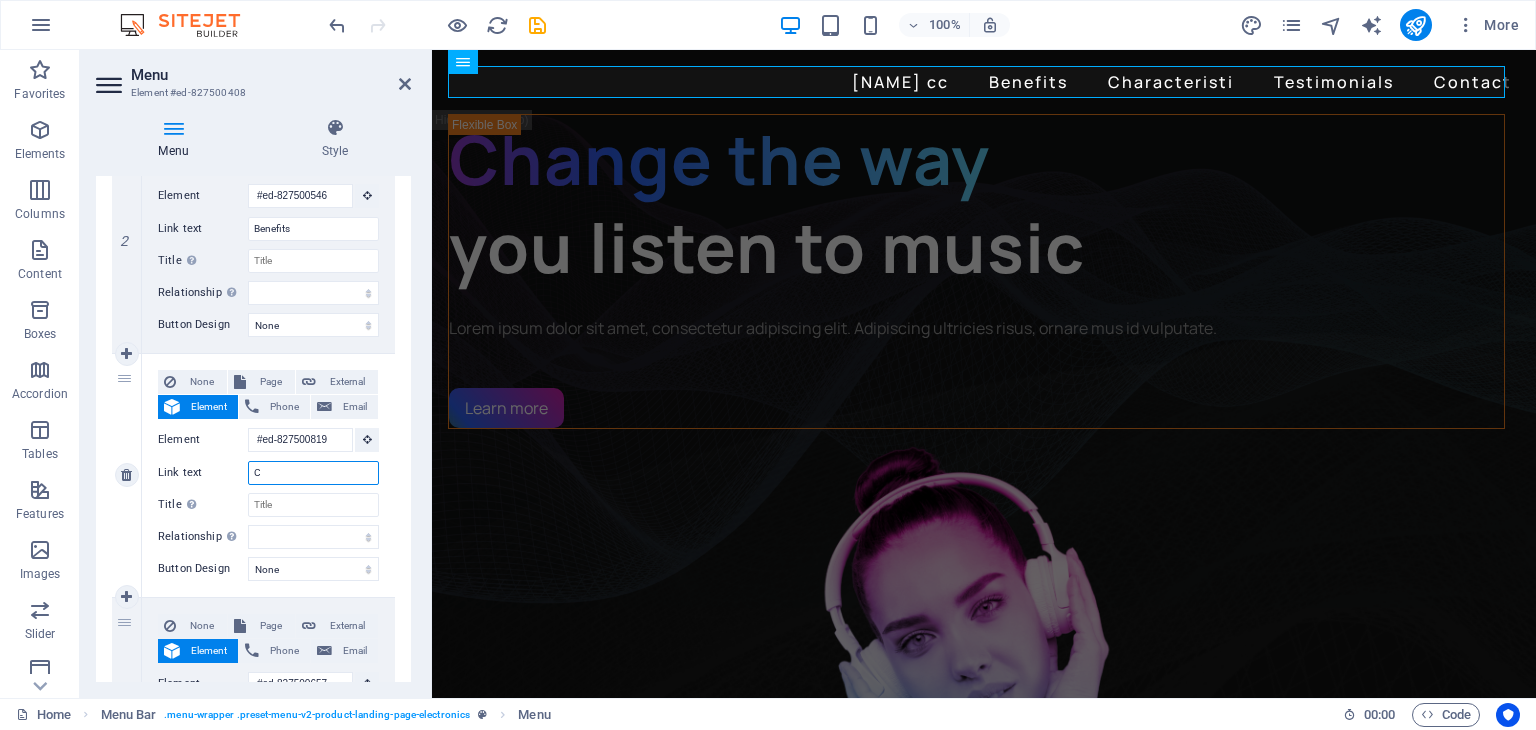 select 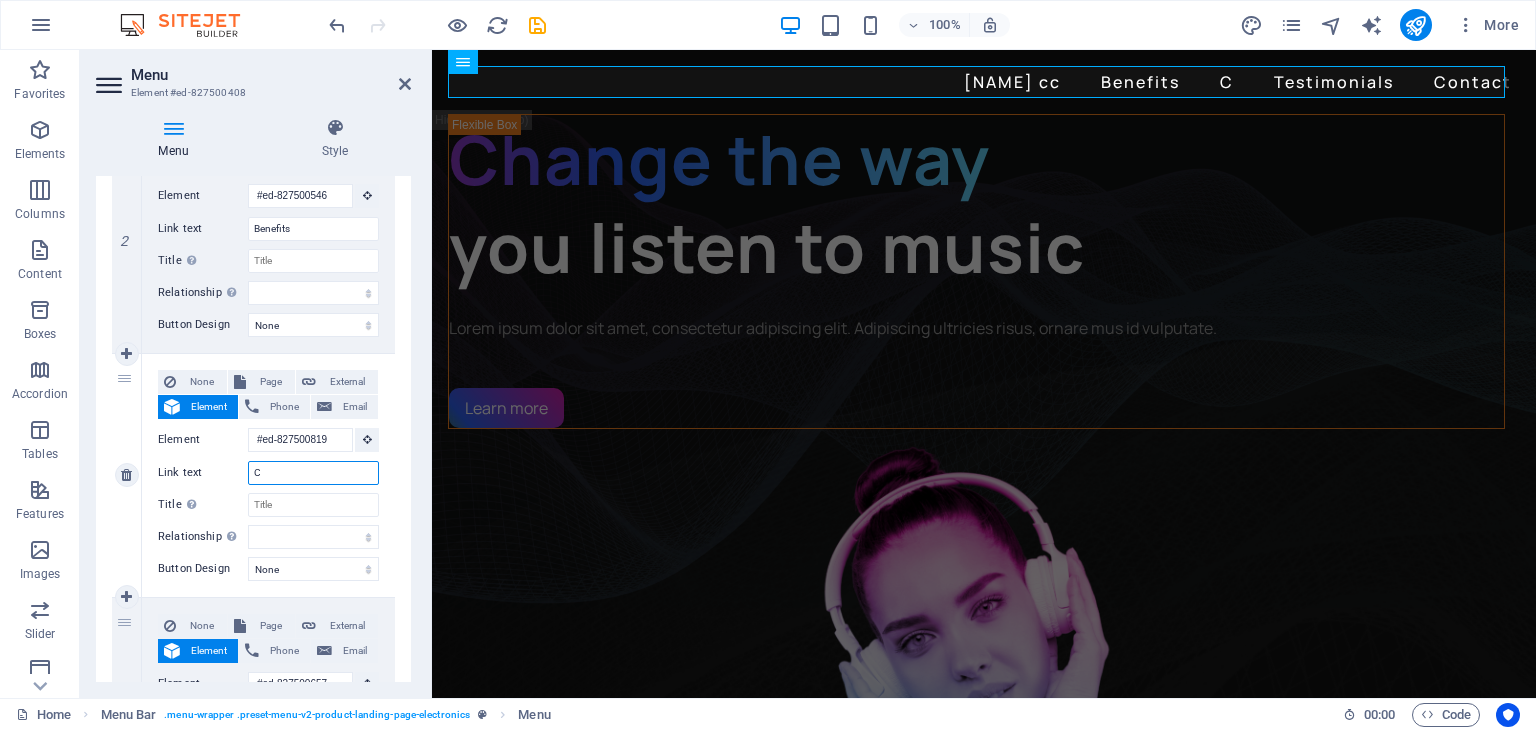 type 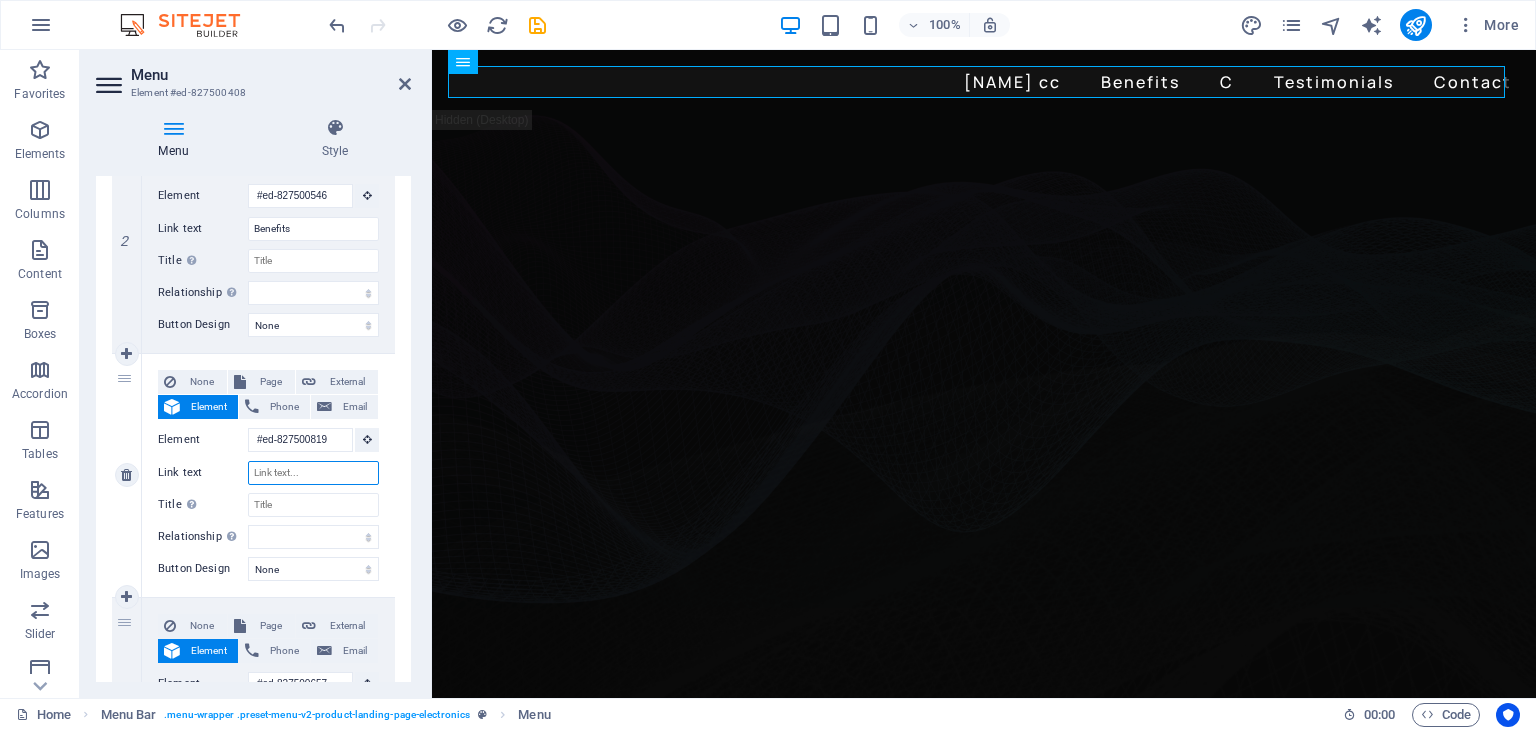 select 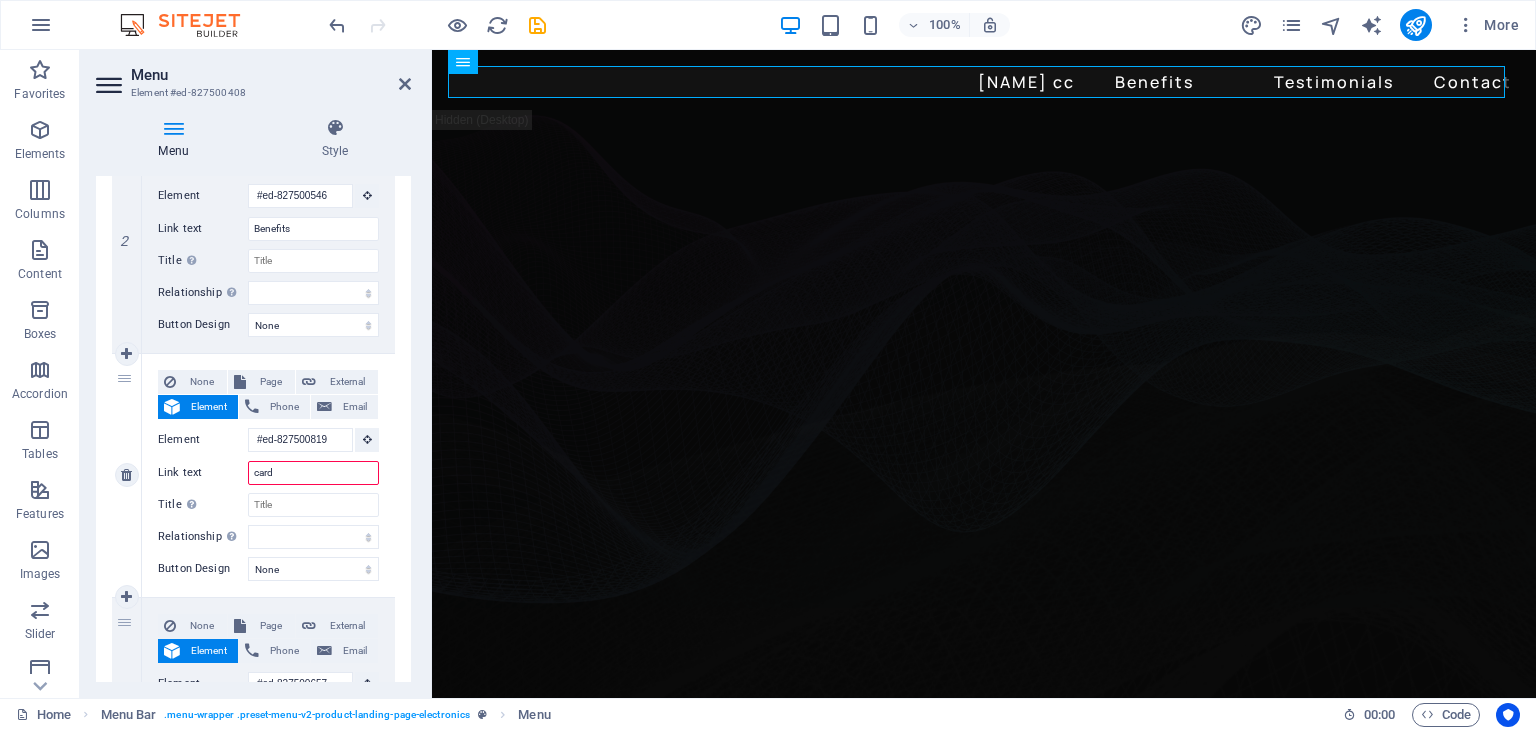 type on "cards" 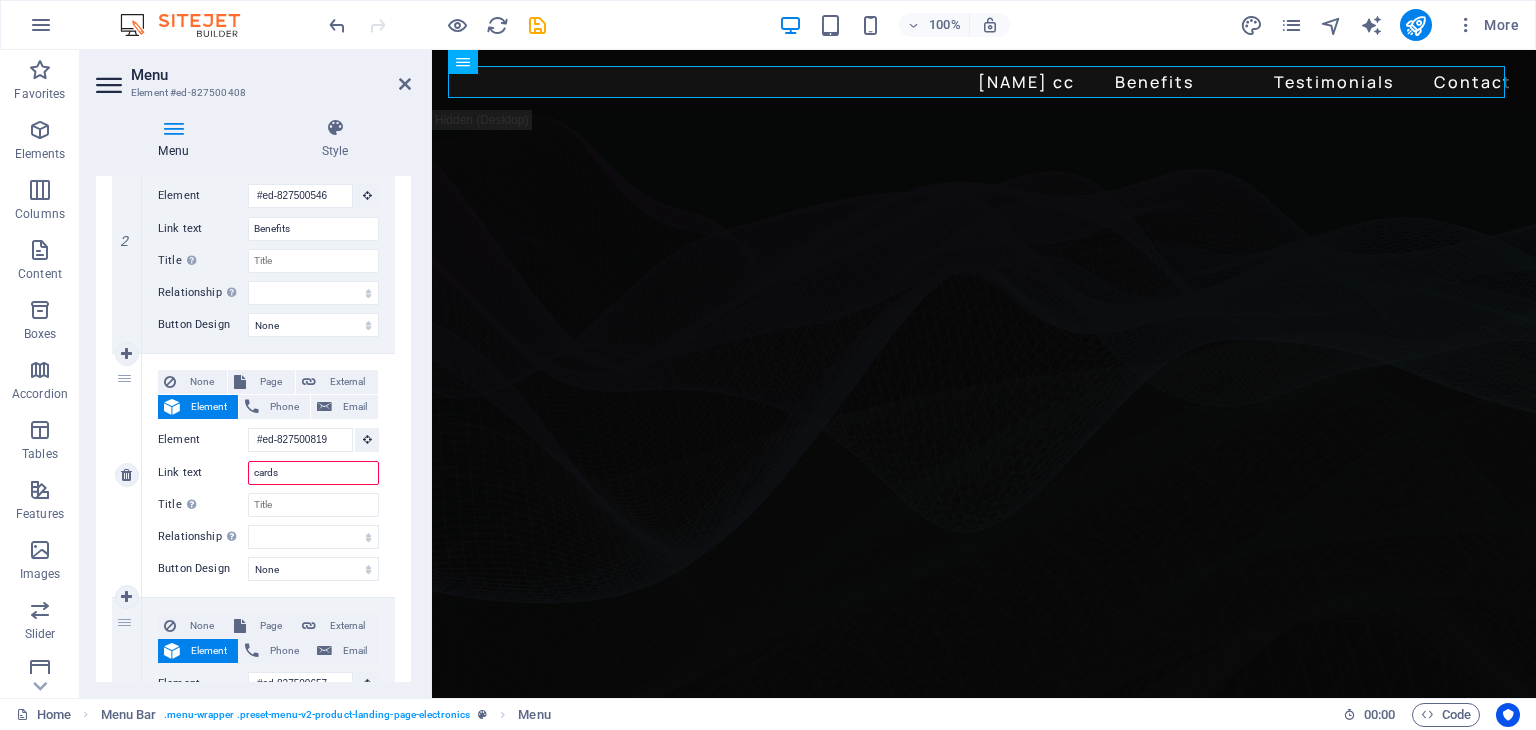 select 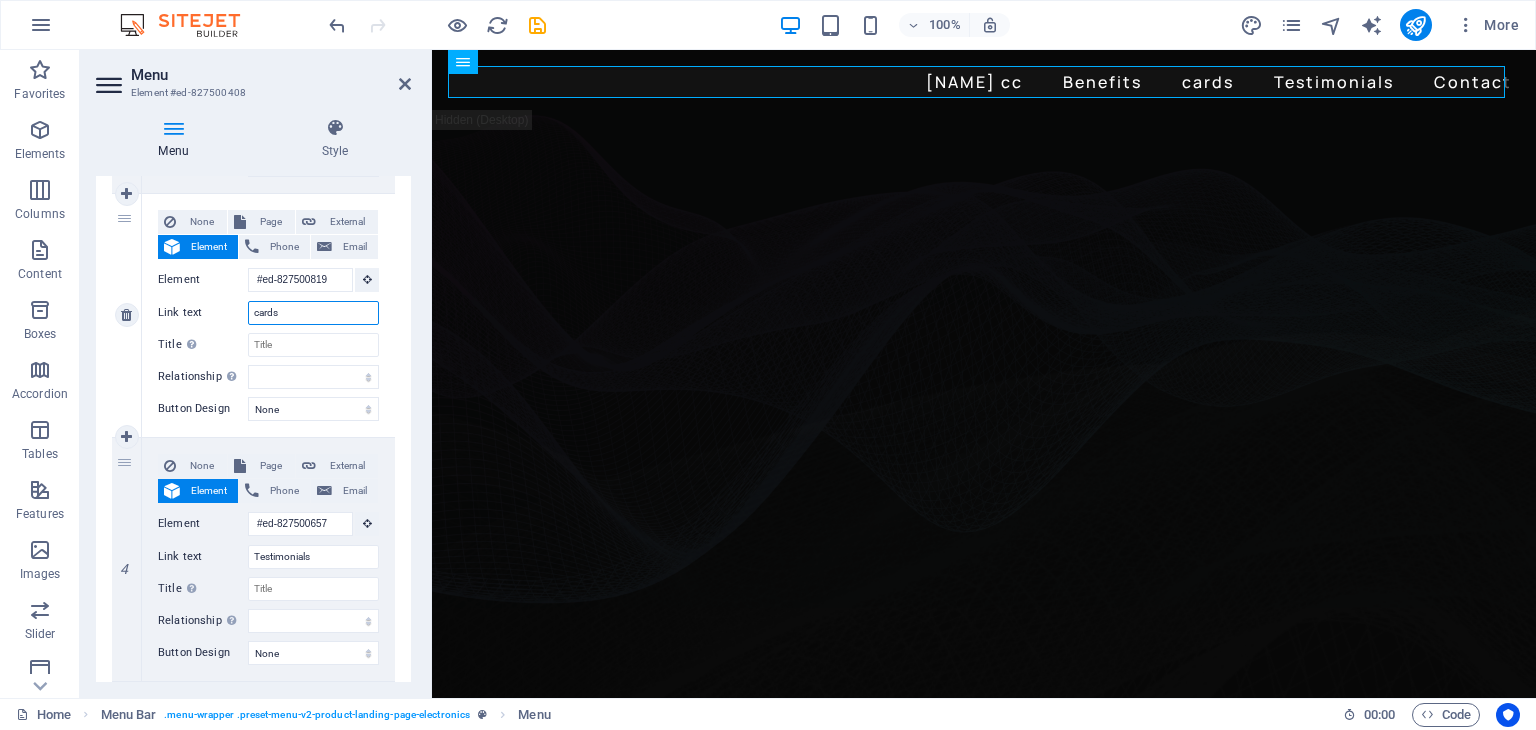 scroll, scrollTop: 700, scrollLeft: 0, axis: vertical 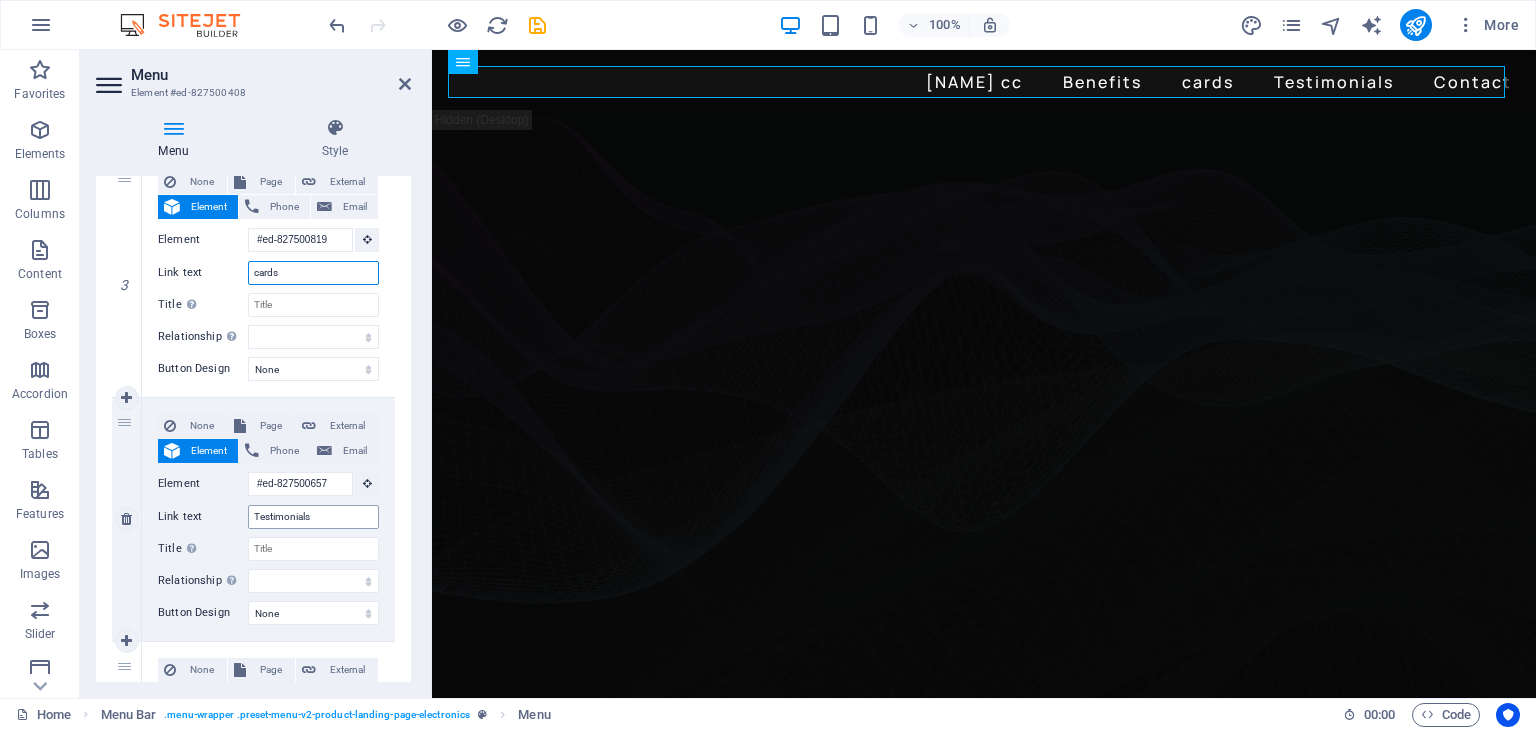 type on "cards" 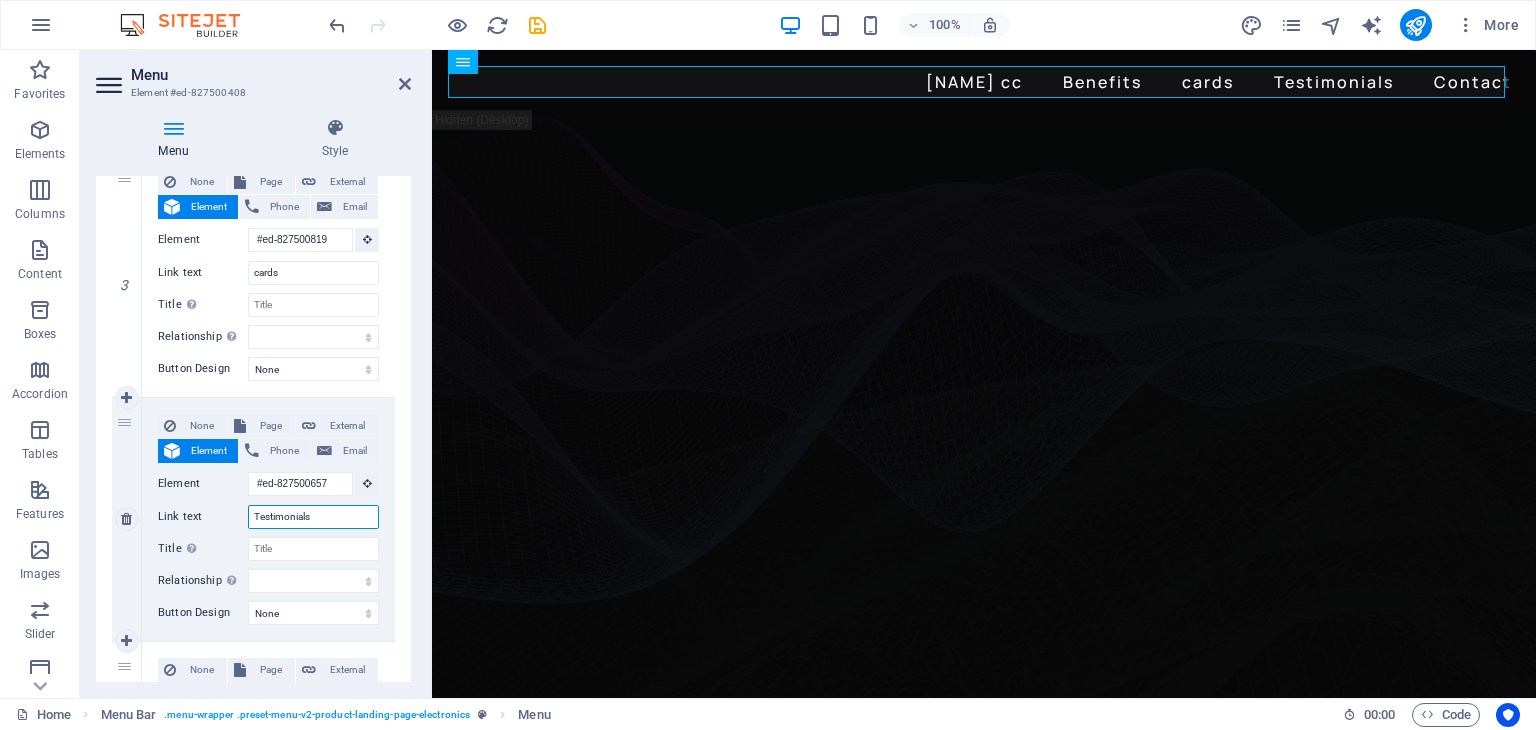 click on "Testimonials" at bounding box center (313, 517) 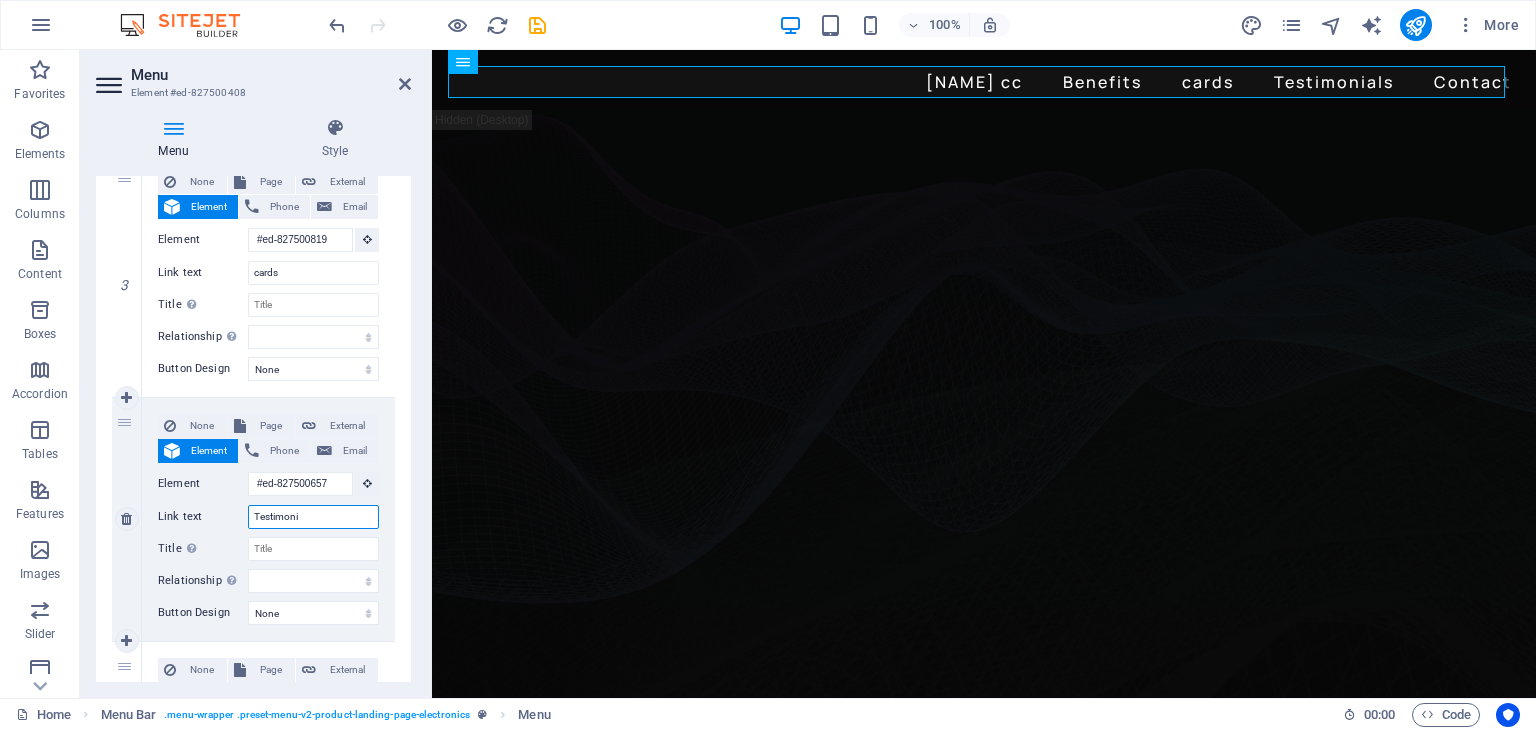 type on "Testimon" 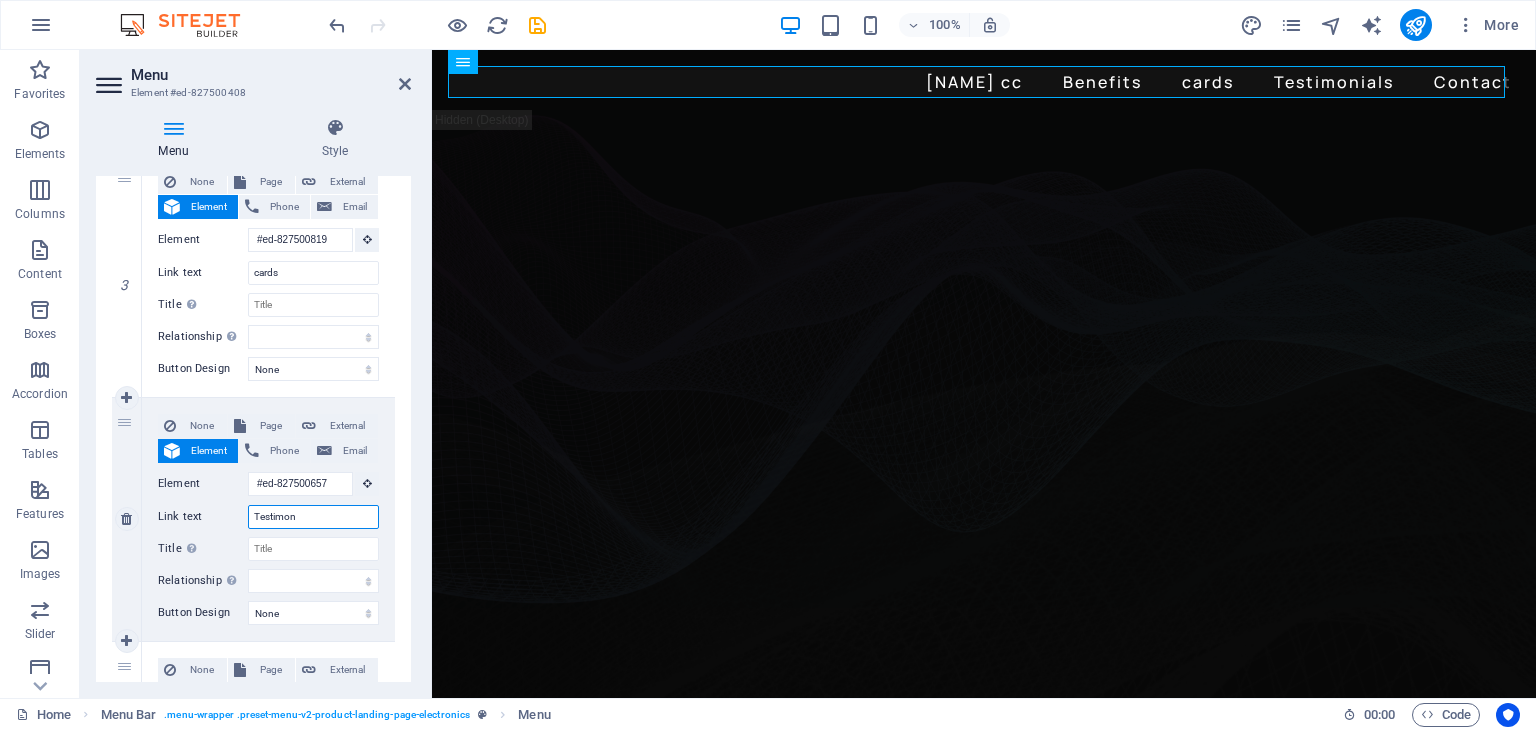 select 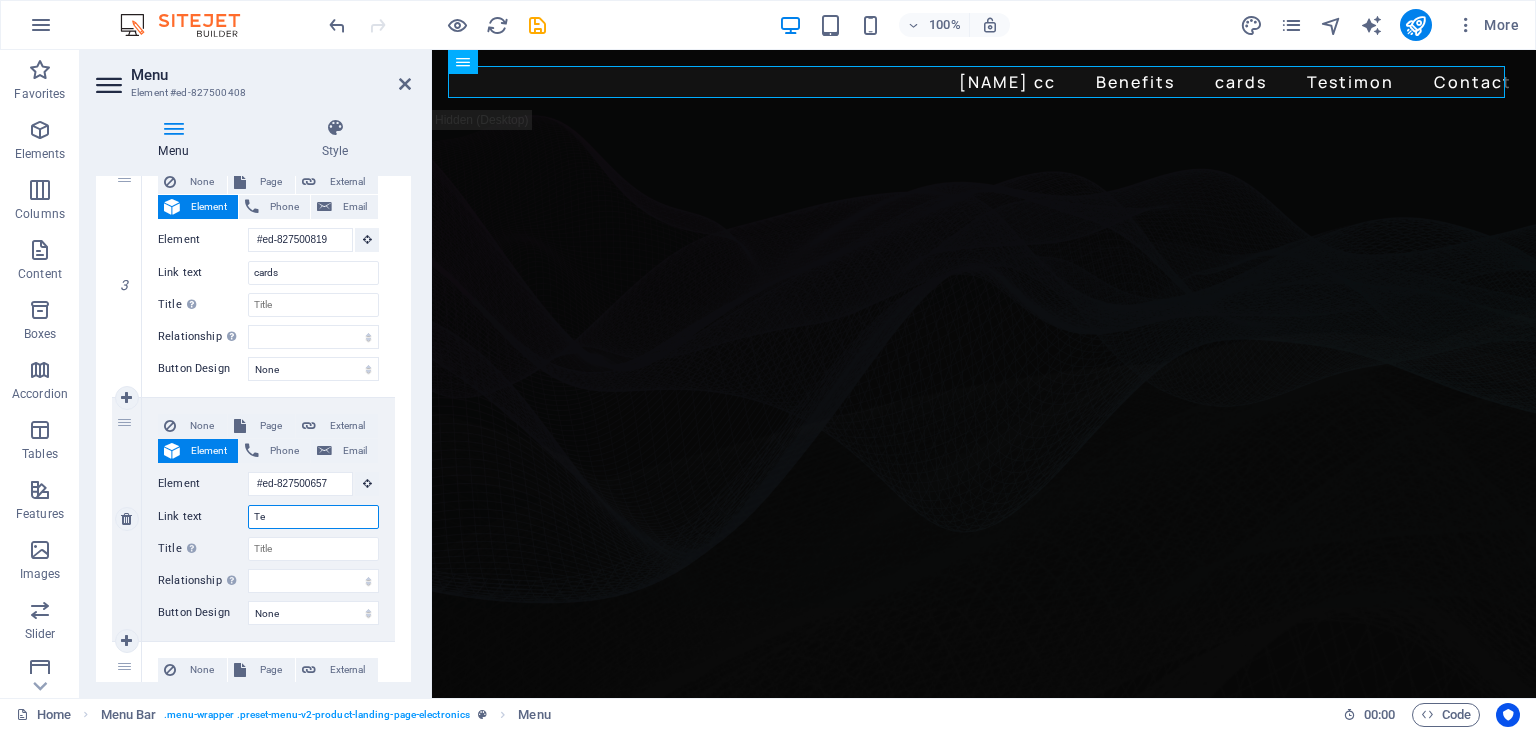 type on "T" 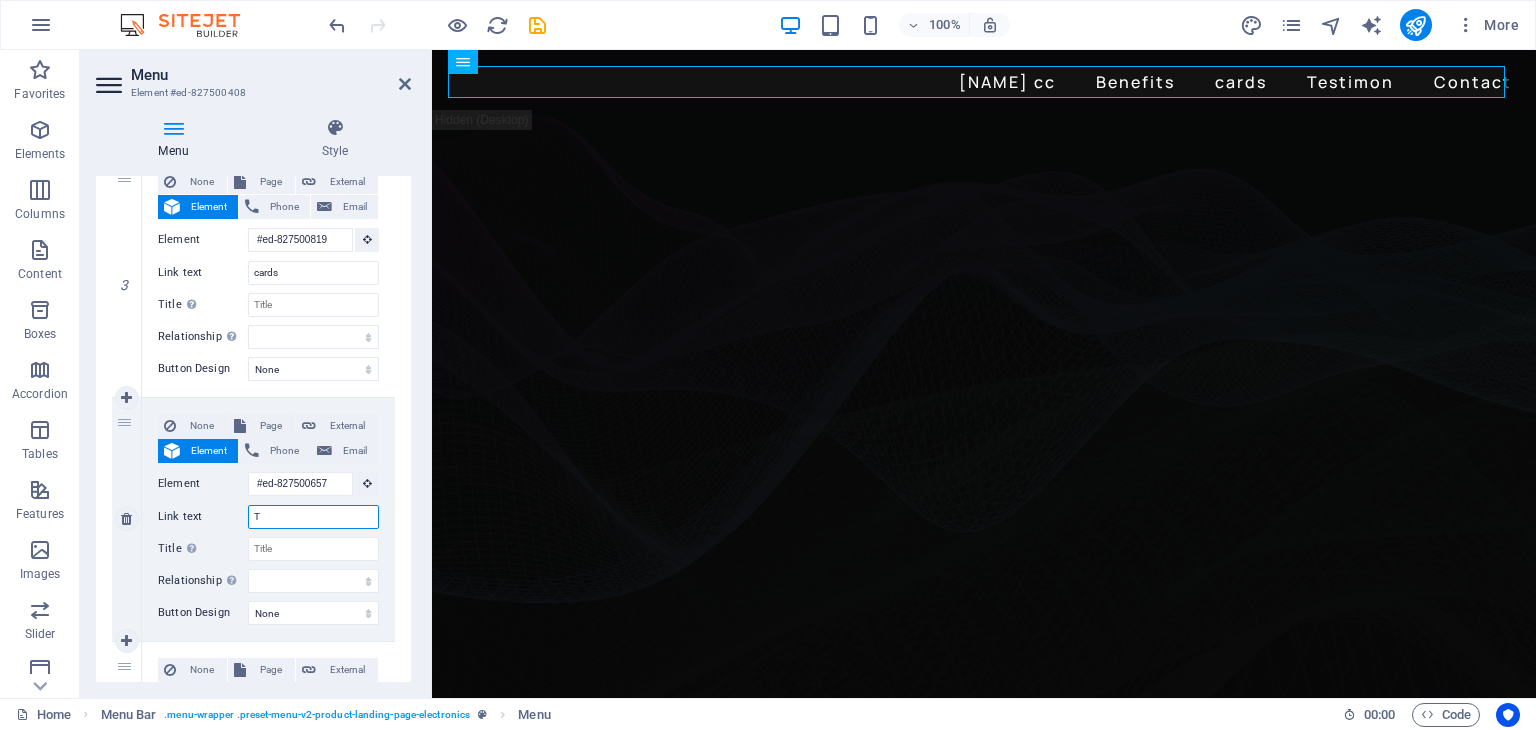 select 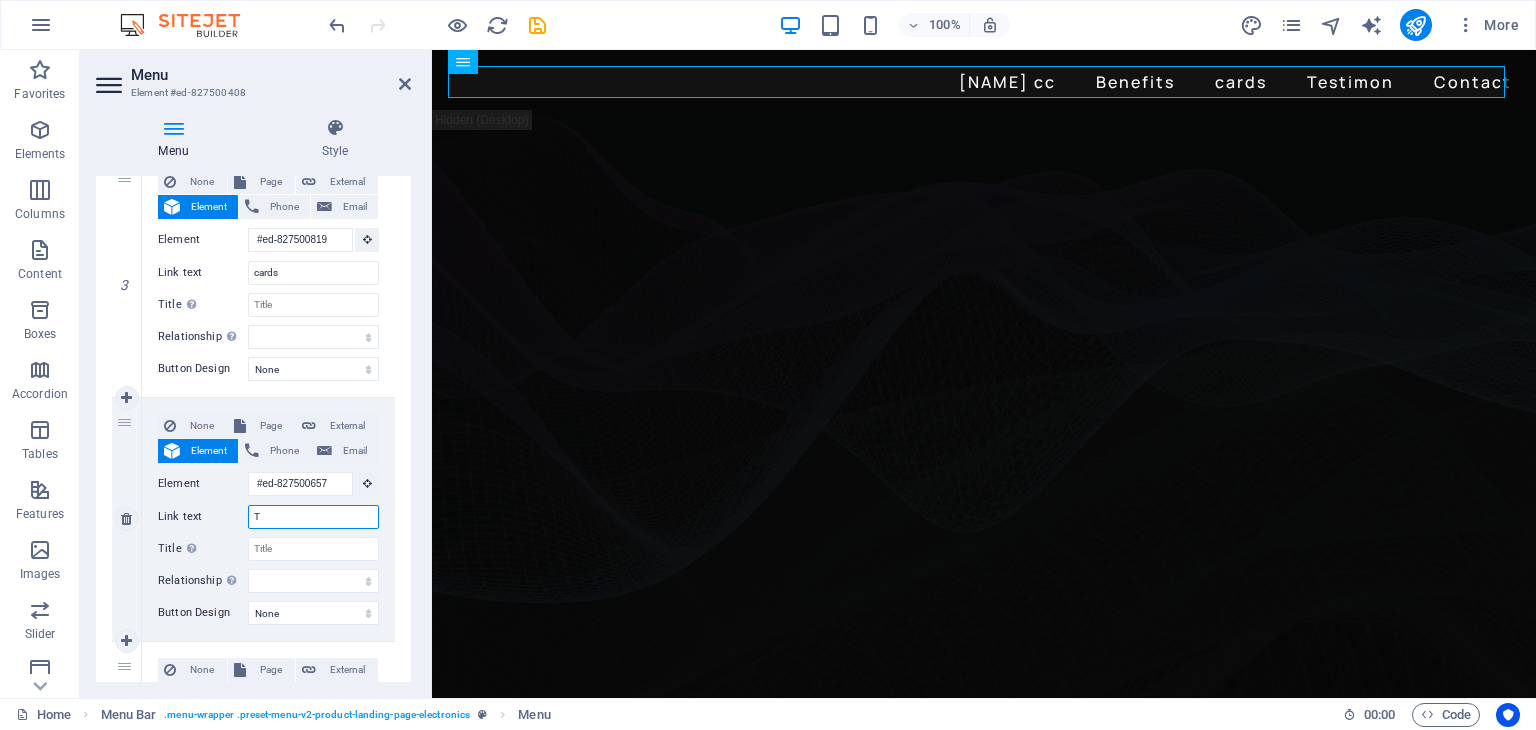 type 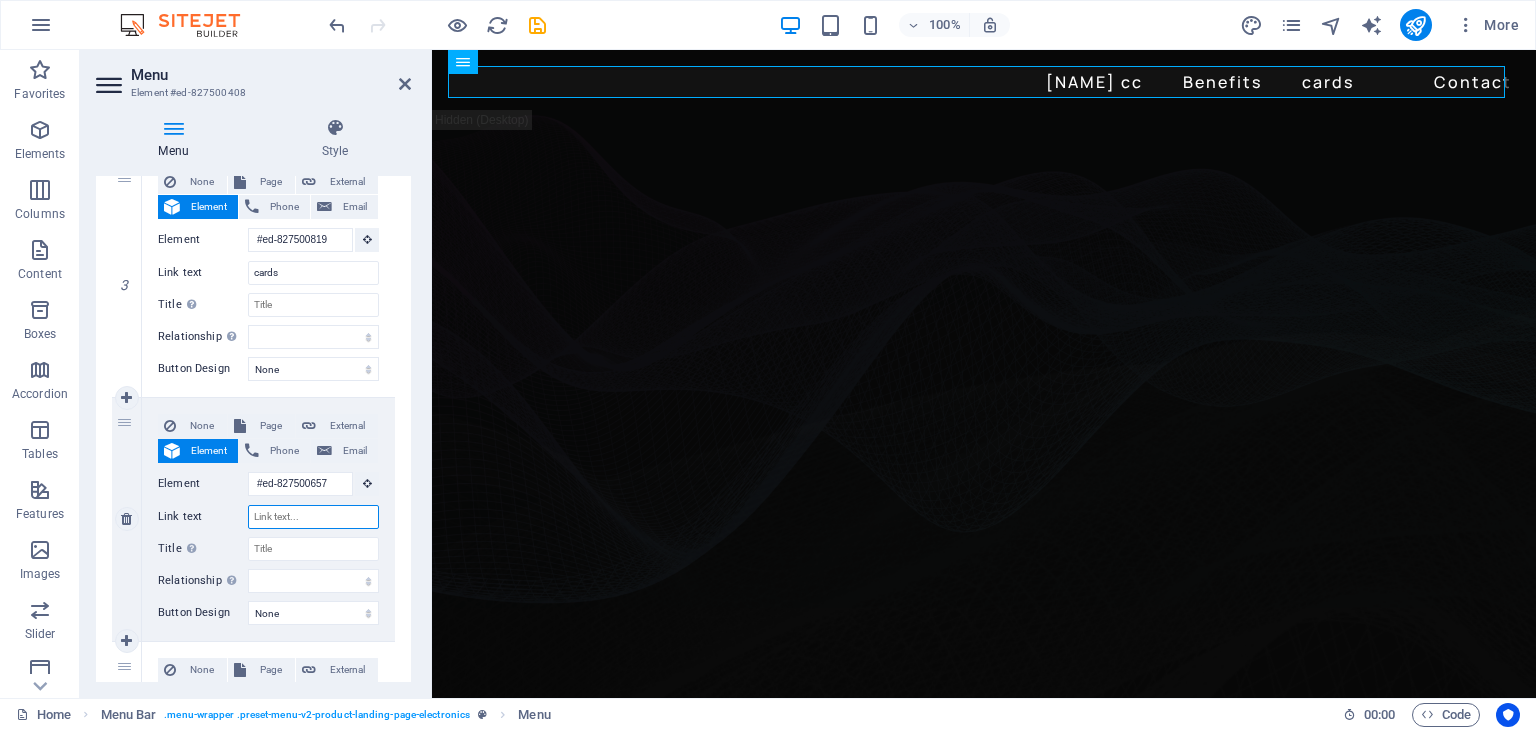 select 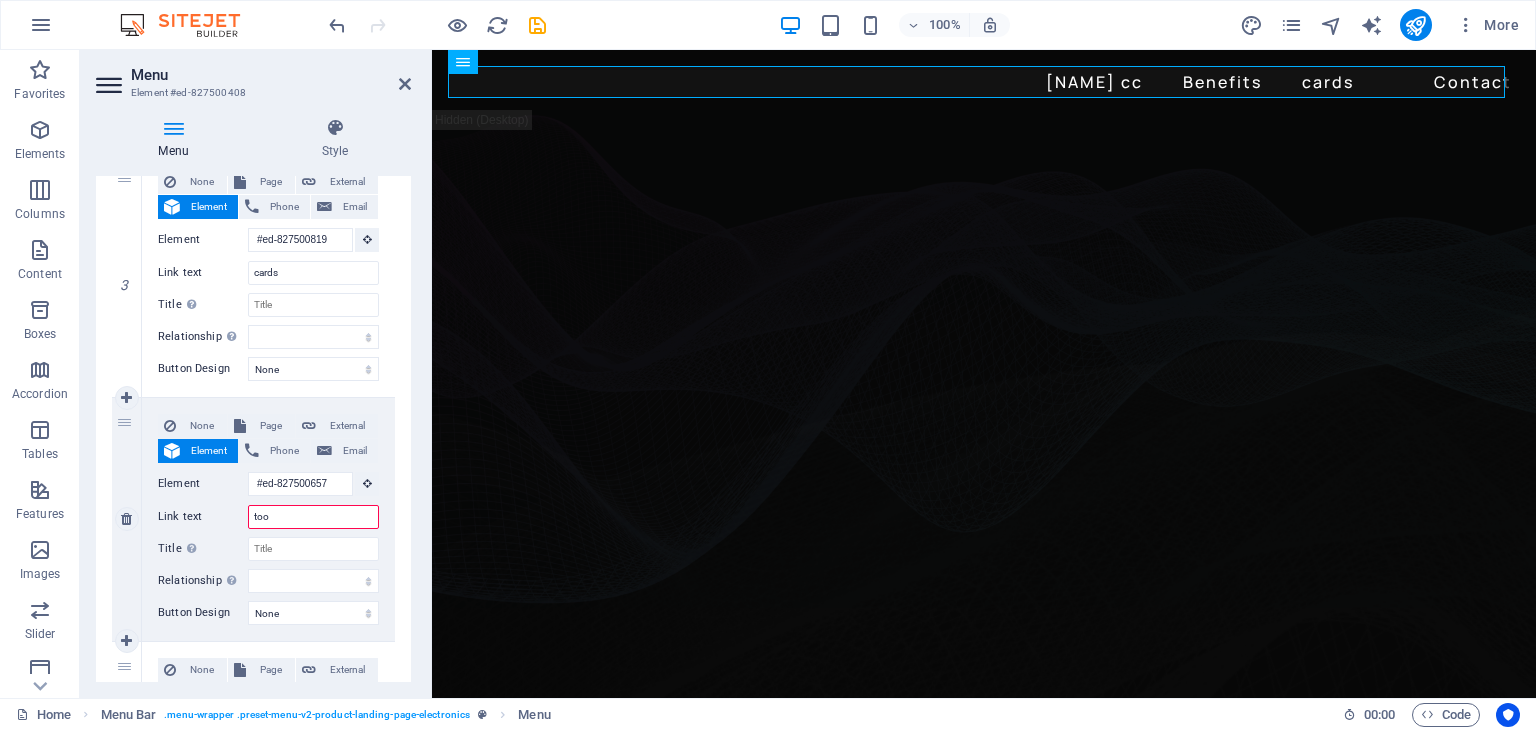 type on "tool" 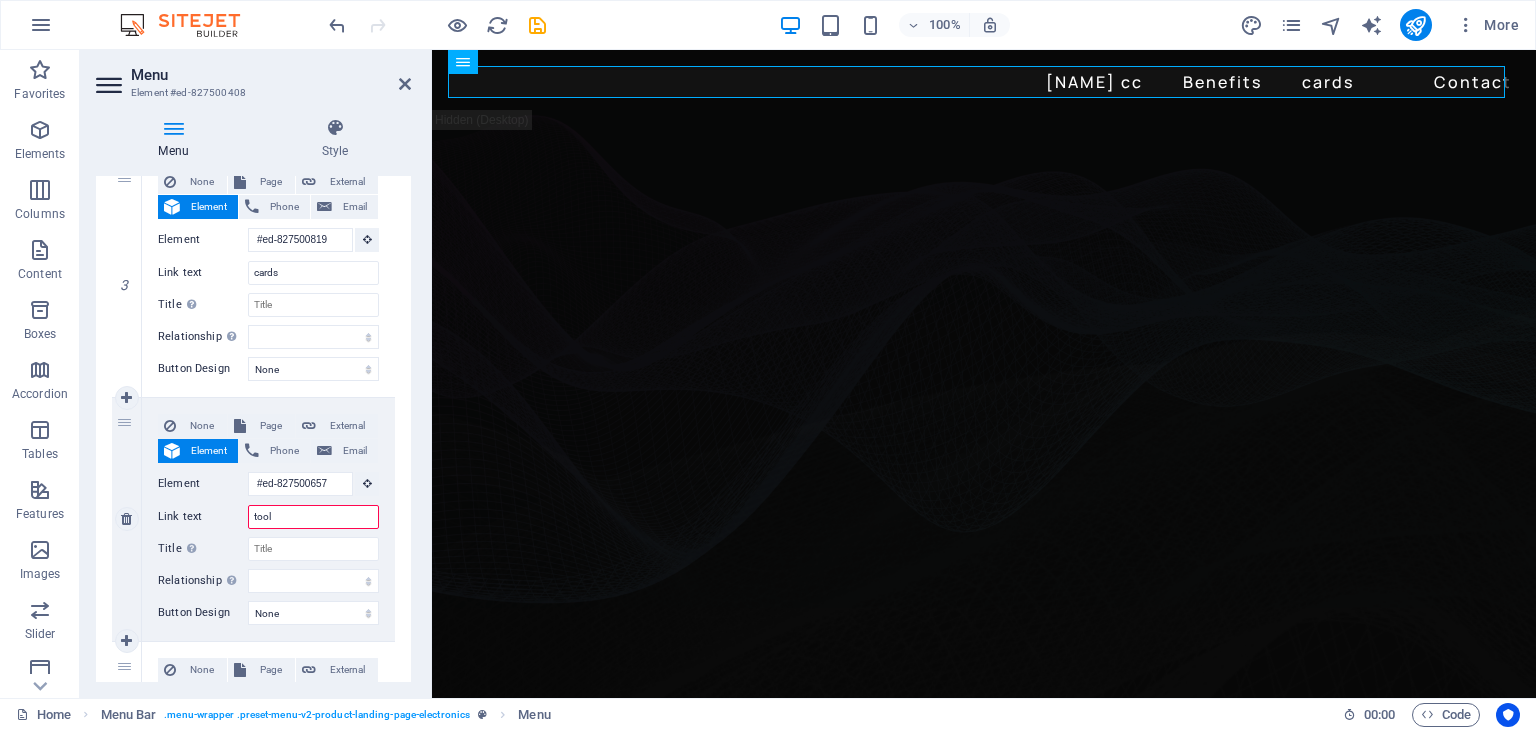select 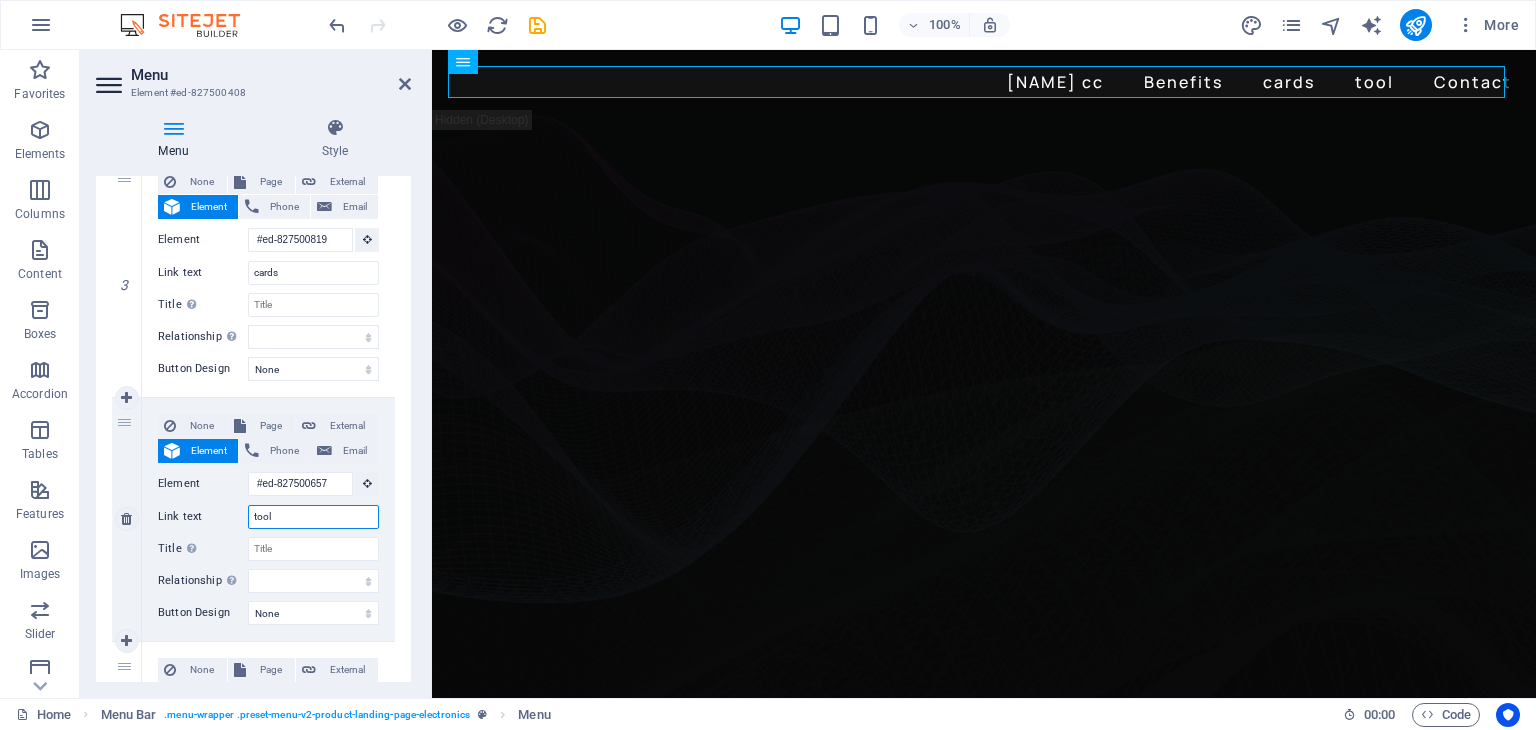 type on "tools" 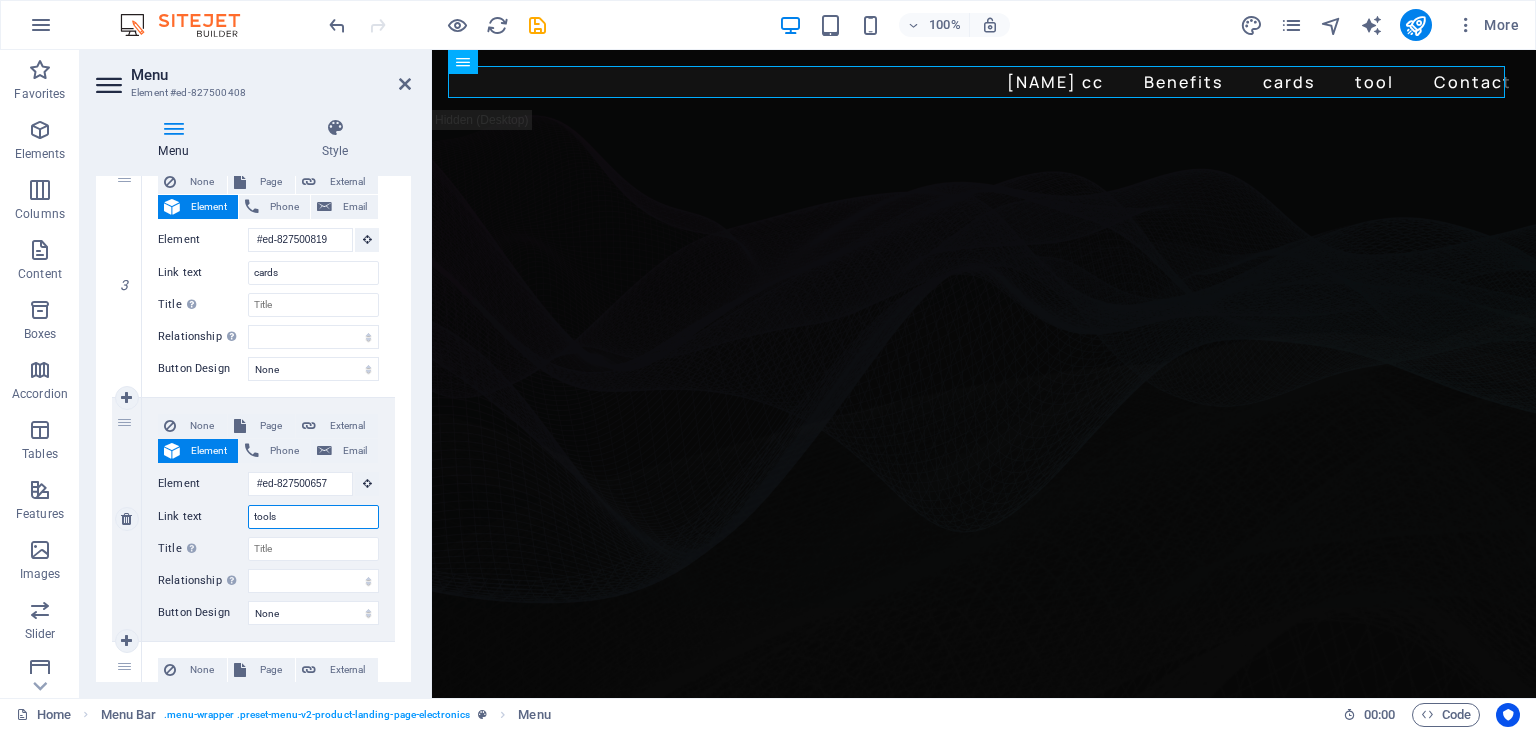 select 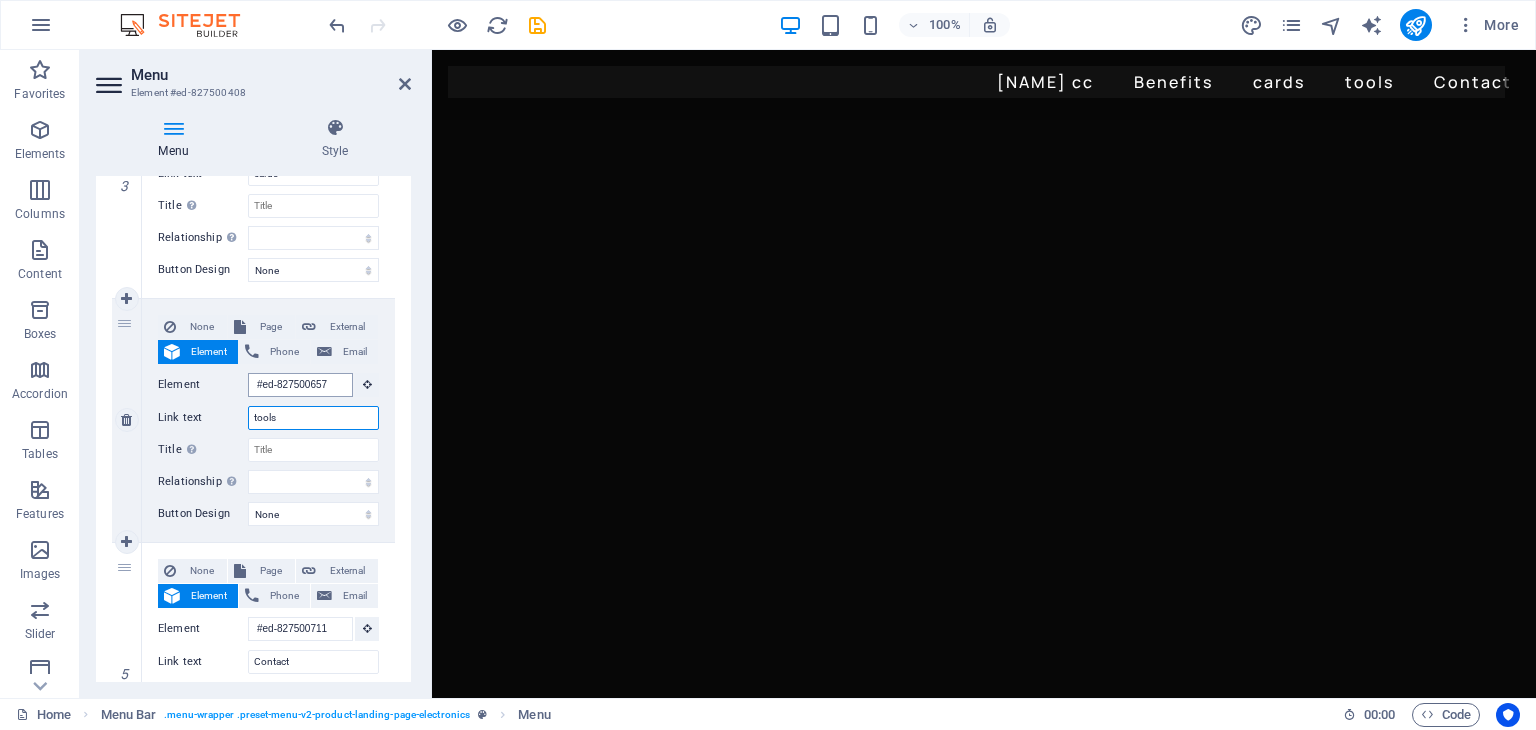 scroll, scrollTop: 0, scrollLeft: 0, axis: both 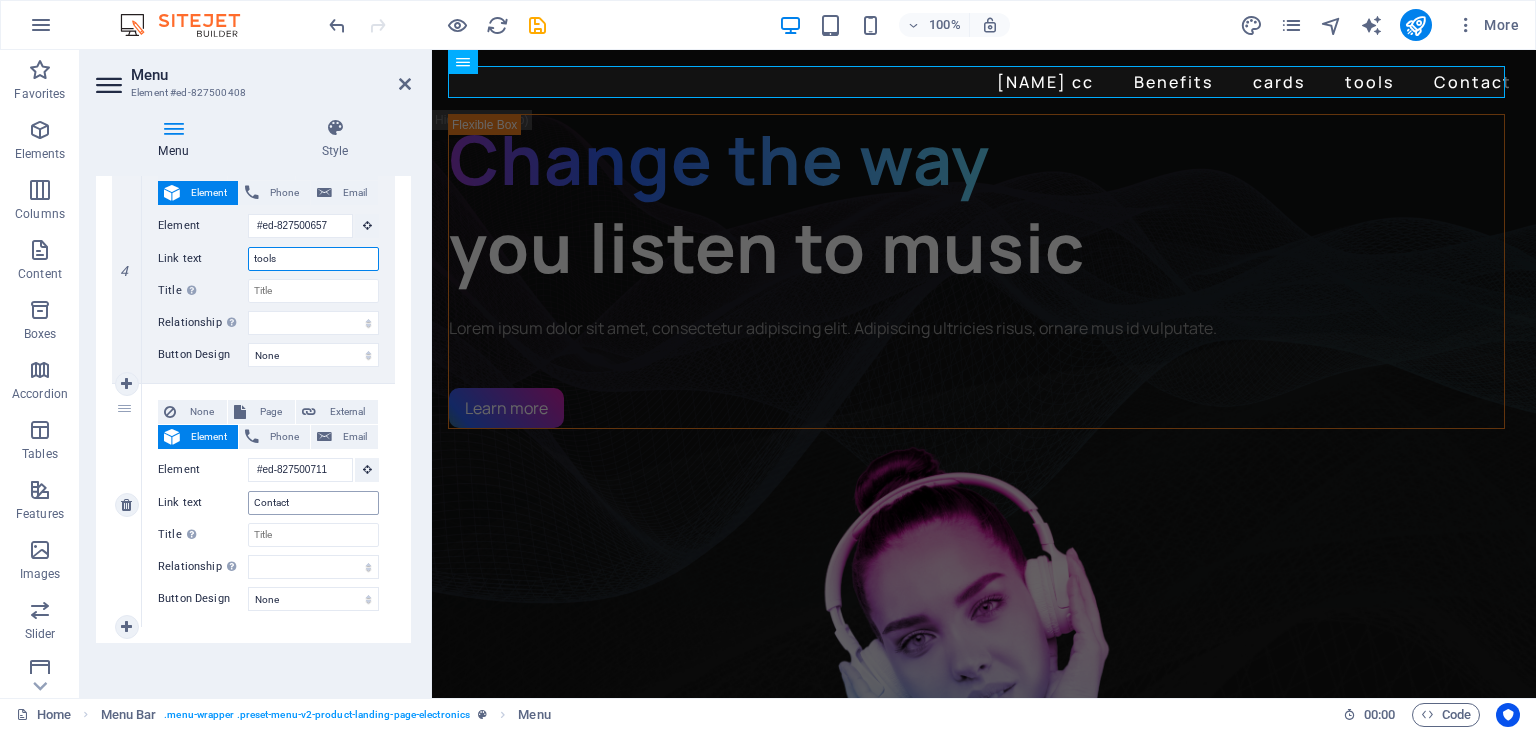 type on "tools" 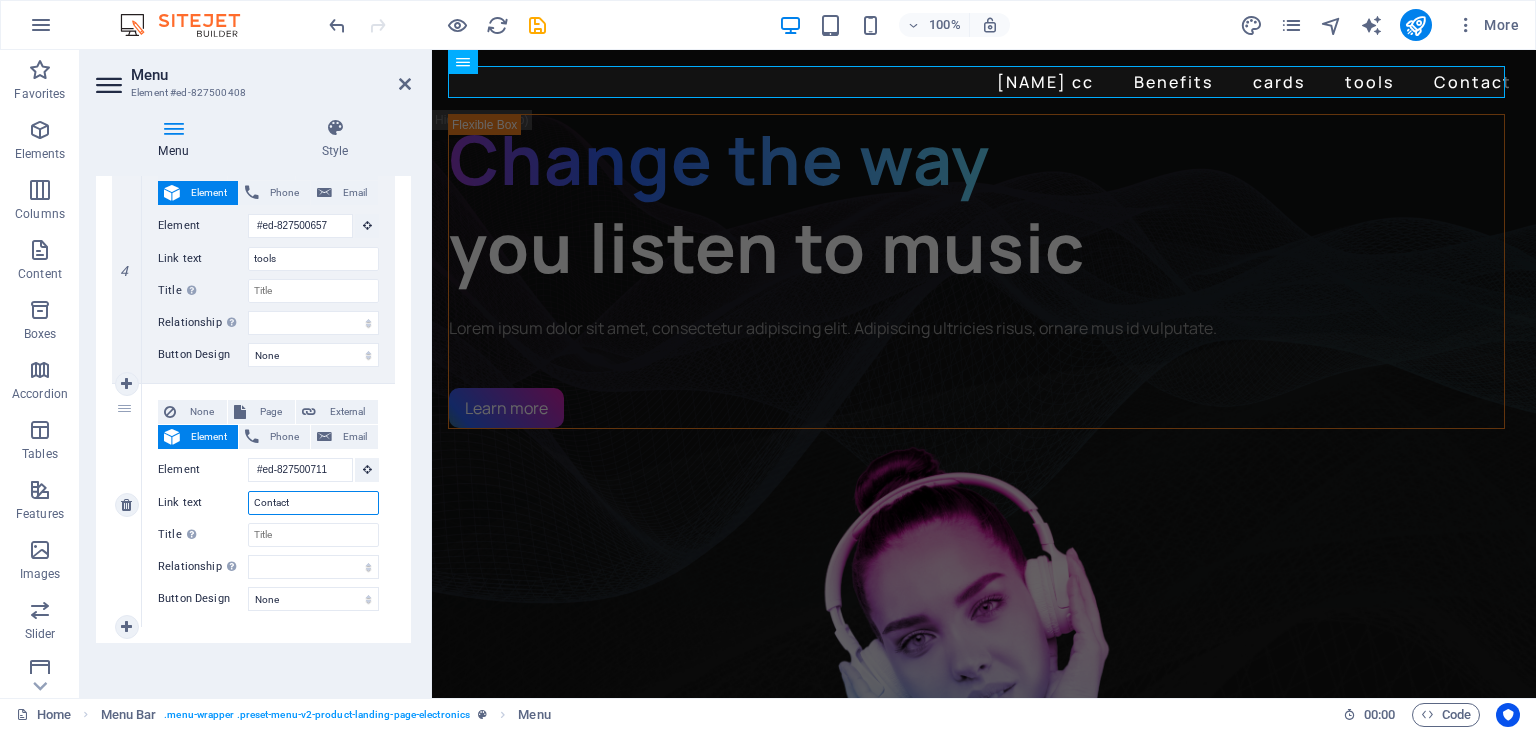 click on "Contact" at bounding box center [313, 503] 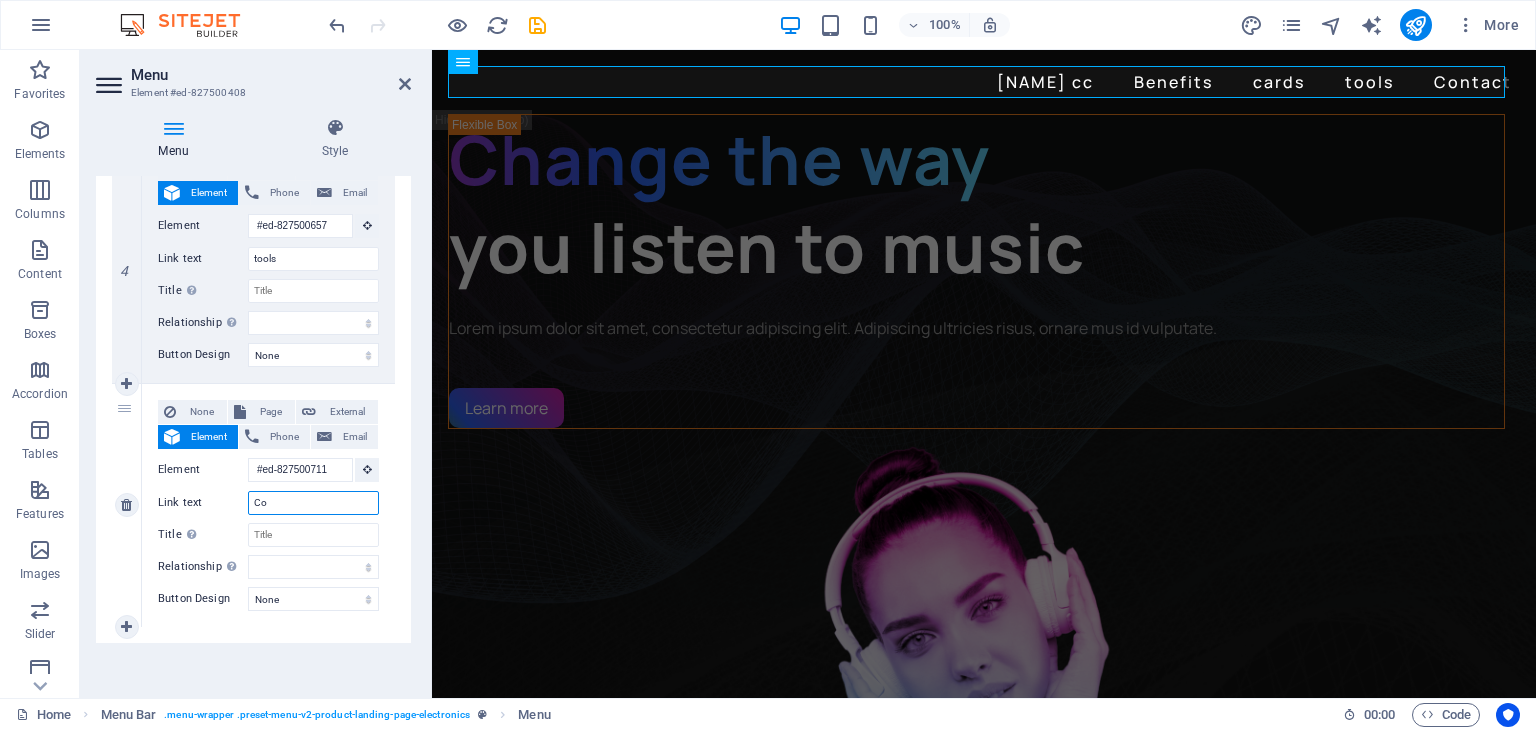 type on "C" 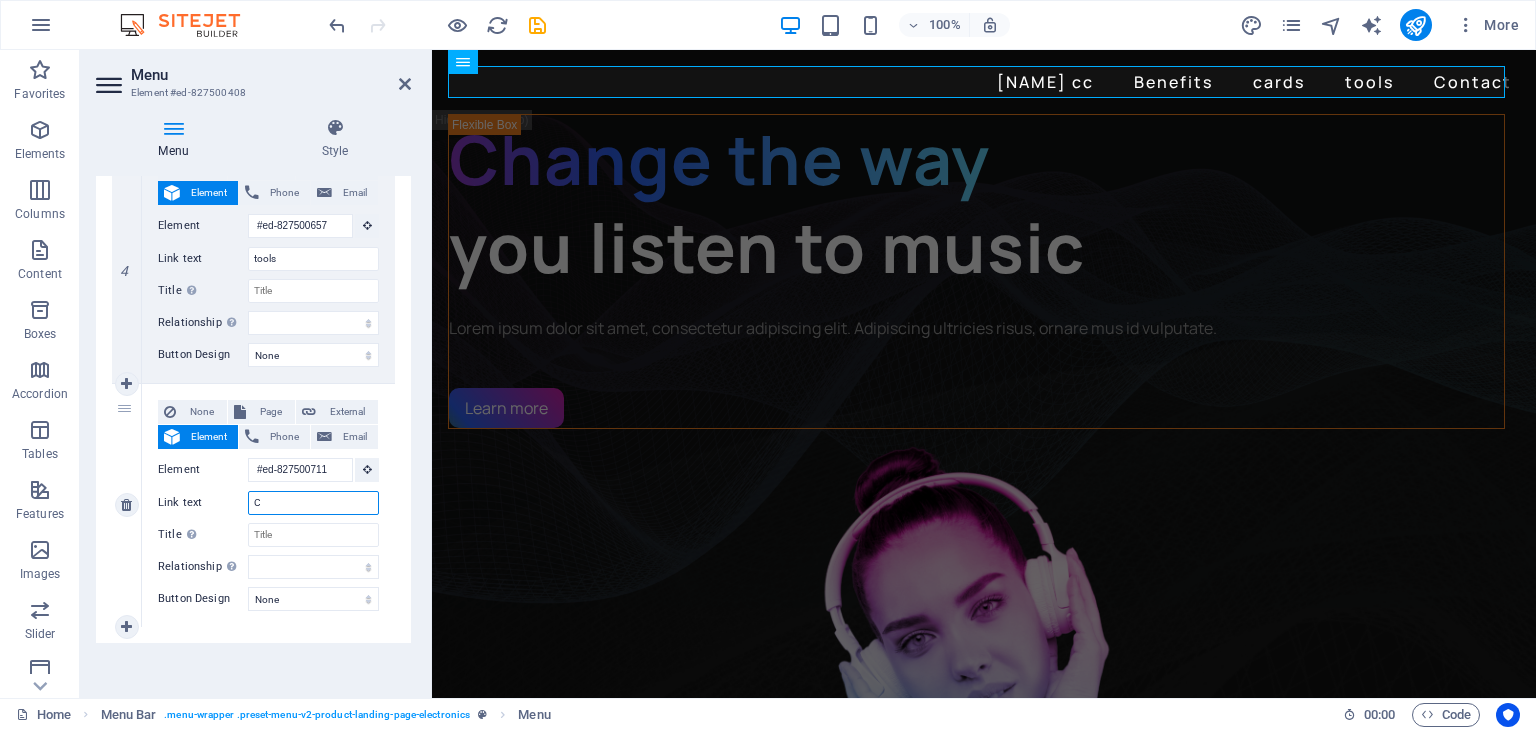 type 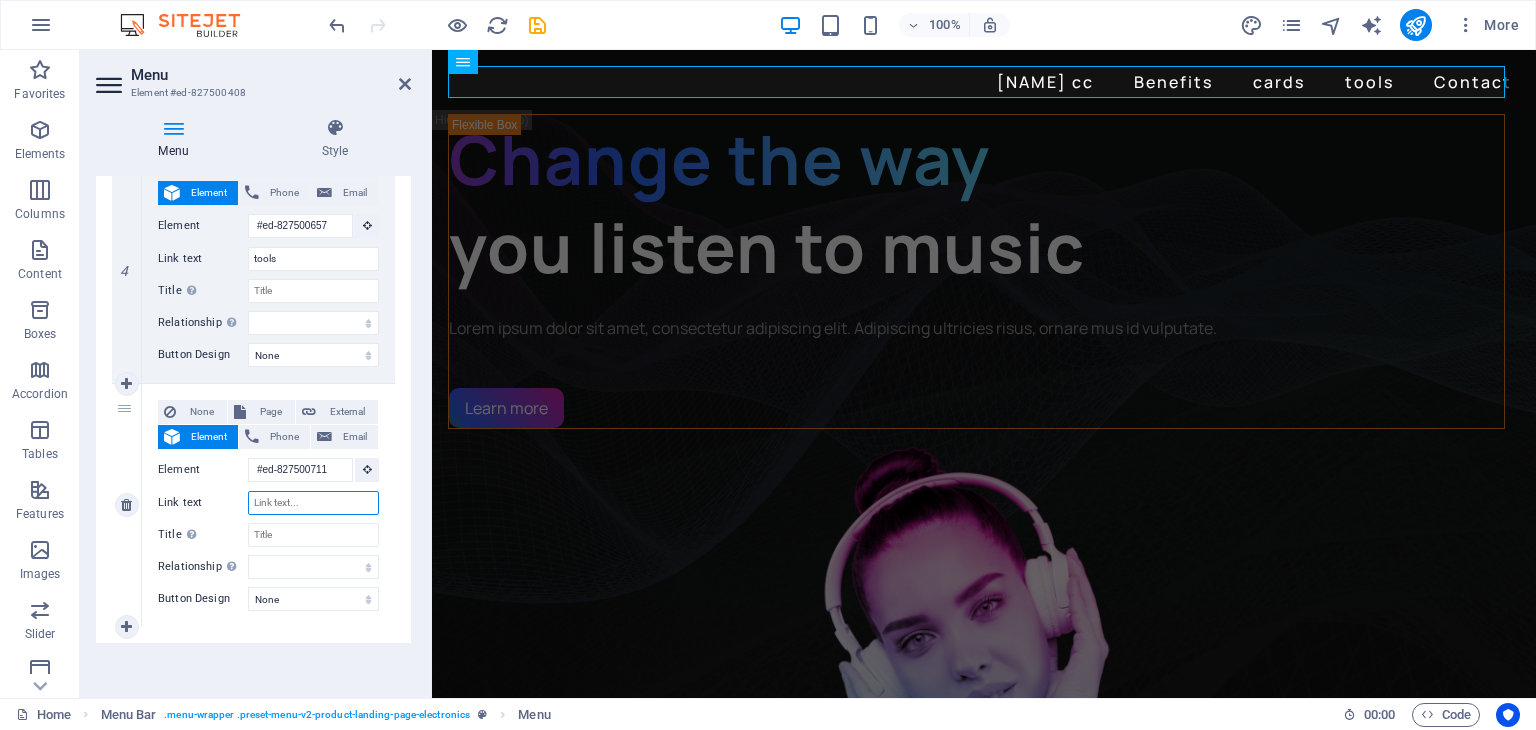 select 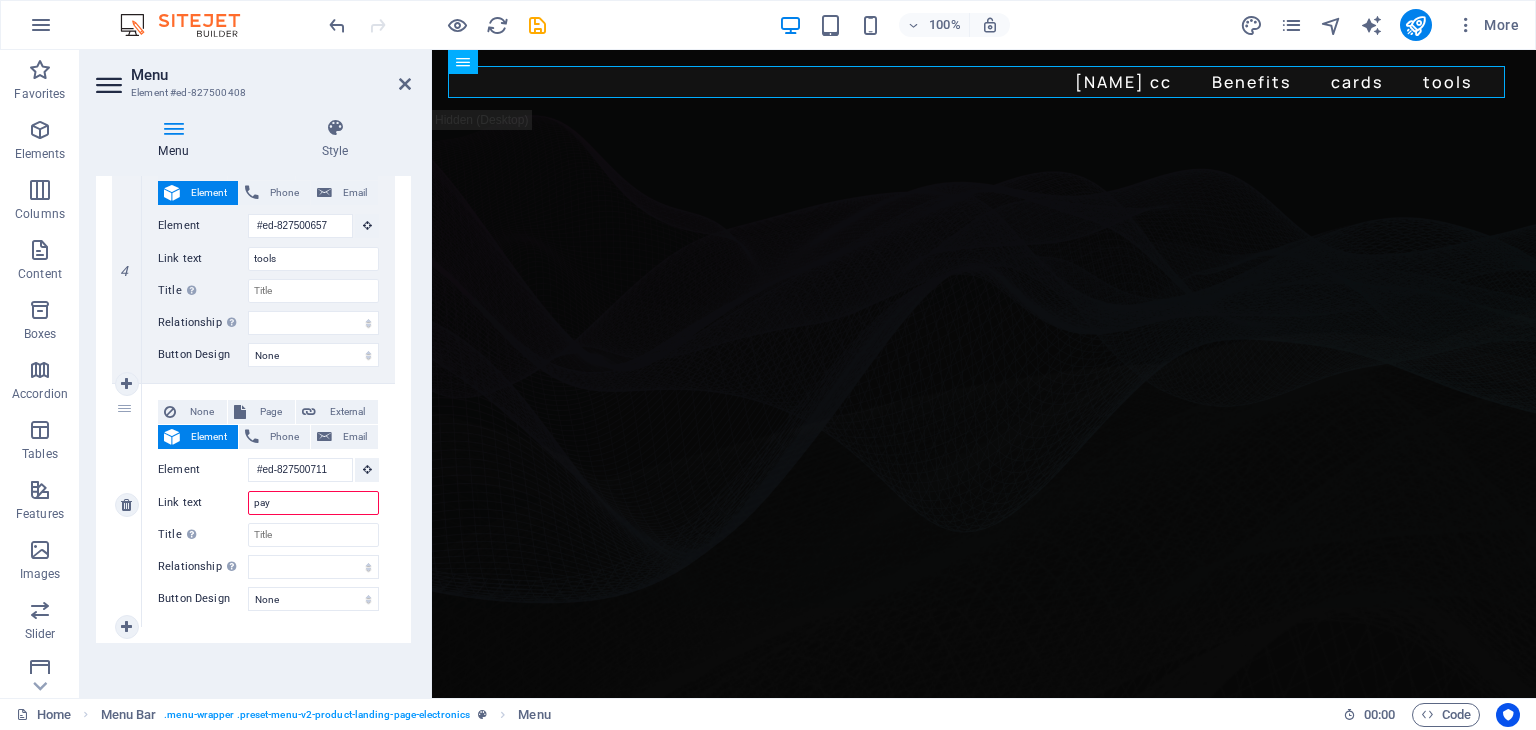 type on "paym" 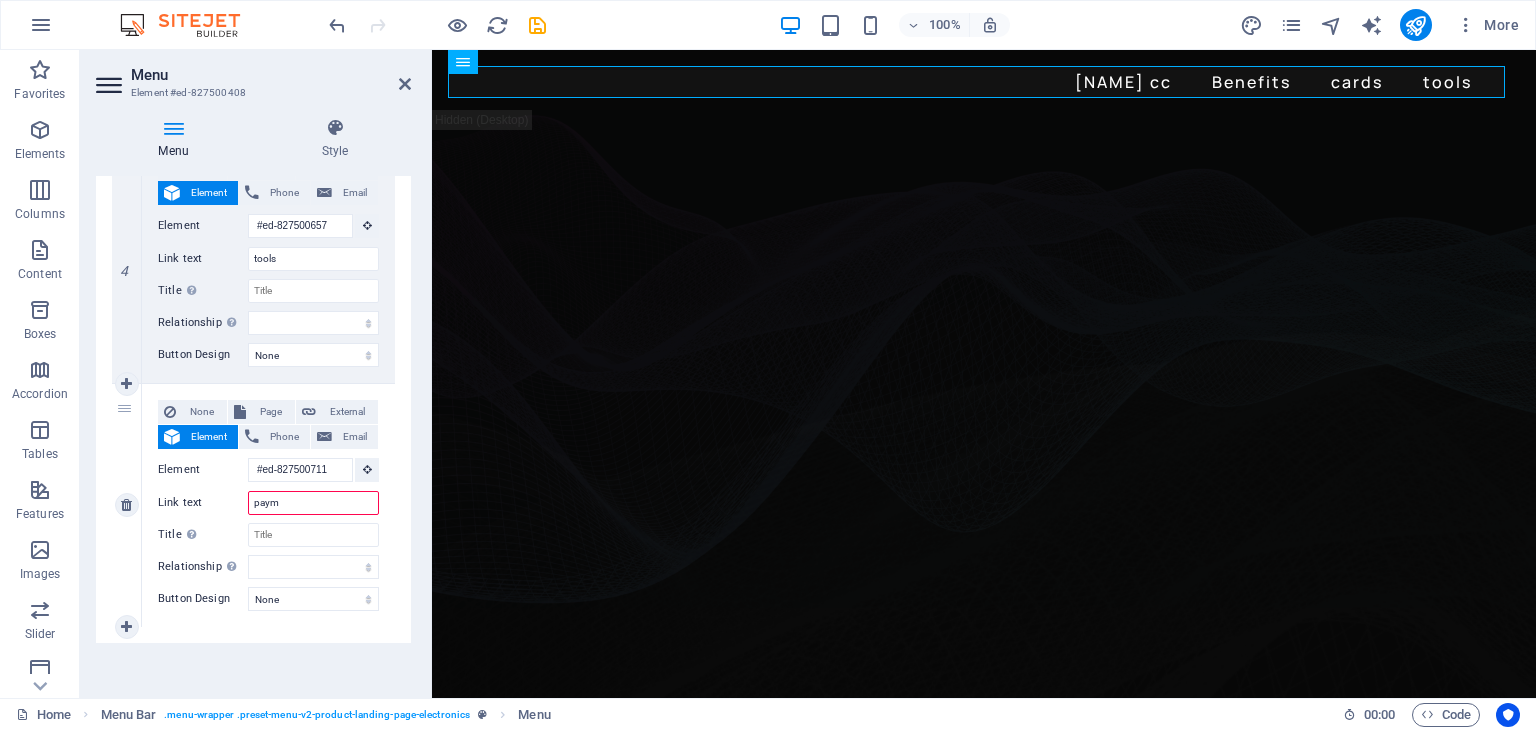 select 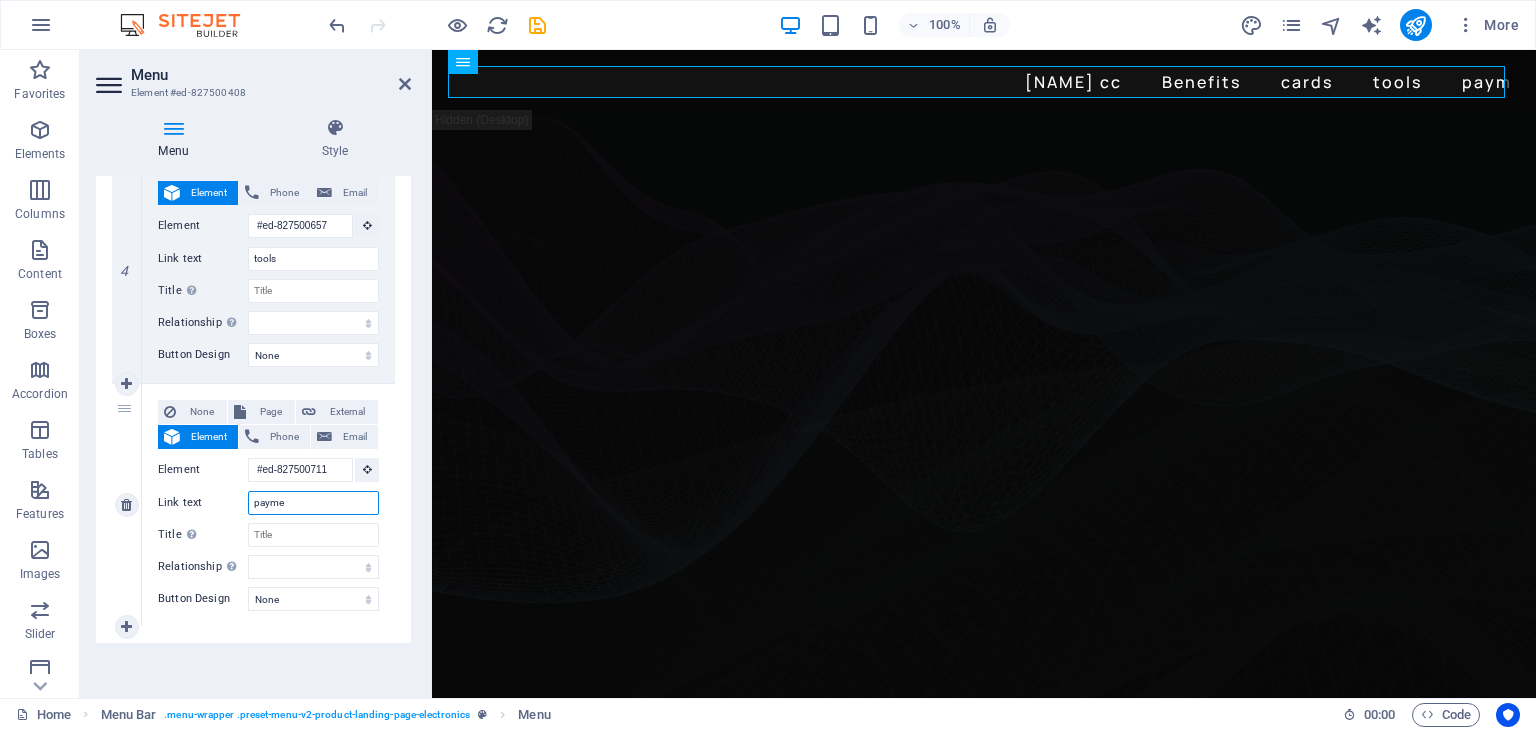 type on "paymen" 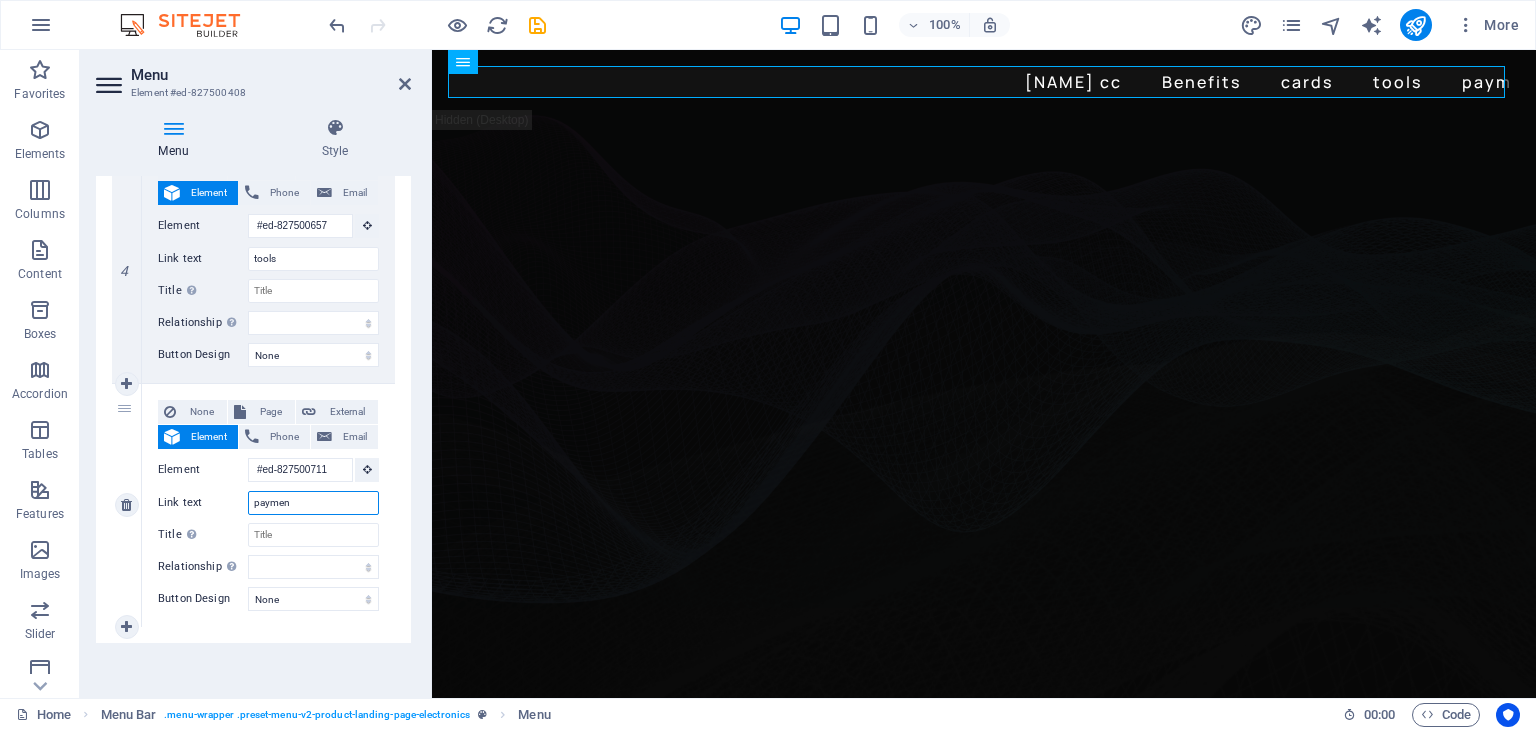 select 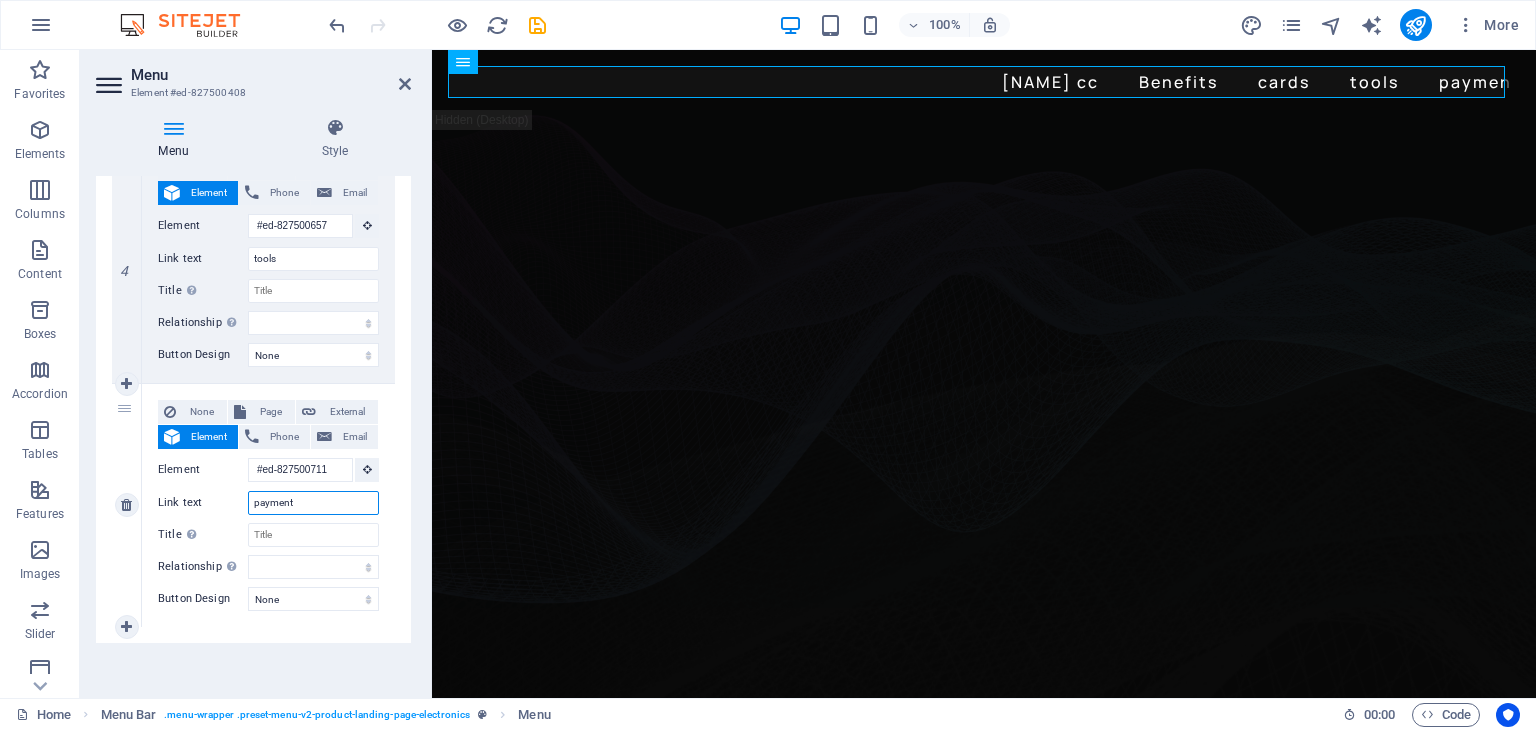 type on "payment" 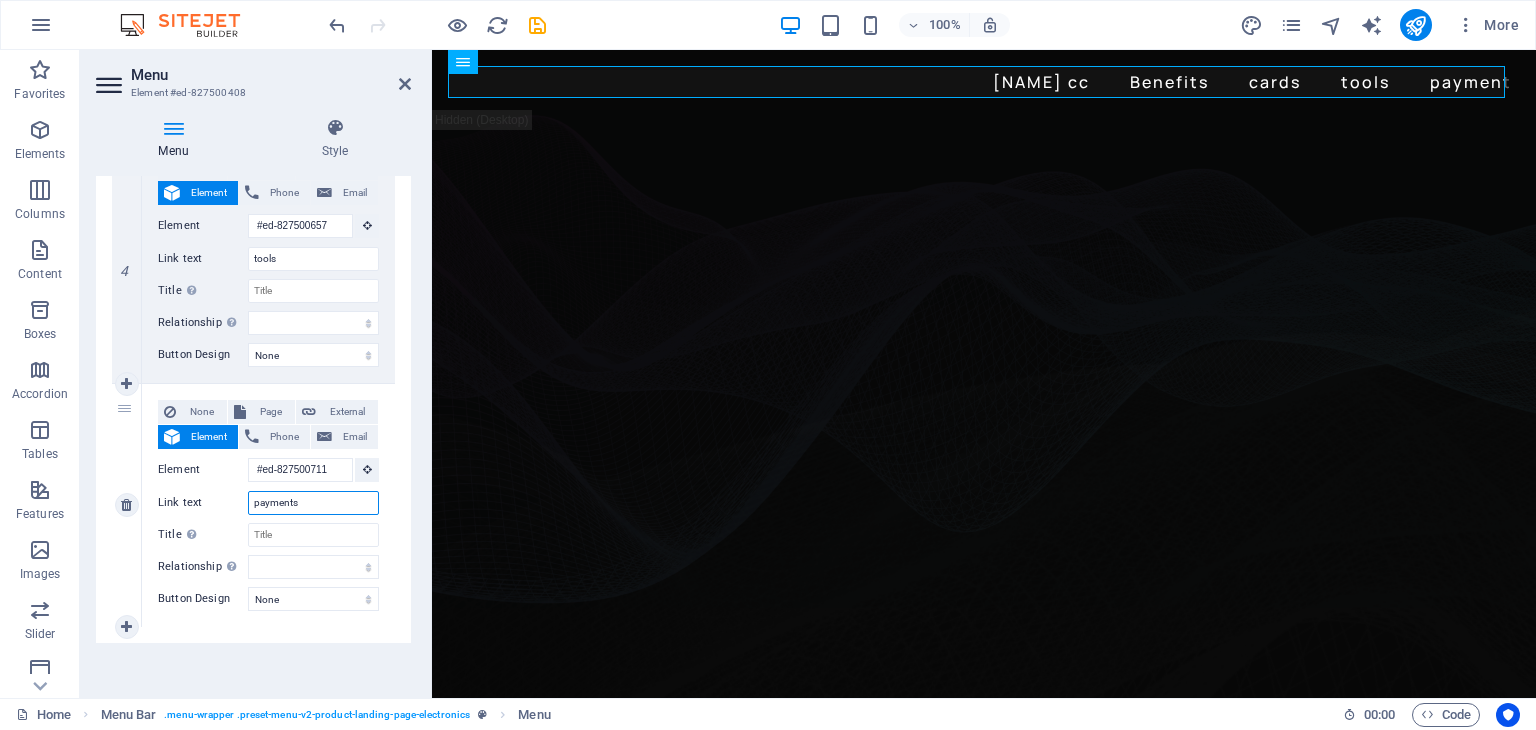 type on "payments" 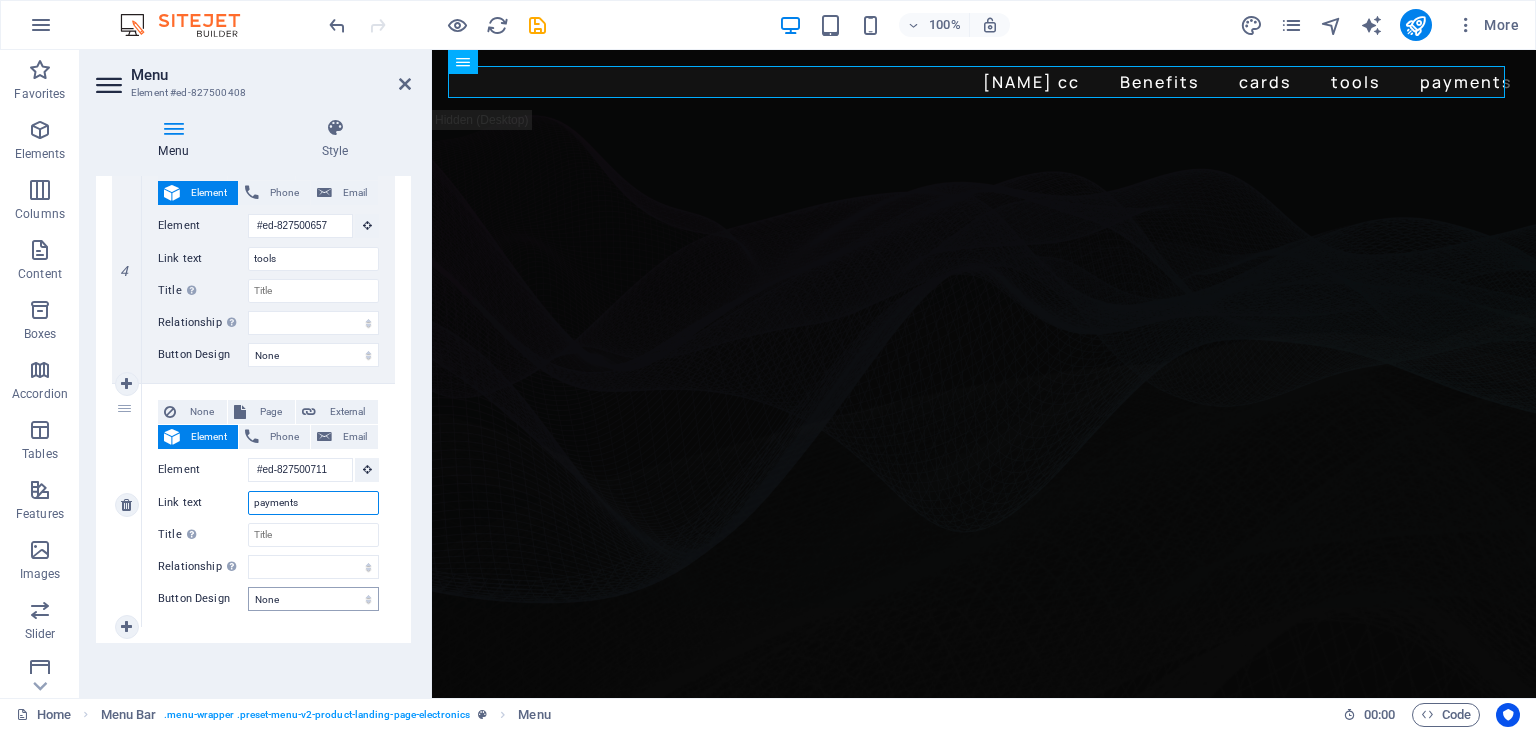 type on "payments" 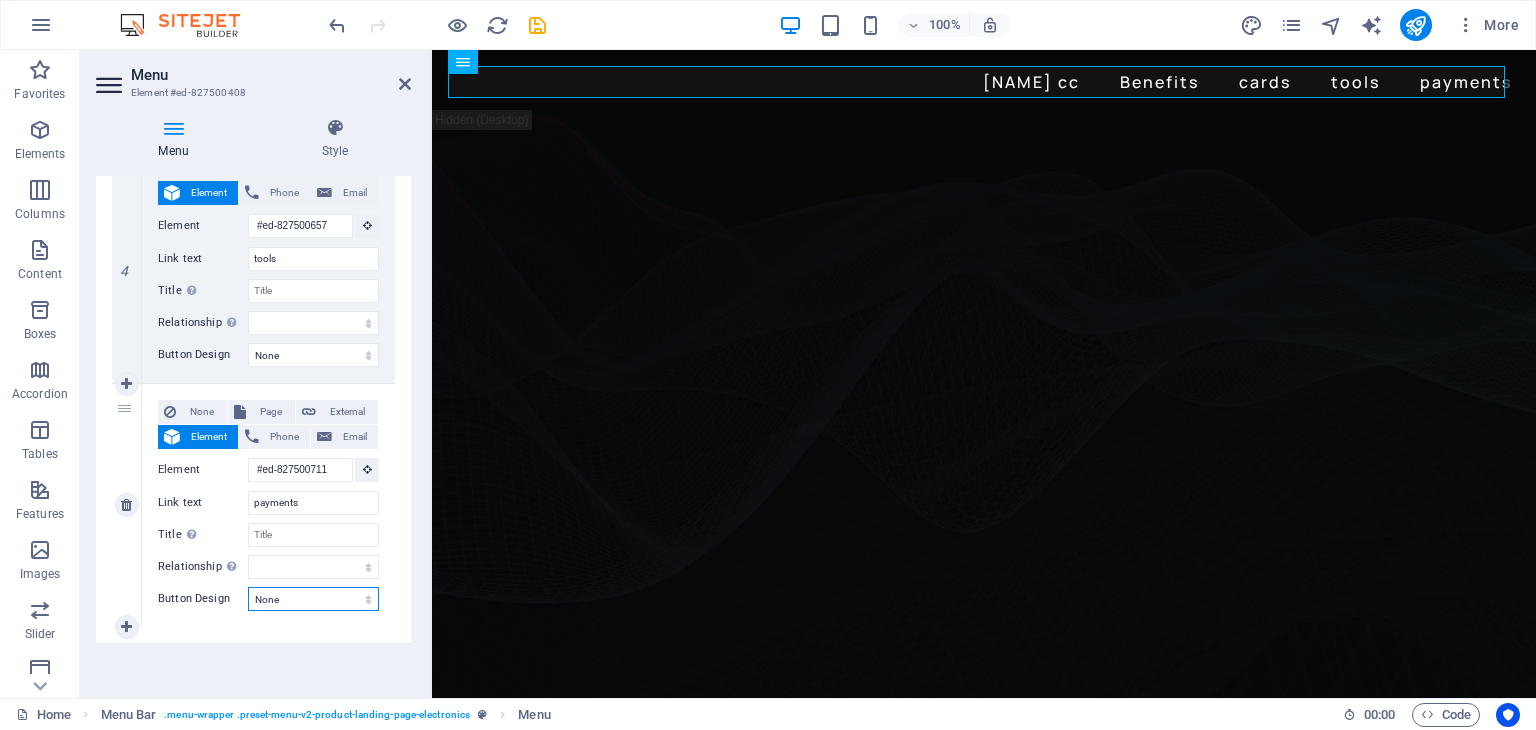 click on "None Default Primary Secondary" at bounding box center [313, 599] 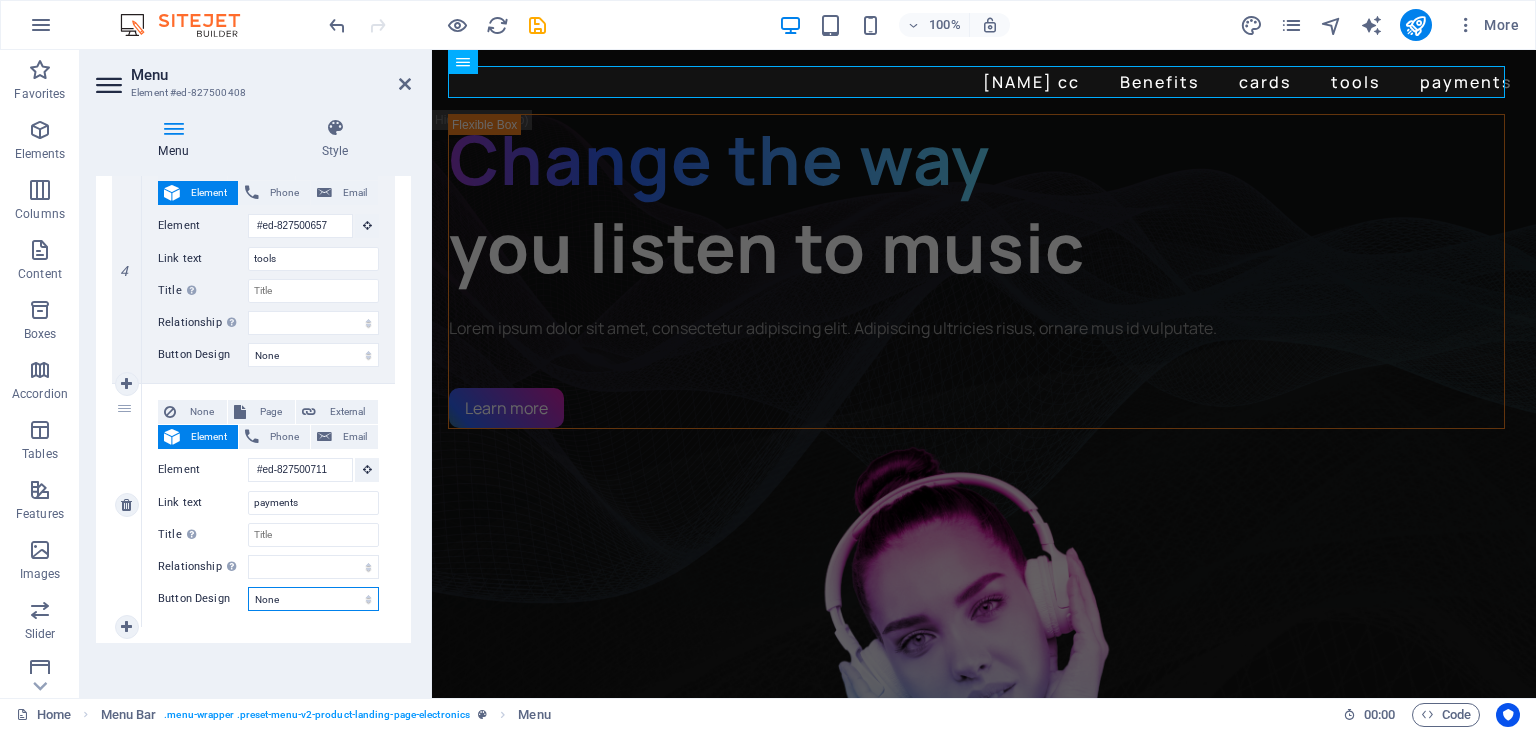 select on "default" 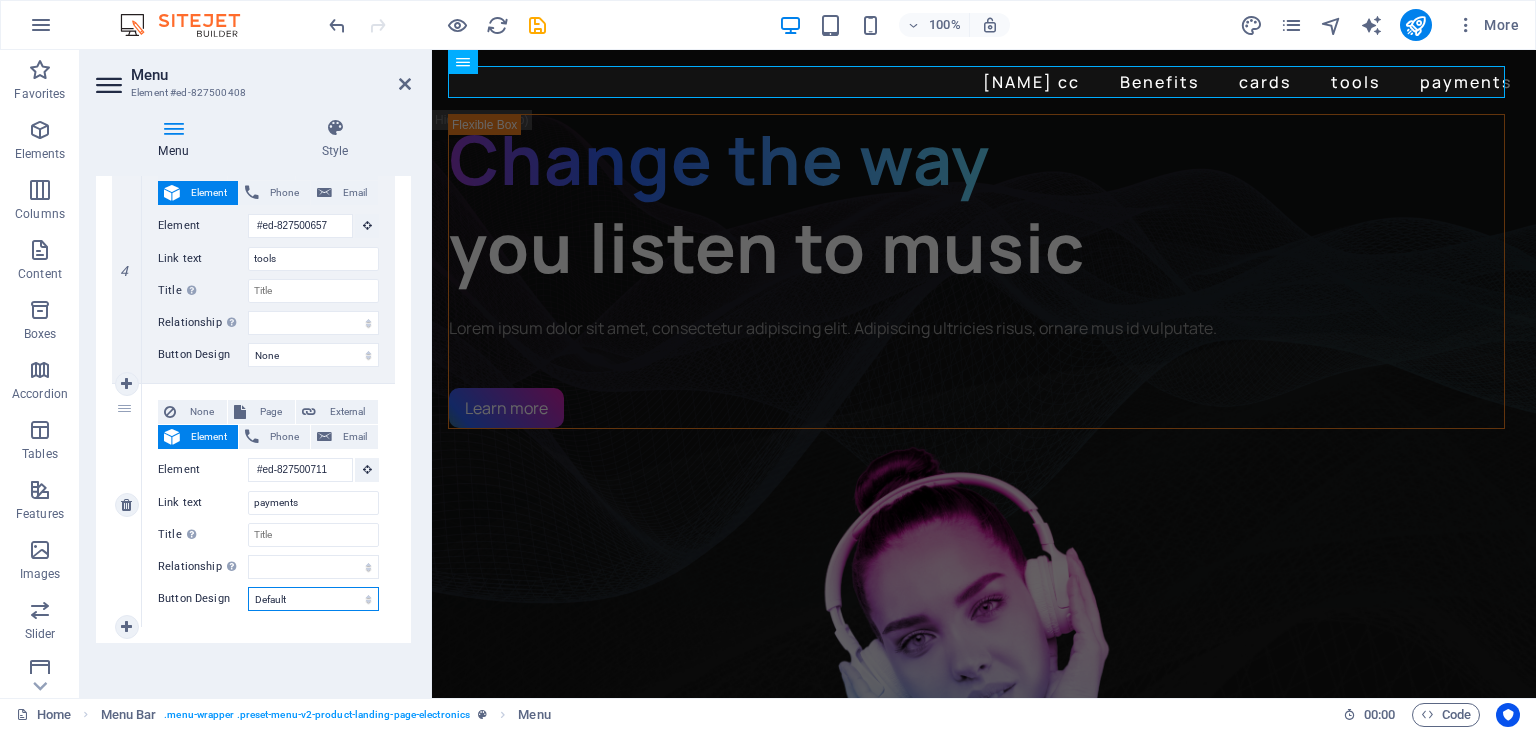 click on "None Default Primary Secondary" at bounding box center [313, 599] 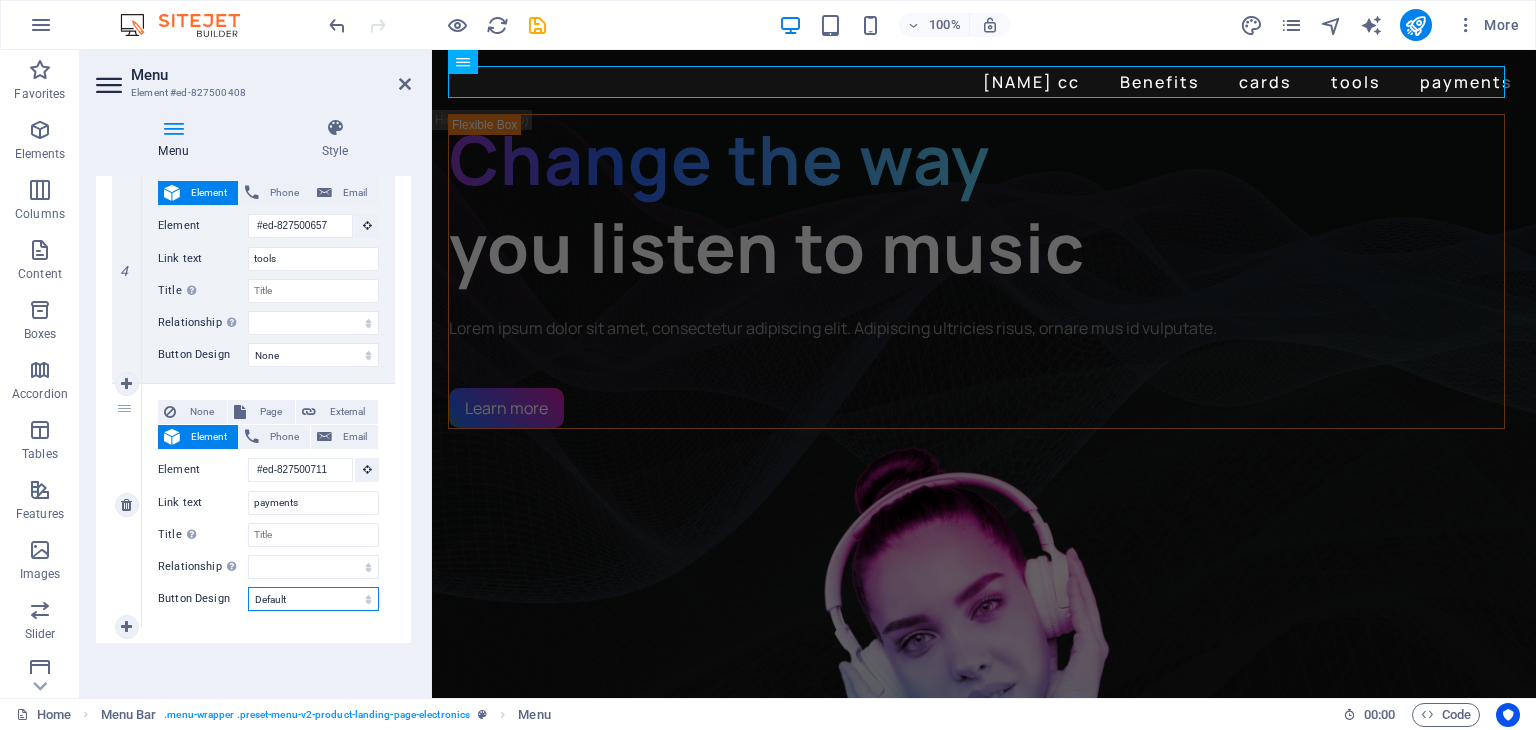 select 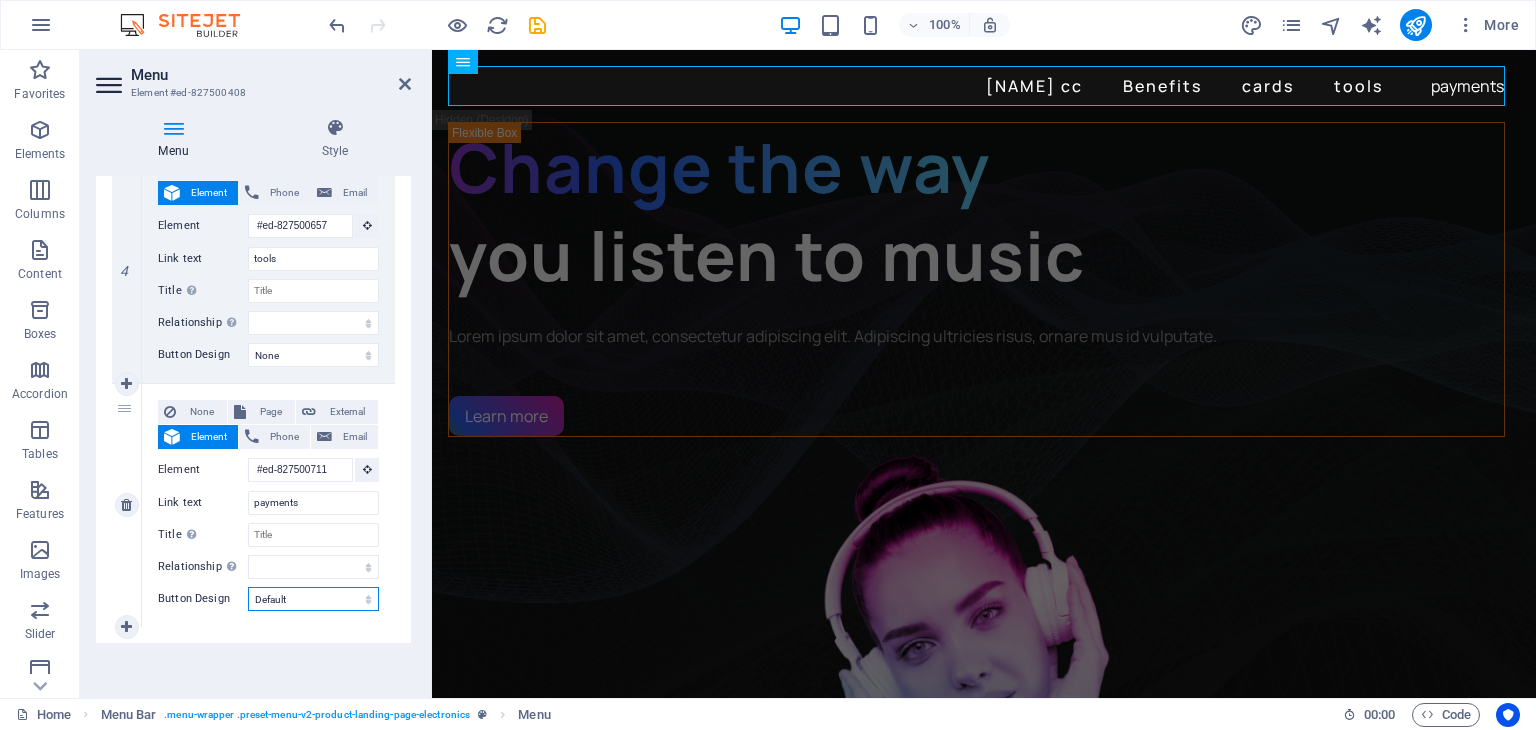 click on "None Default Primary Secondary" at bounding box center [313, 599] 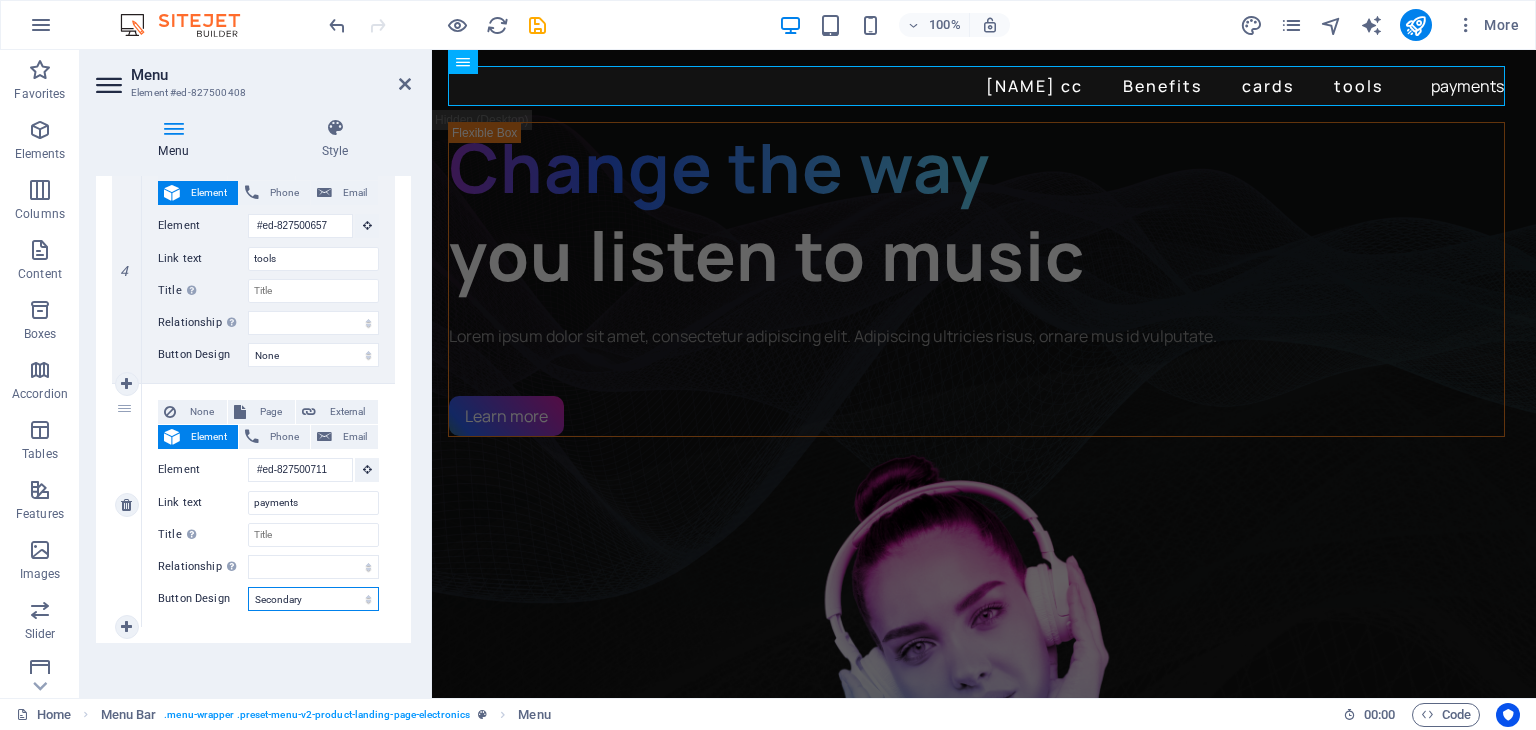 click on "None Default Primary Secondary" at bounding box center [313, 599] 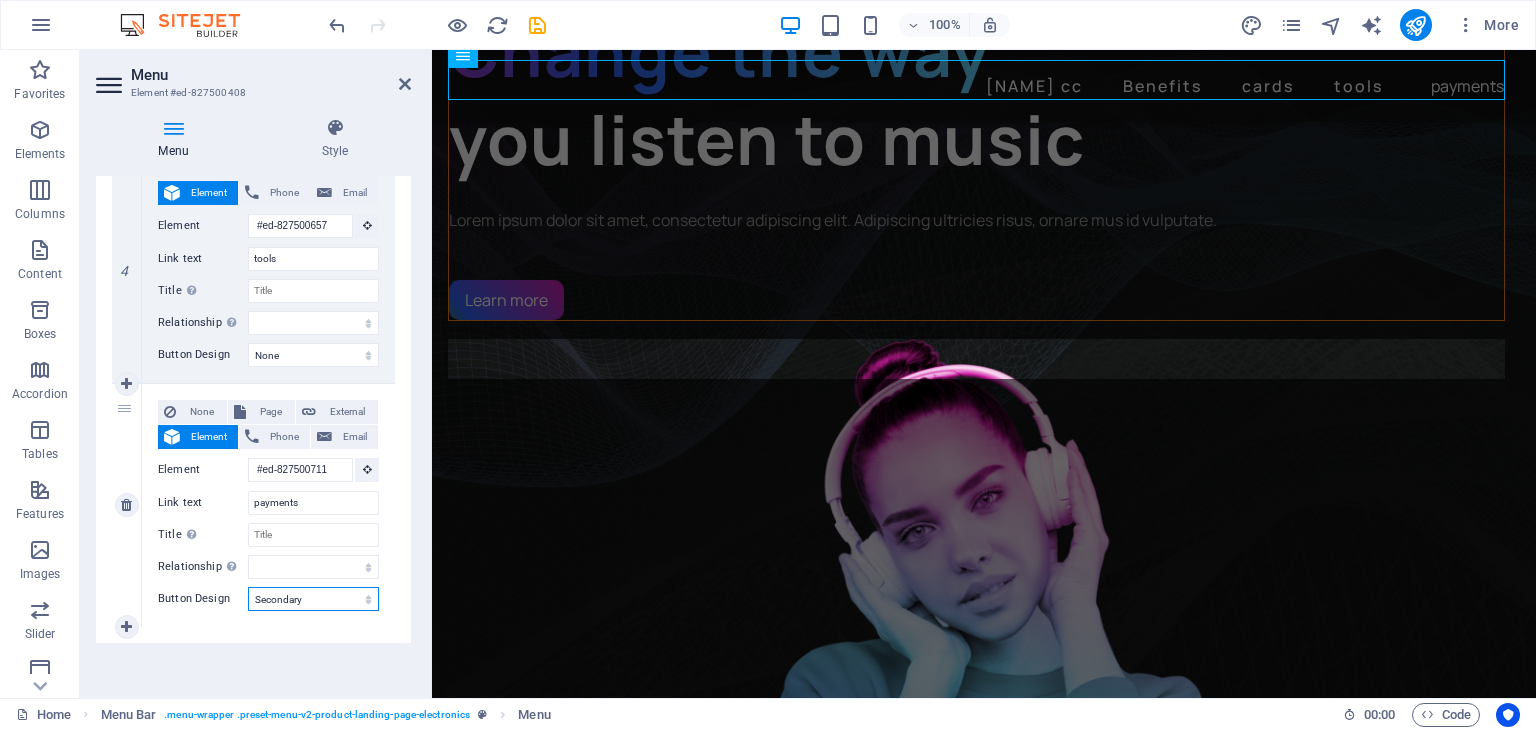 scroll, scrollTop: 0, scrollLeft: 0, axis: both 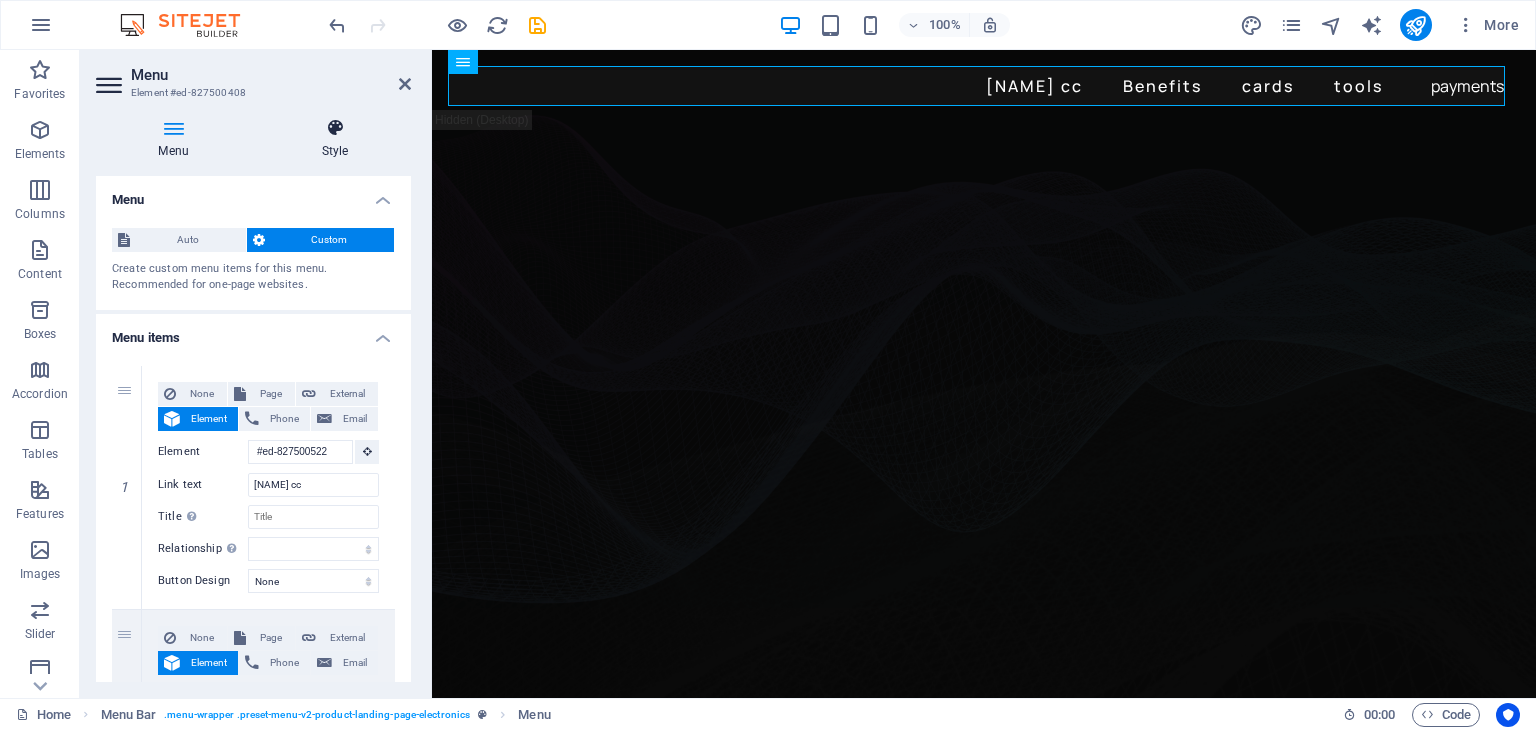 click at bounding box center (335, 128) 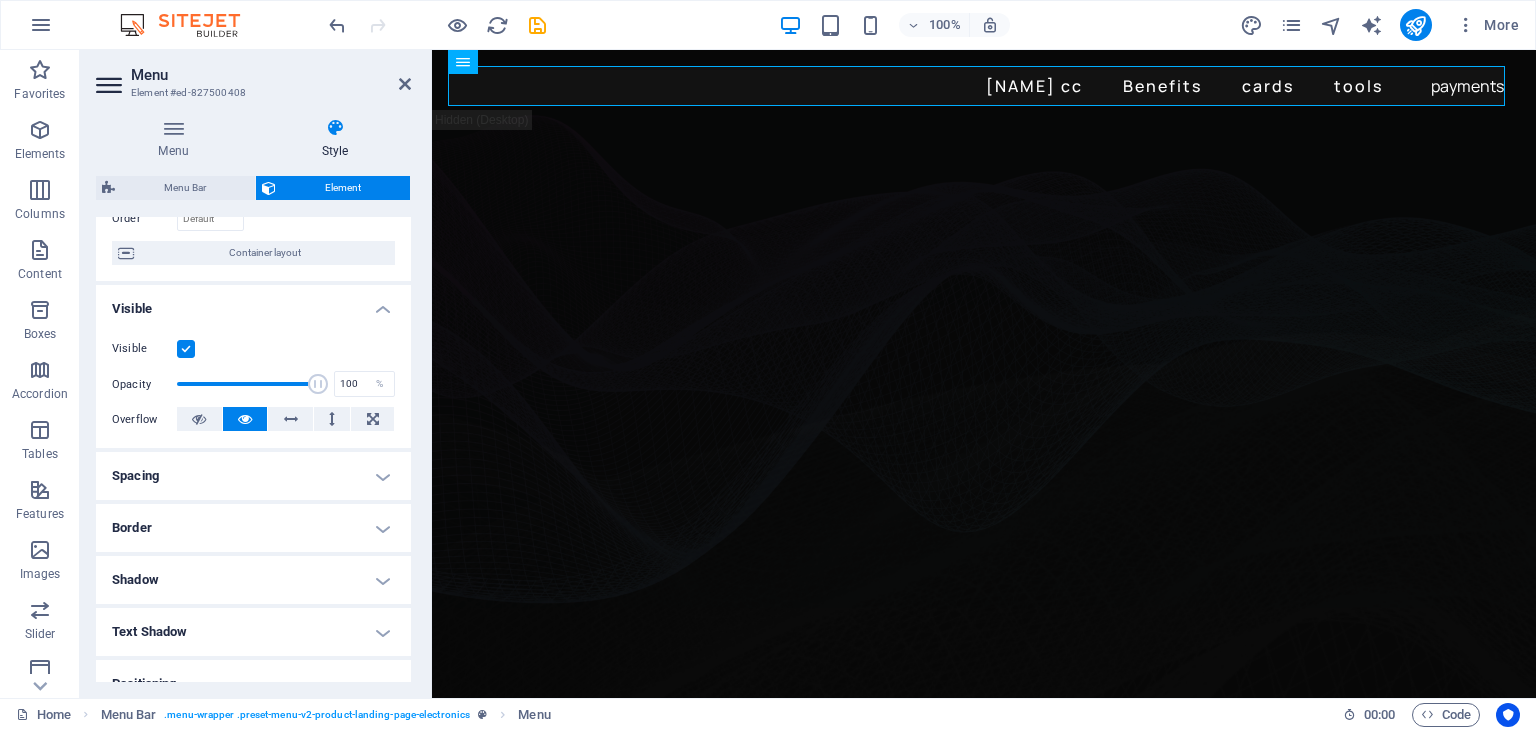 scroll, scrollTop: 200, scrollLeft: 0, axis: vertical 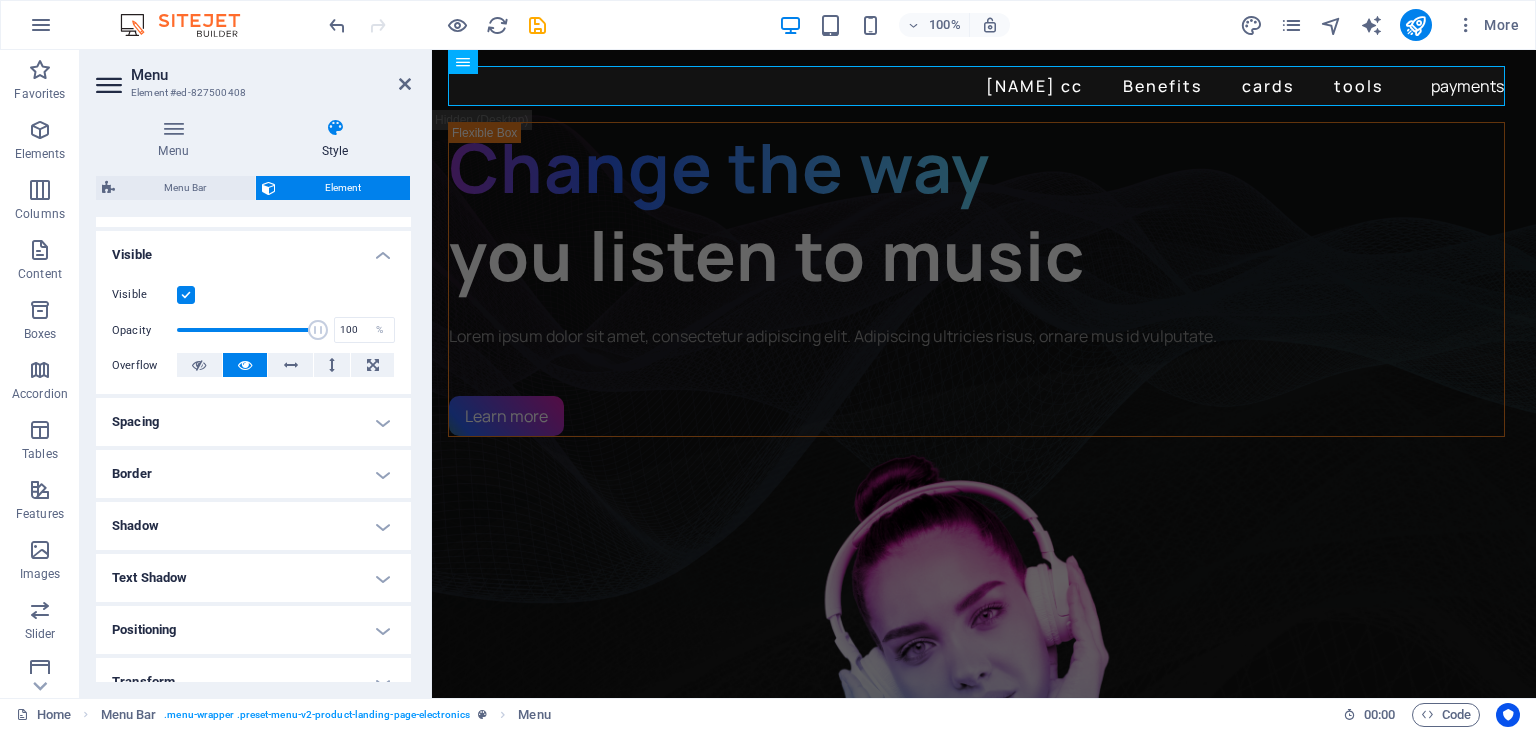 click on "Border" at bounding box center [253, 474] 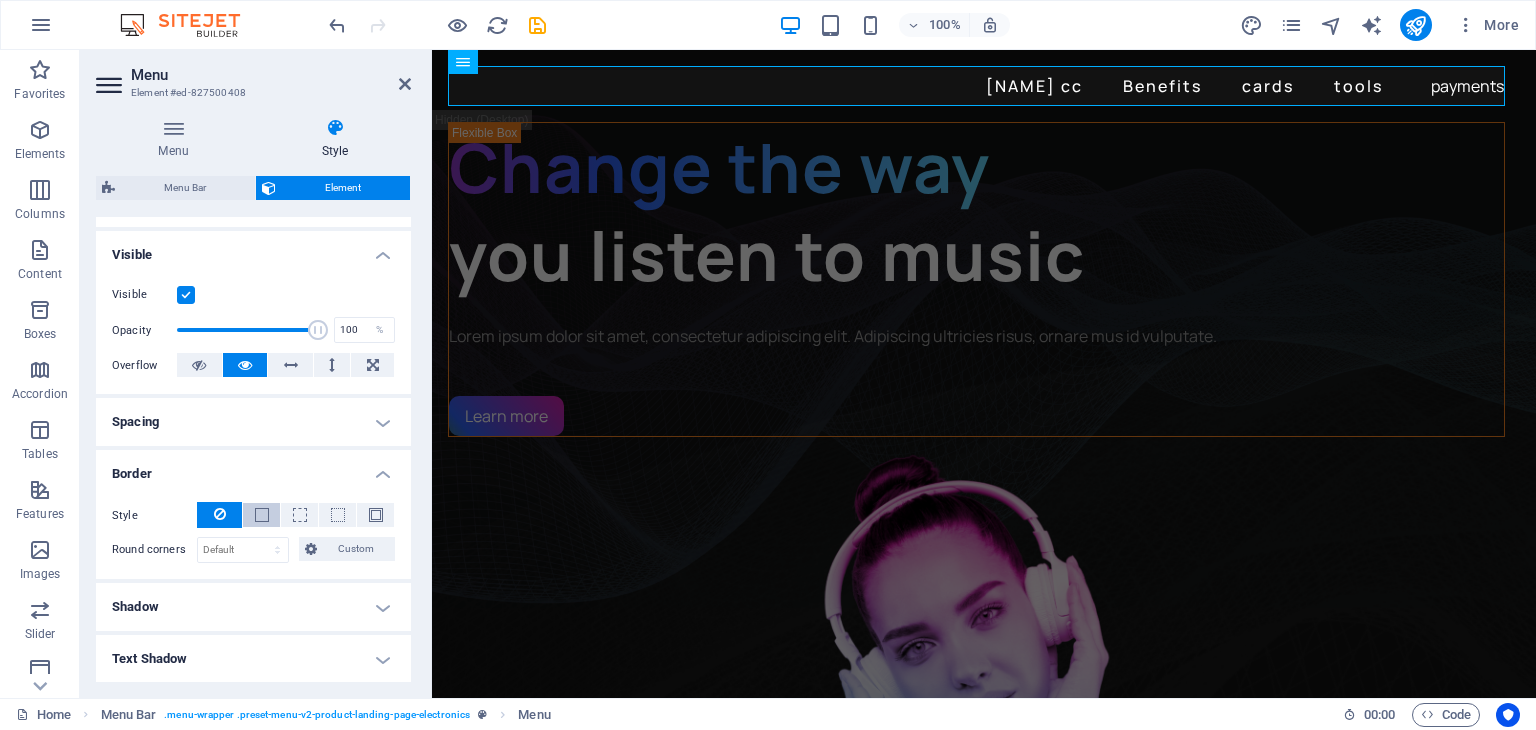 click at bounding box center (261, 515) 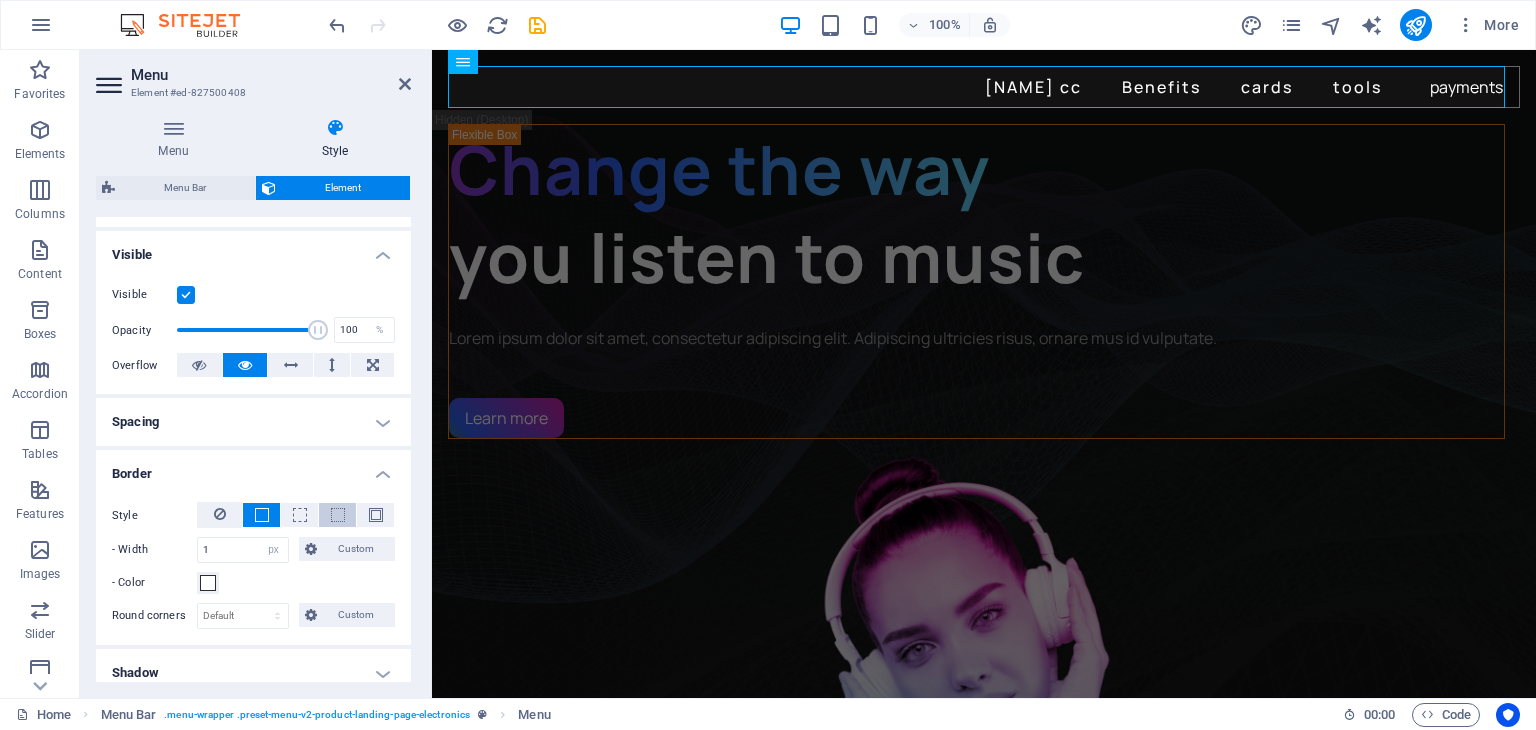 click at bounding box center (337, 515) 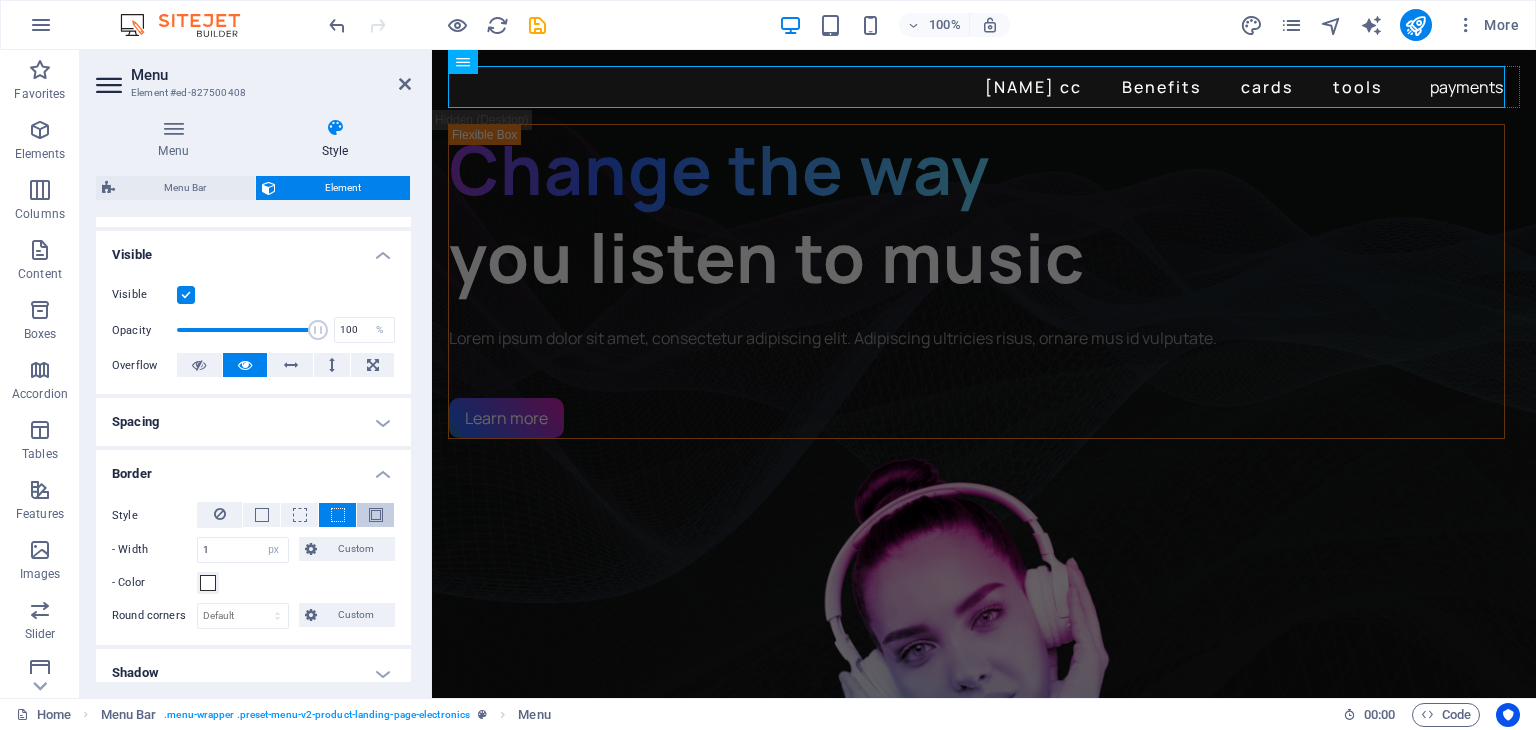 click at bounding box center (376, 515) 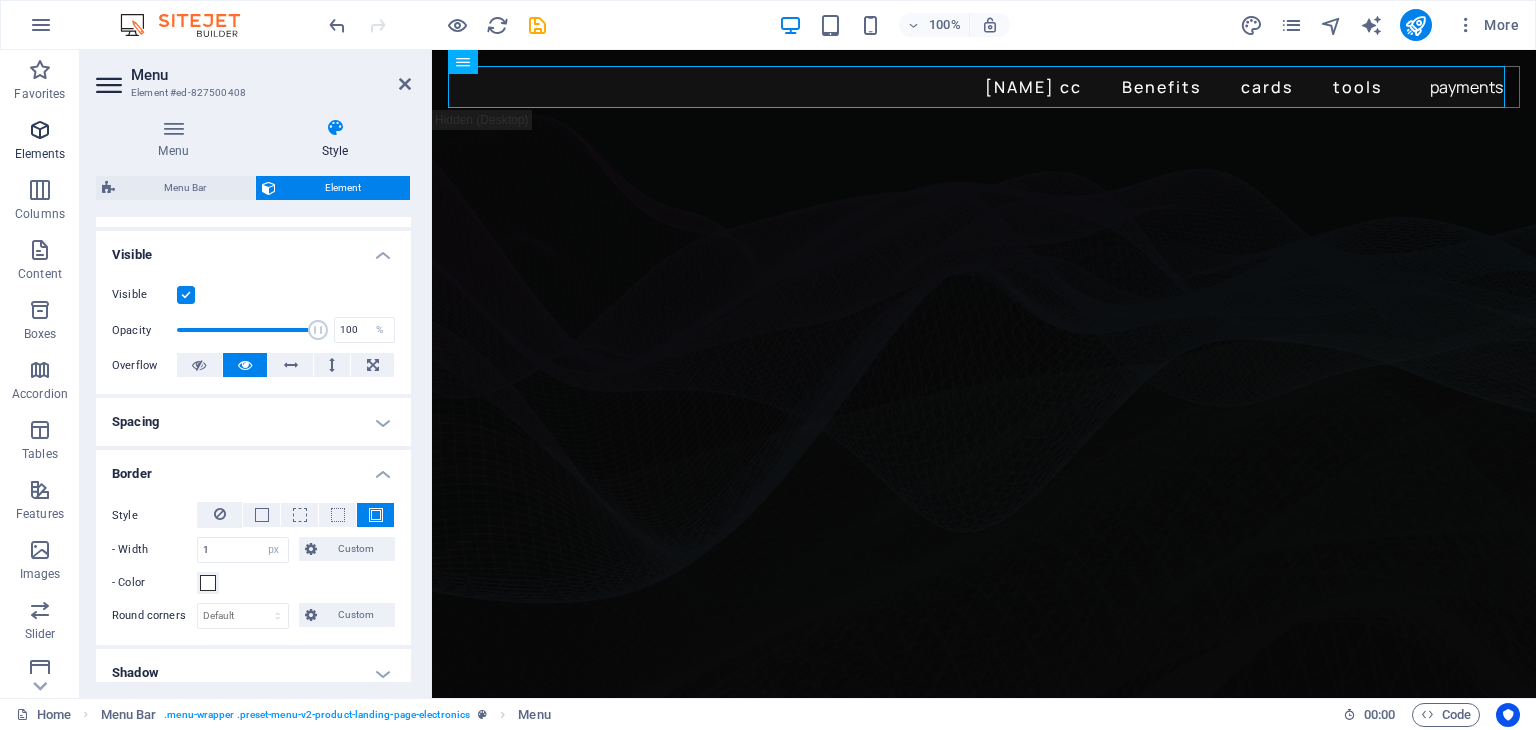 click on "Elements" at bounding box center (40, 142) 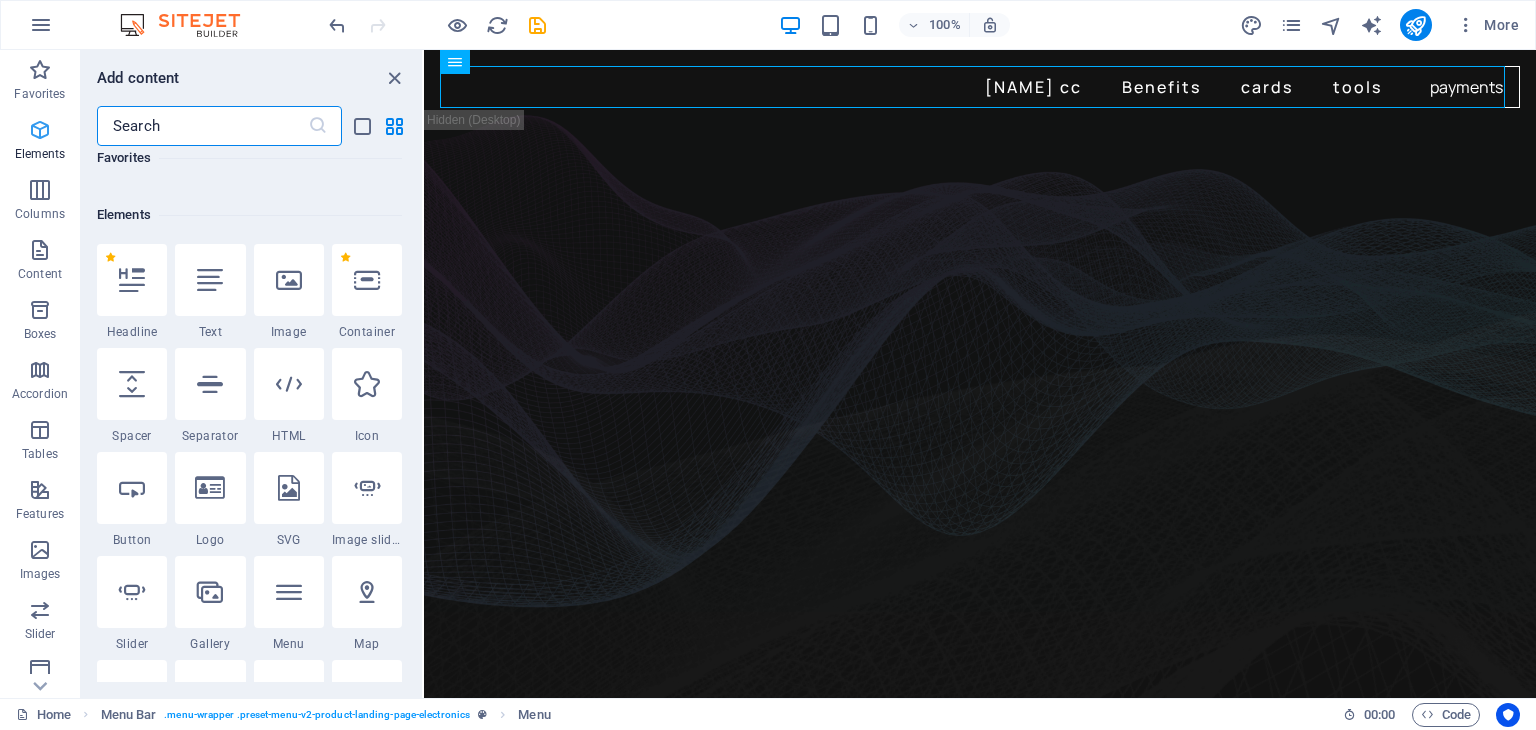 scroll, scrollTop: 212, scrollLeft: 0, axis: vertical 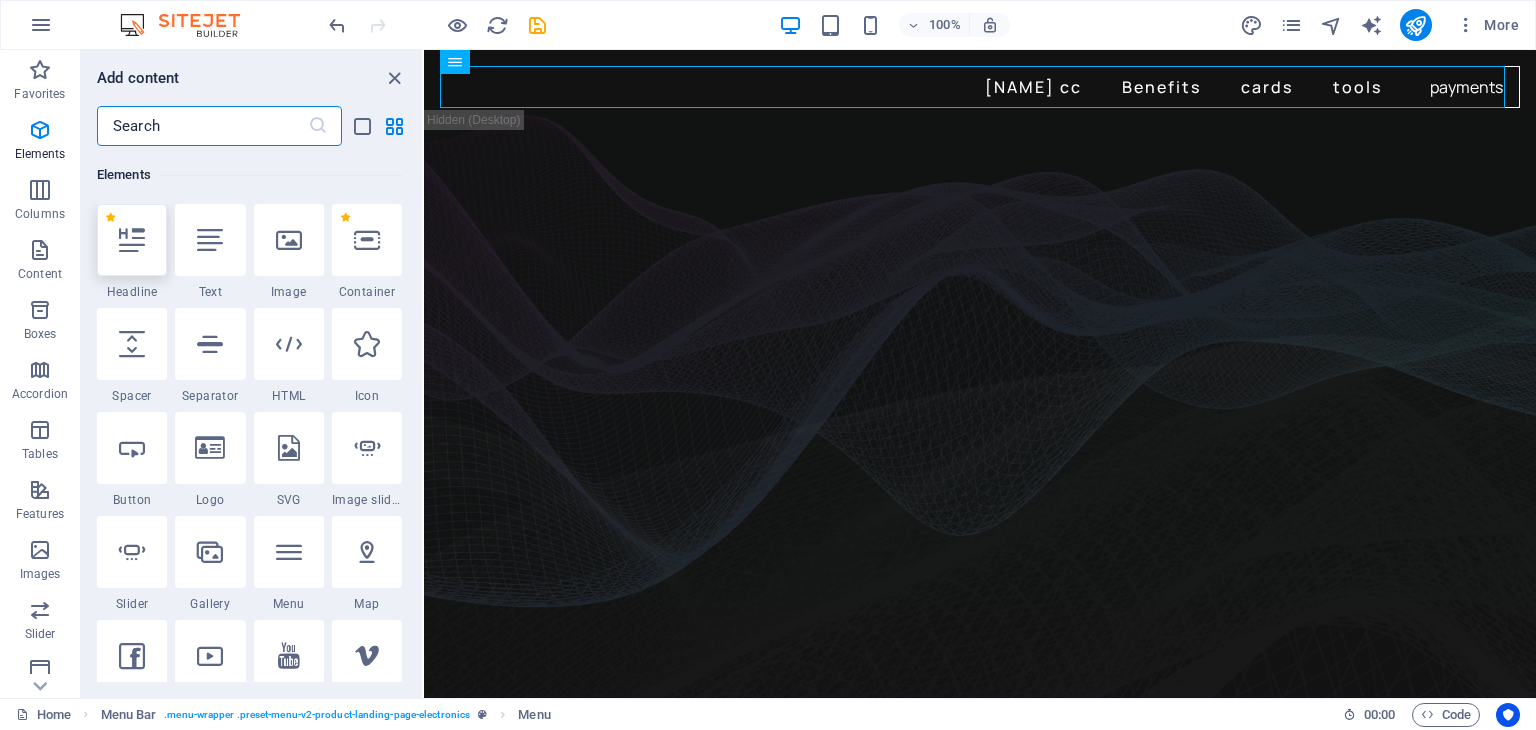 click at bounding box center (132, 240) 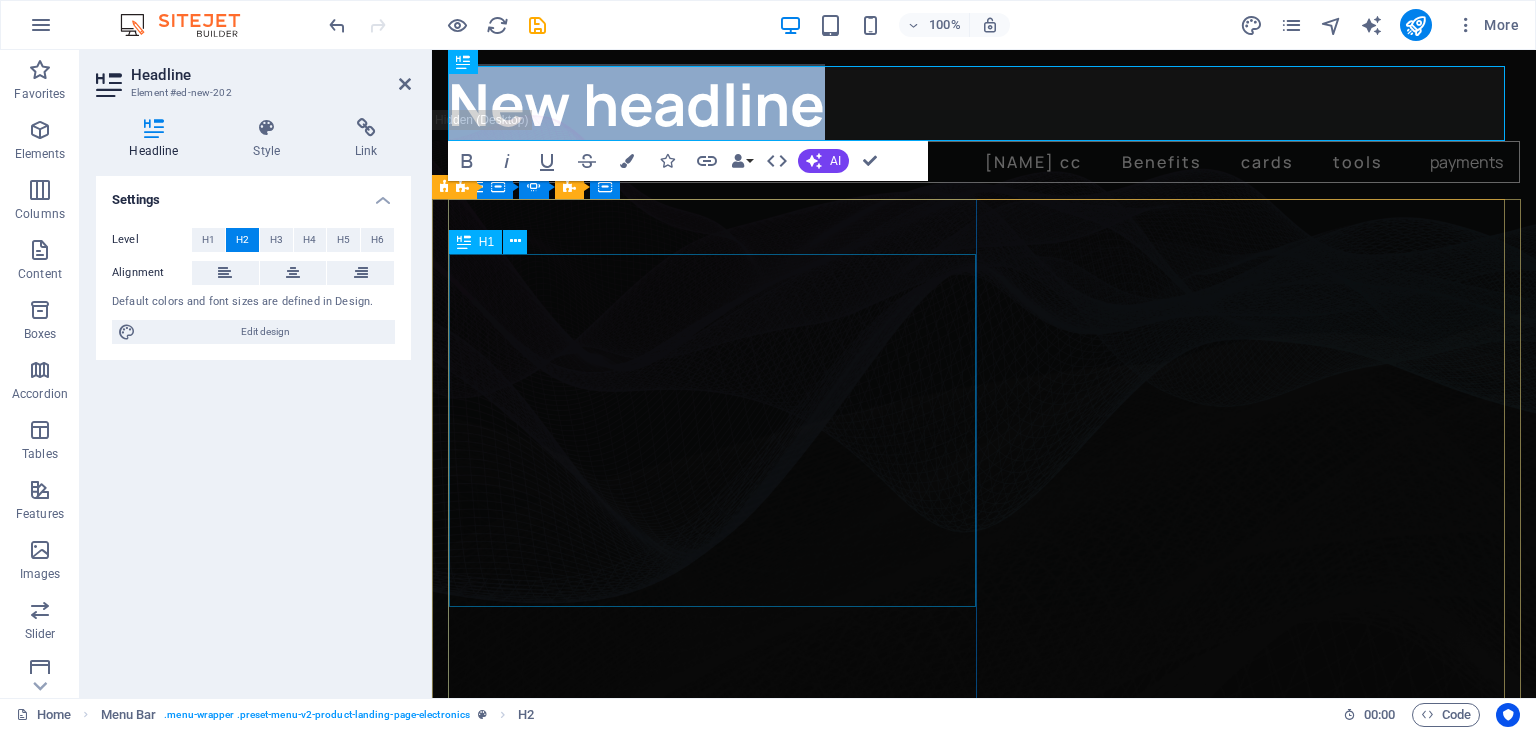 click on "Music is everything  Now  everywhere" at bounding box center [-81, 1276] 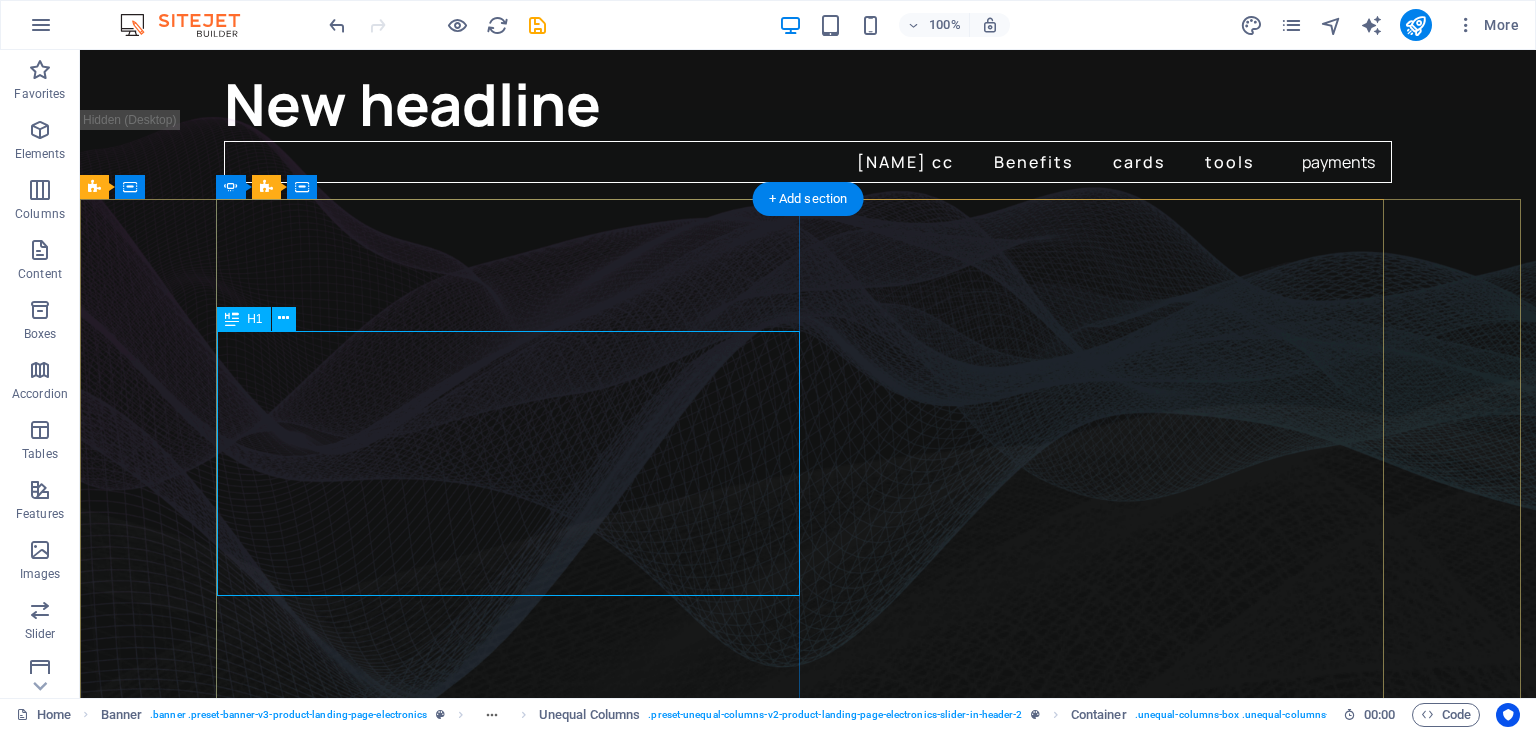 click on "Music is everything  Now  everywhere" at bounding box center [-360, 1276] 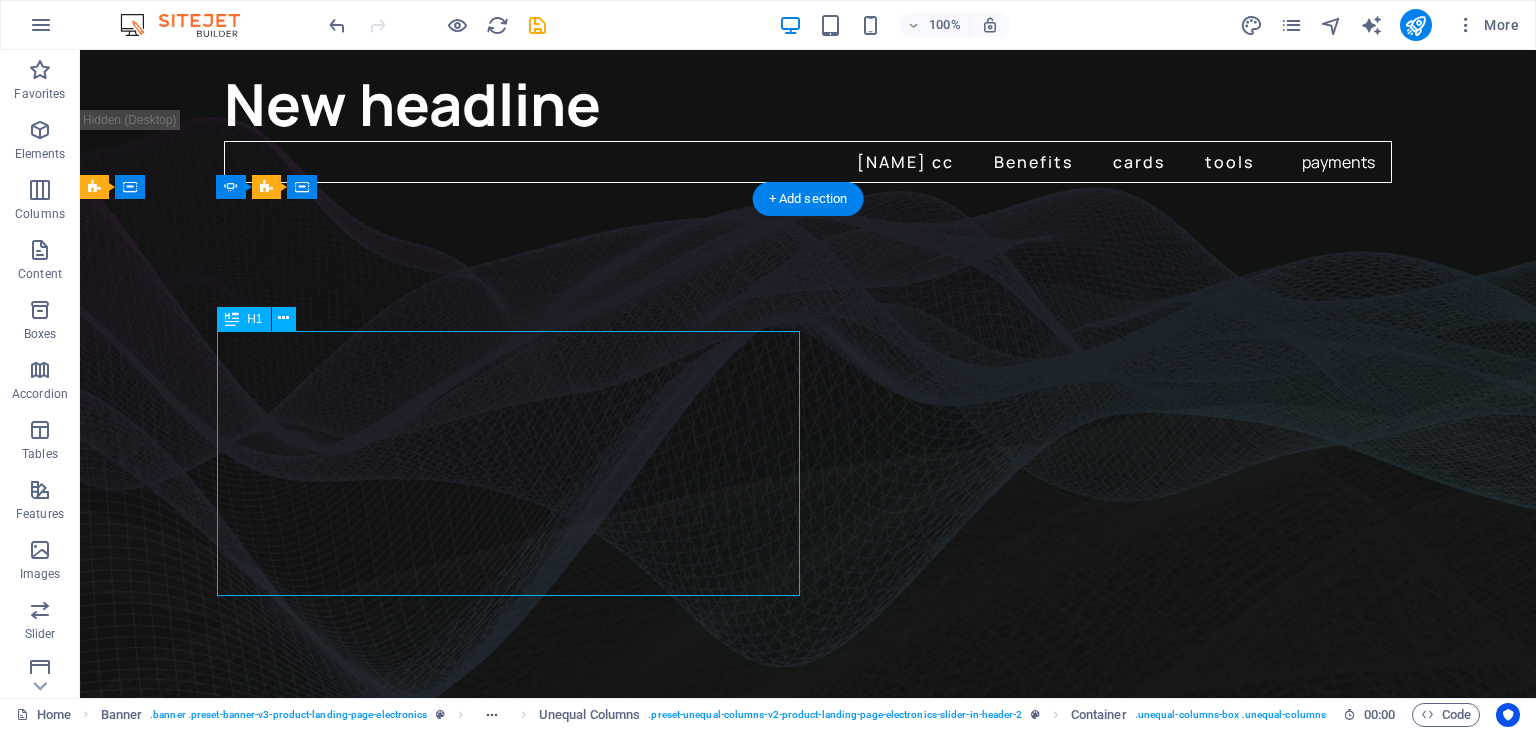 drag, startPoint x: 783, startPoint y: 558, endPoint x: 567, endPoint y: 531, distance: 217.68095 